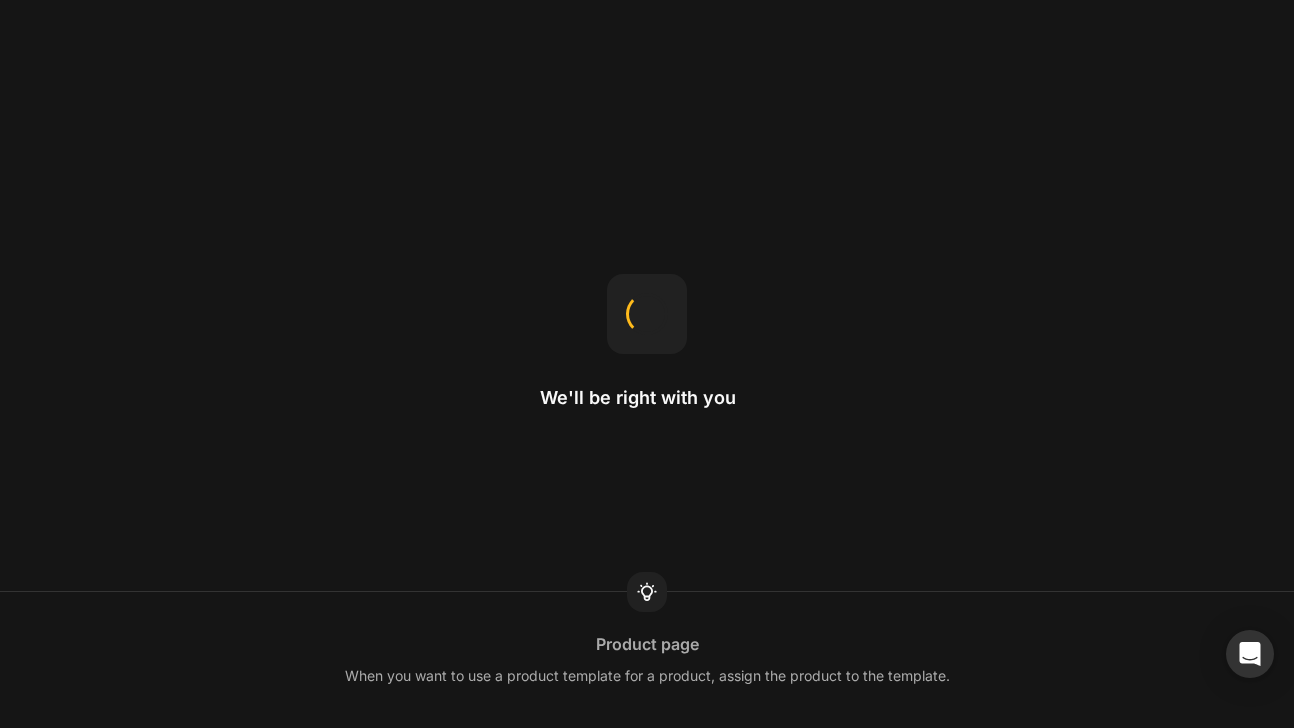 scroll, scrollTop: 0, scrollLeft: 0, axis: both 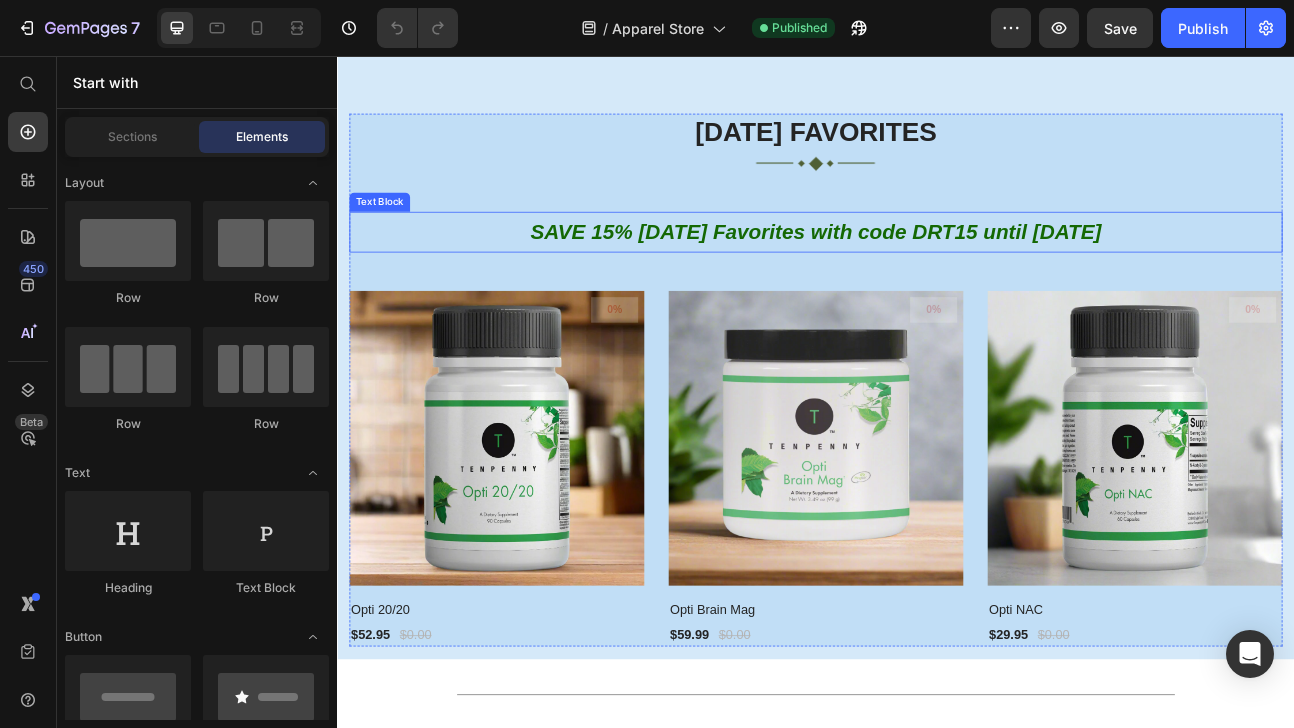 click on "SAVE 15% [DATE] Favorites with code DRT15 until [DATE]" at bounding box center [937, 276] 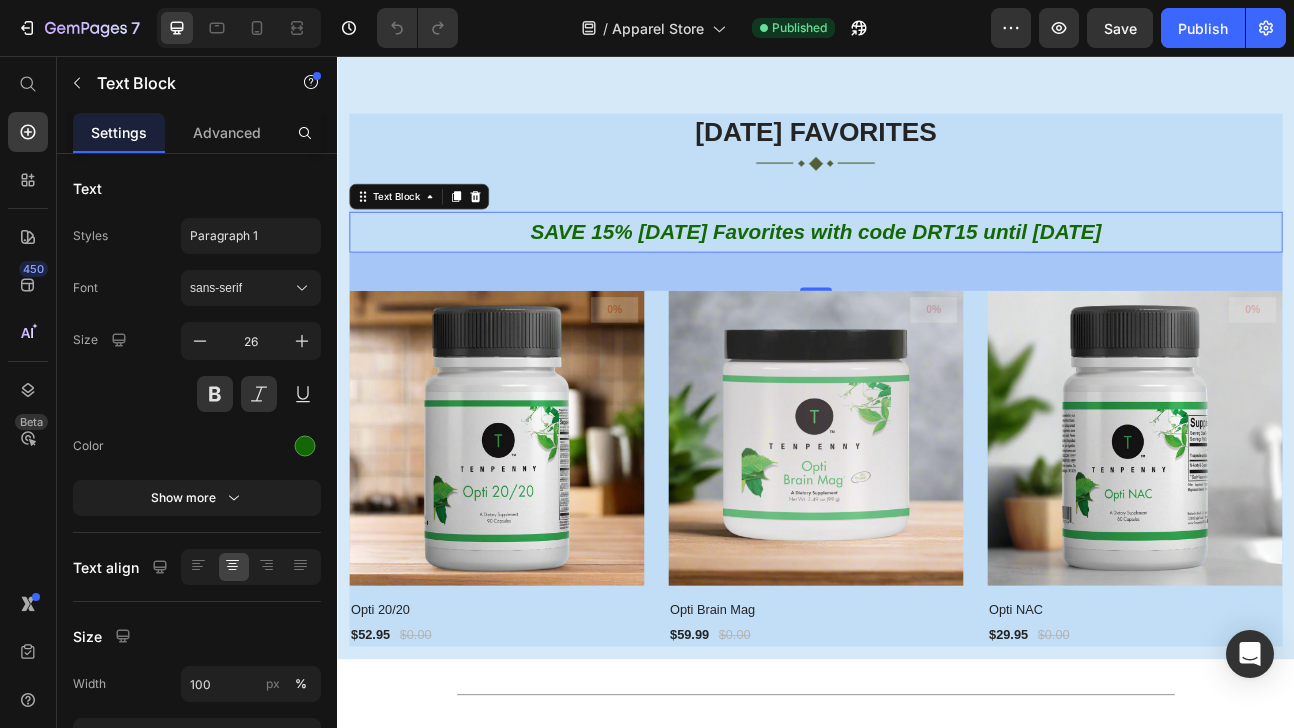 click on "SAVE 15% [DATE] Favorites with code DRT15 until [DATE]" at bounding box center (937, 276) 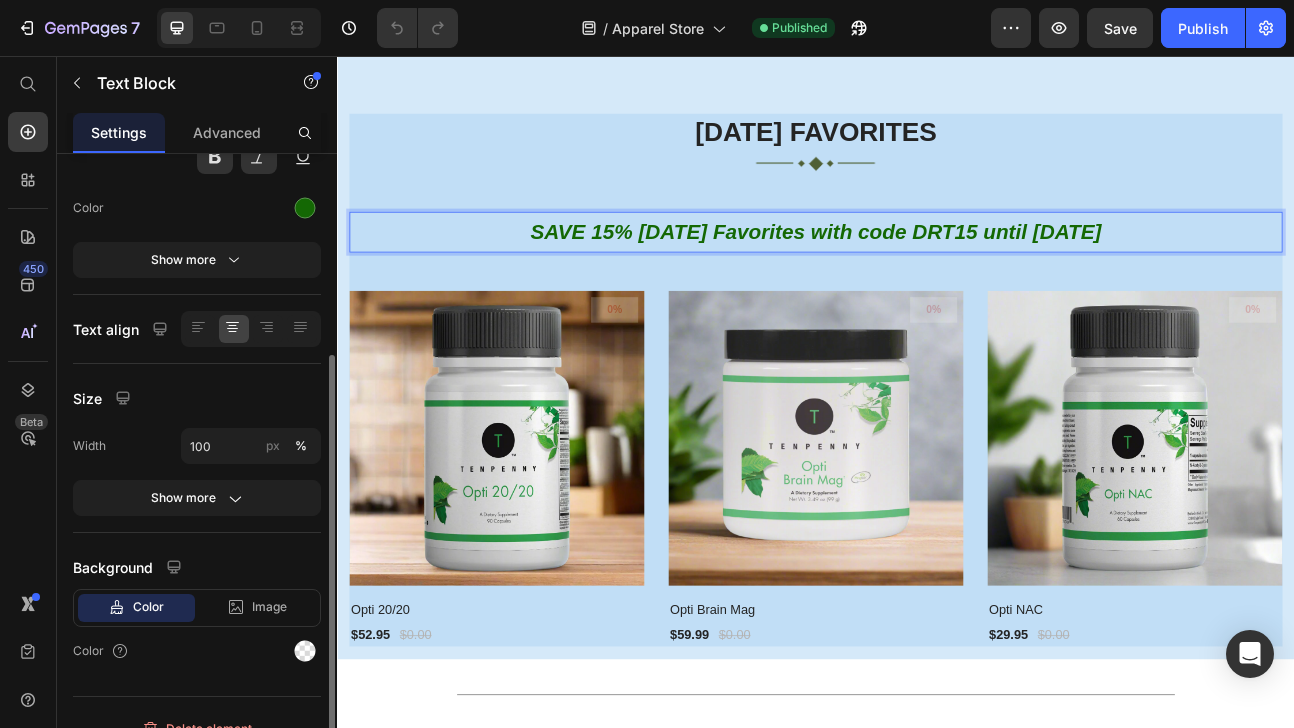 scroll, scrollTop: 264, scrollLeft: 0, axis: vertical 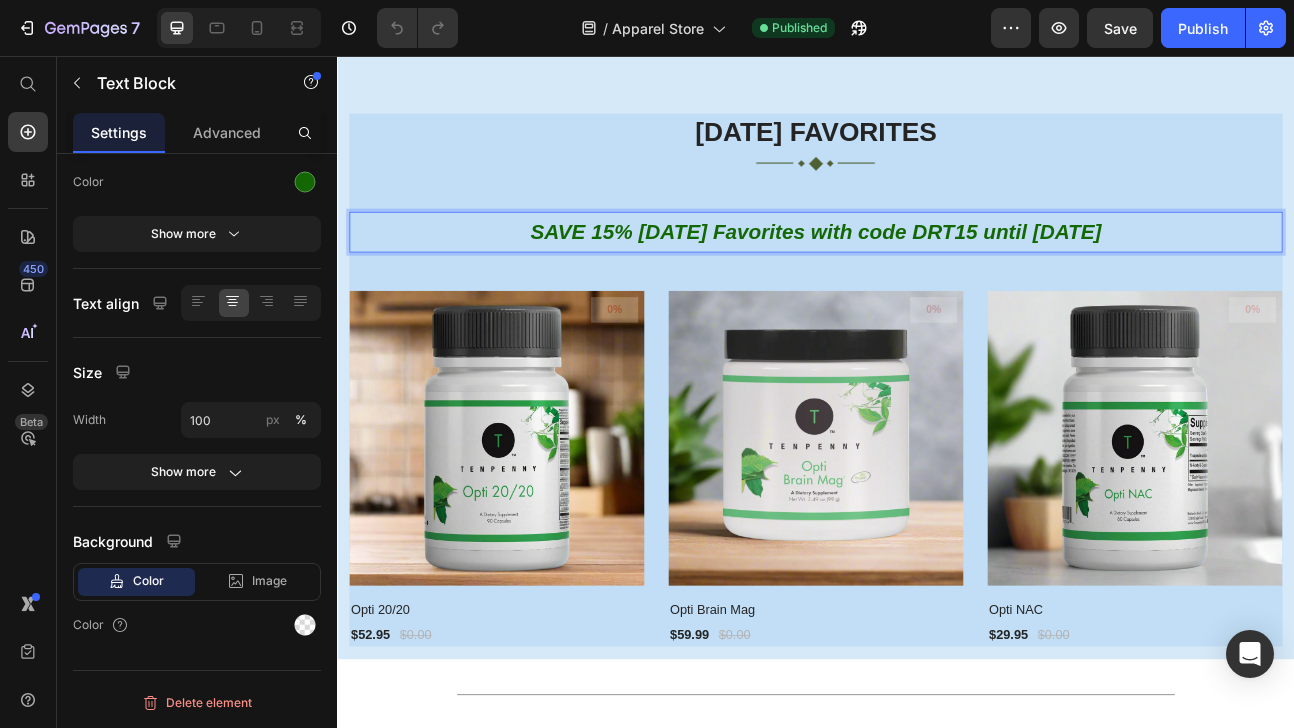 click on "SAVE 15% [DATE] Favorites with code DRT15 until [DATE]" at bounding box center (937, 276) 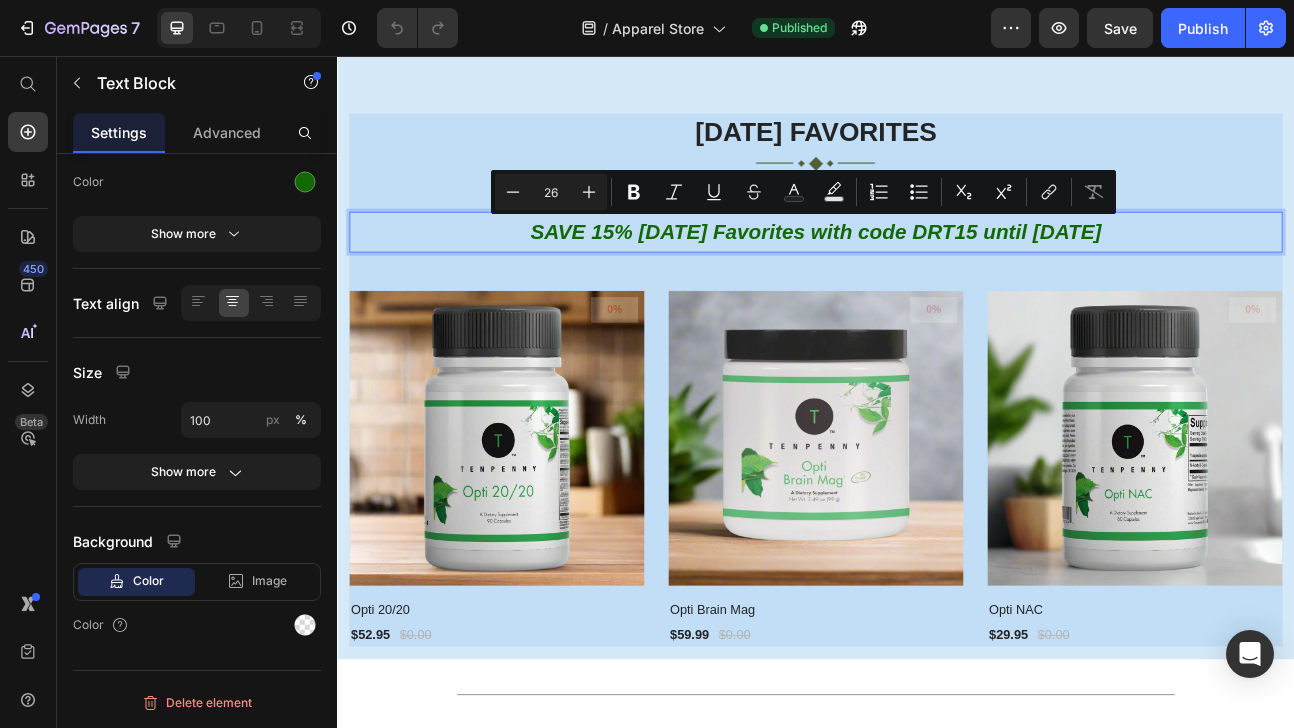 click on "SAVE 15% [DATE] Favorites with code DRT15 until [DATE]" at bounding box center (937, 276) 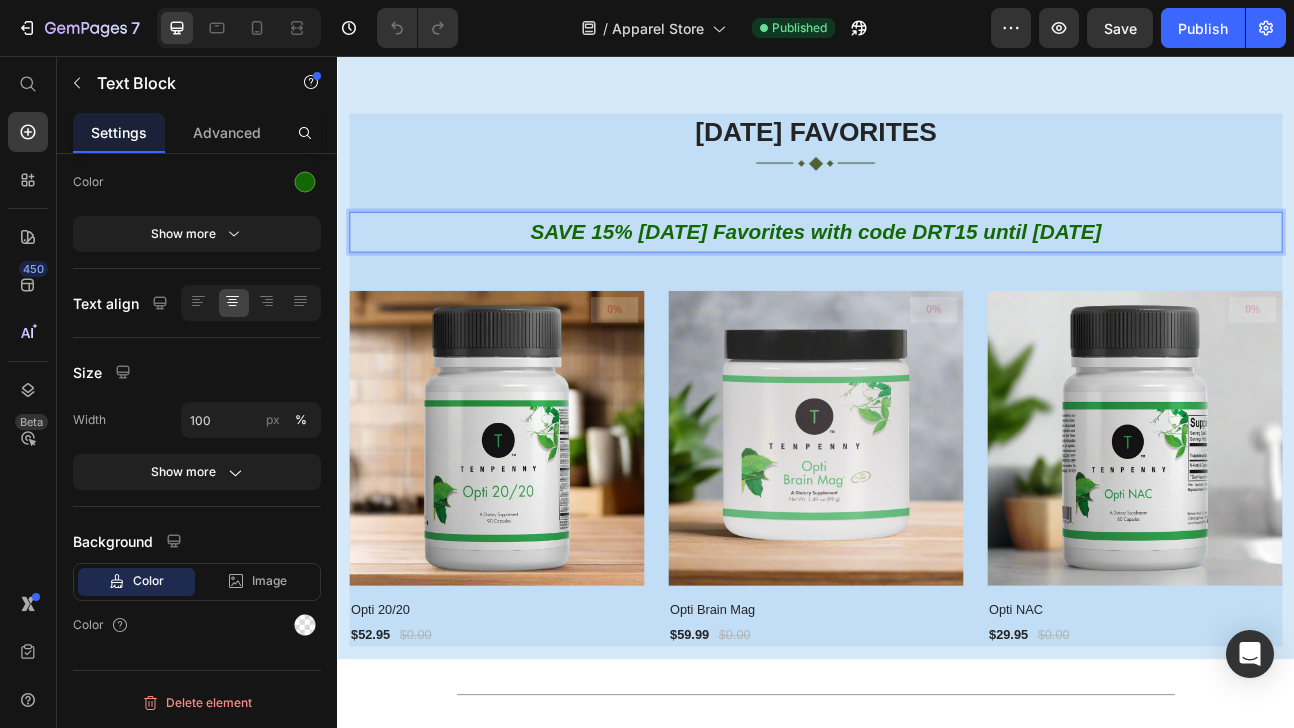 click on "SAVE 15% [DATE] Favorites with code DRT15 until [DATE]" at bounding box center [937, 276] 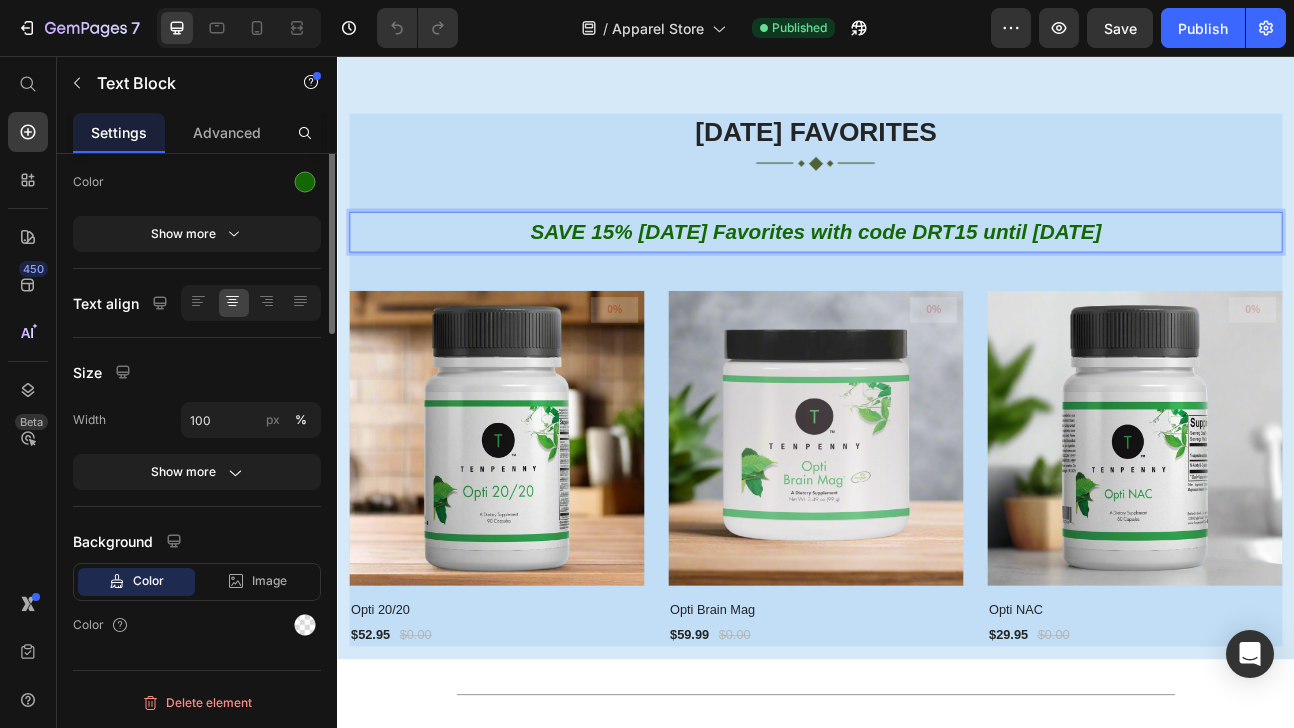 scroll, scrollTop: 0, scrollLeft: 0, axis: both 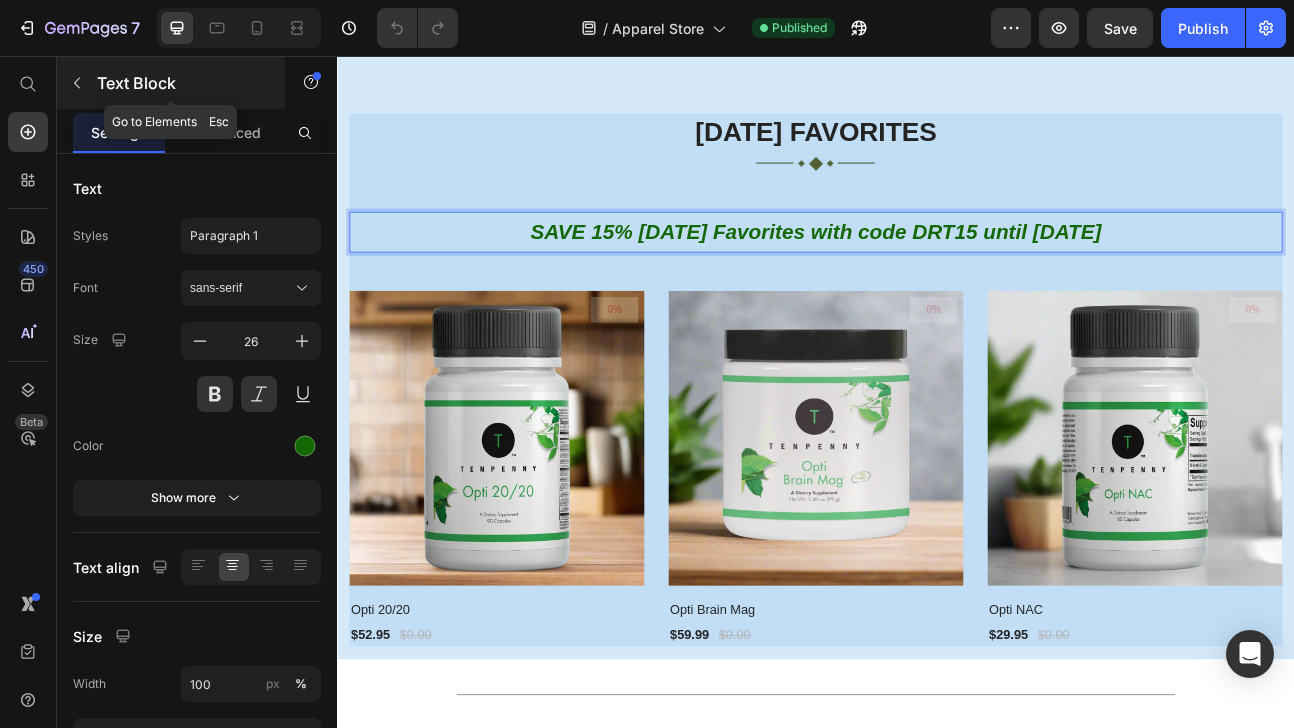 click 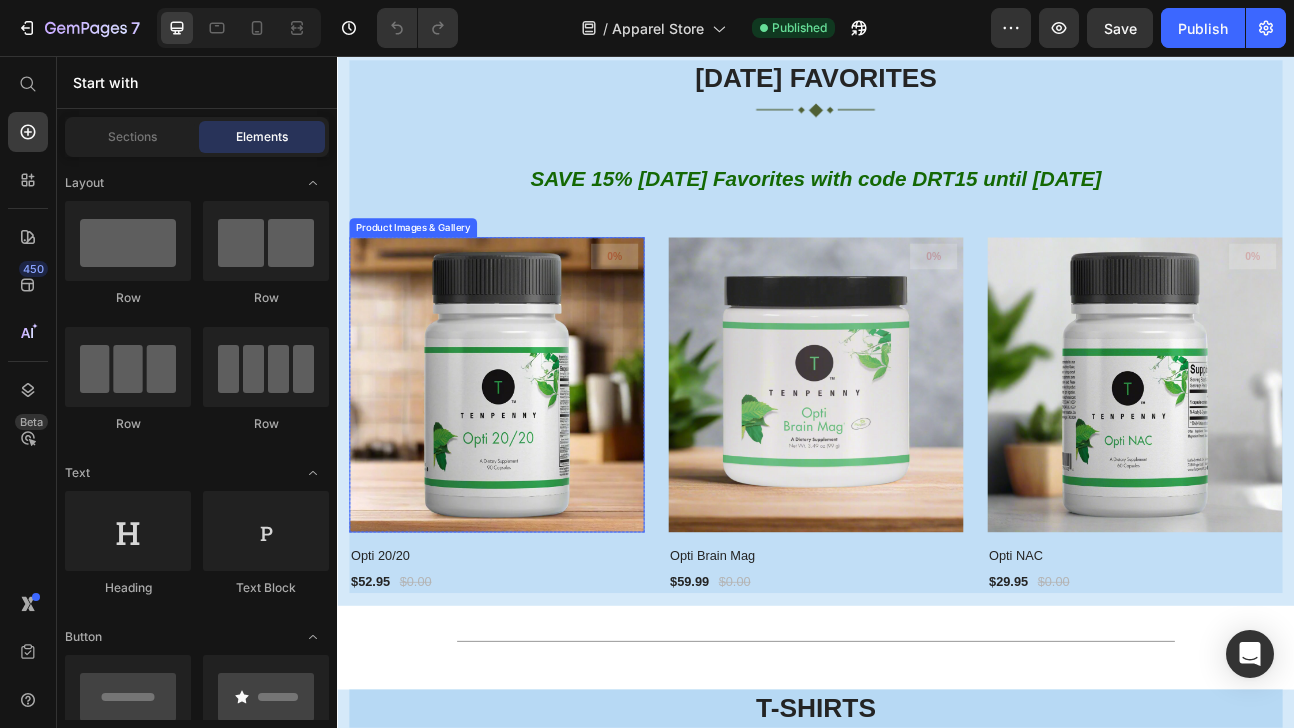 scroll, scrollTop: 687, scrollLeft: 0, axis: vertical 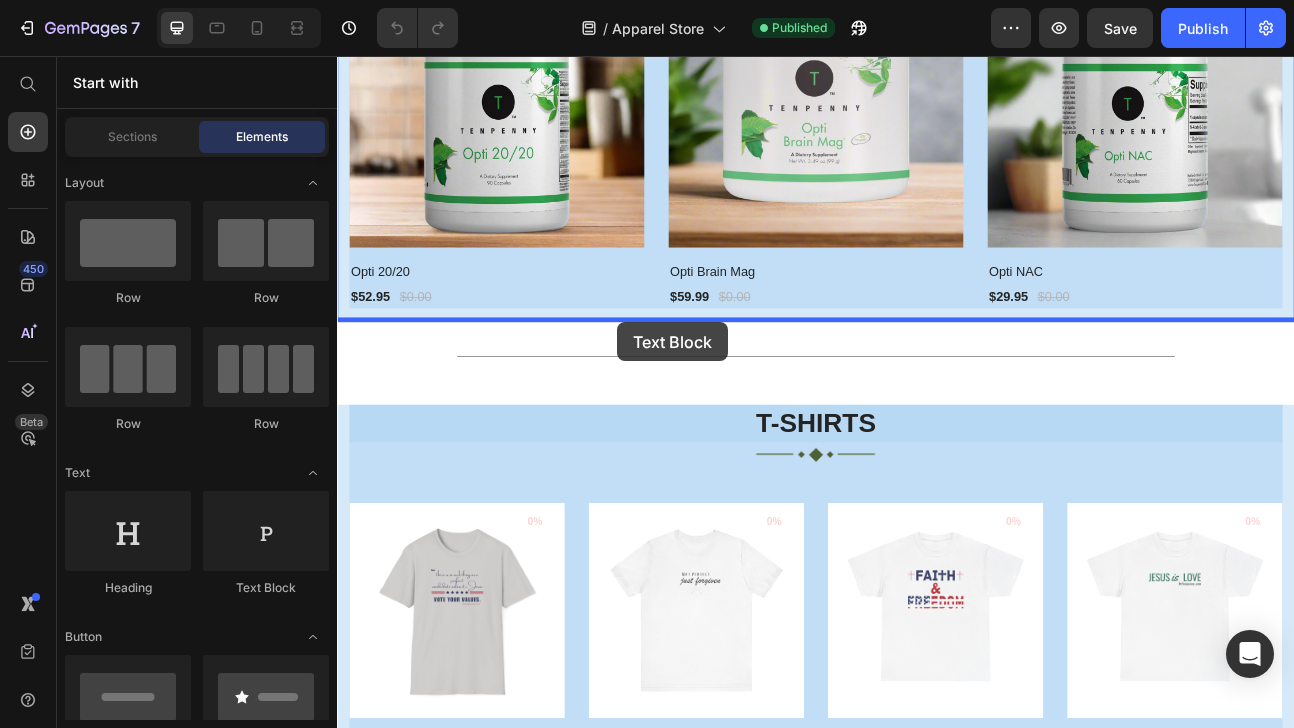 drag, startPoint x: 589, startPoint y: 609, endPoint x: 688, endPoint y: 390, distance: 240.33727 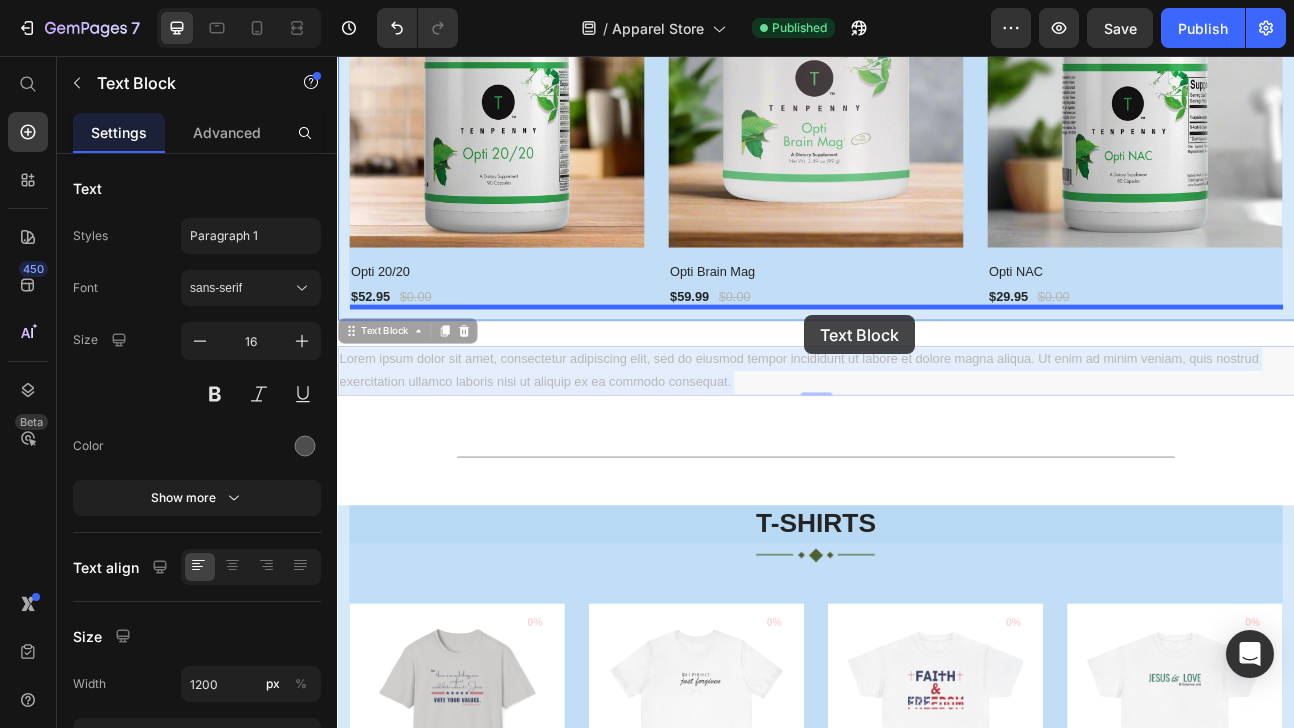drag, startPoint x: 928, startPoint y: 437, endPoint x: 923, endPoint y: 381, distance: 56.22277 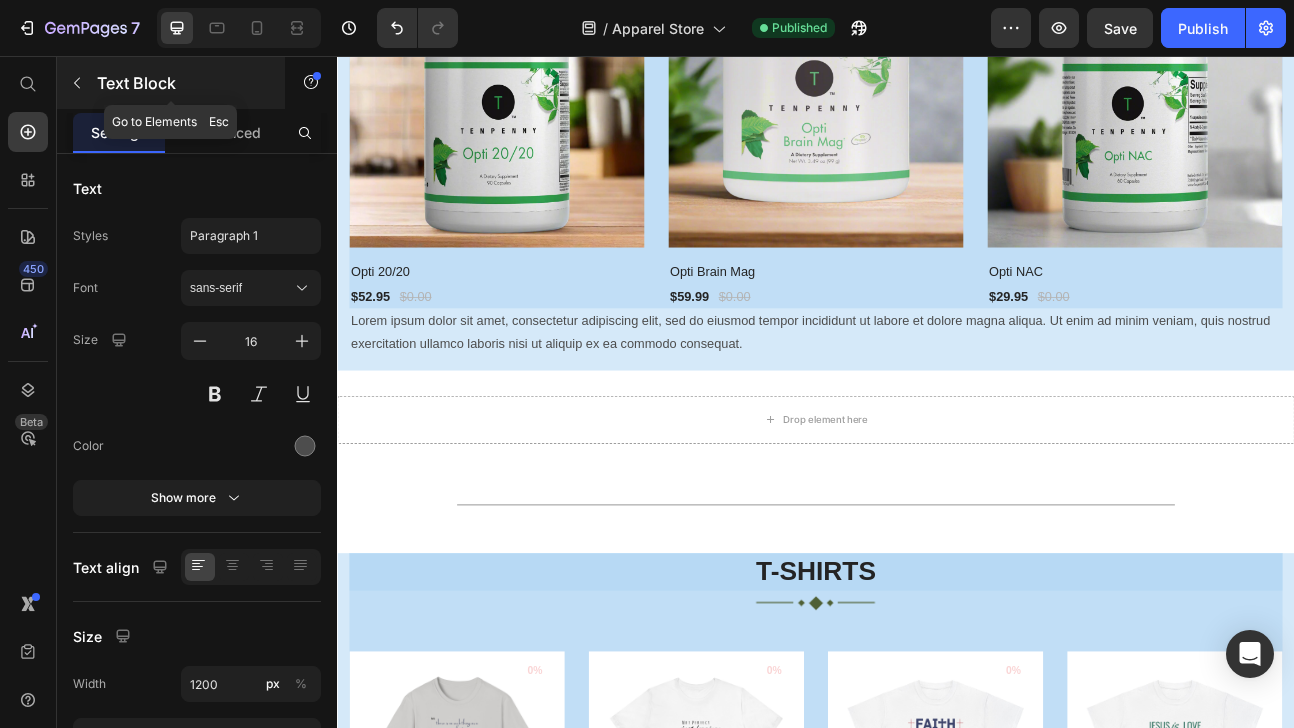 click 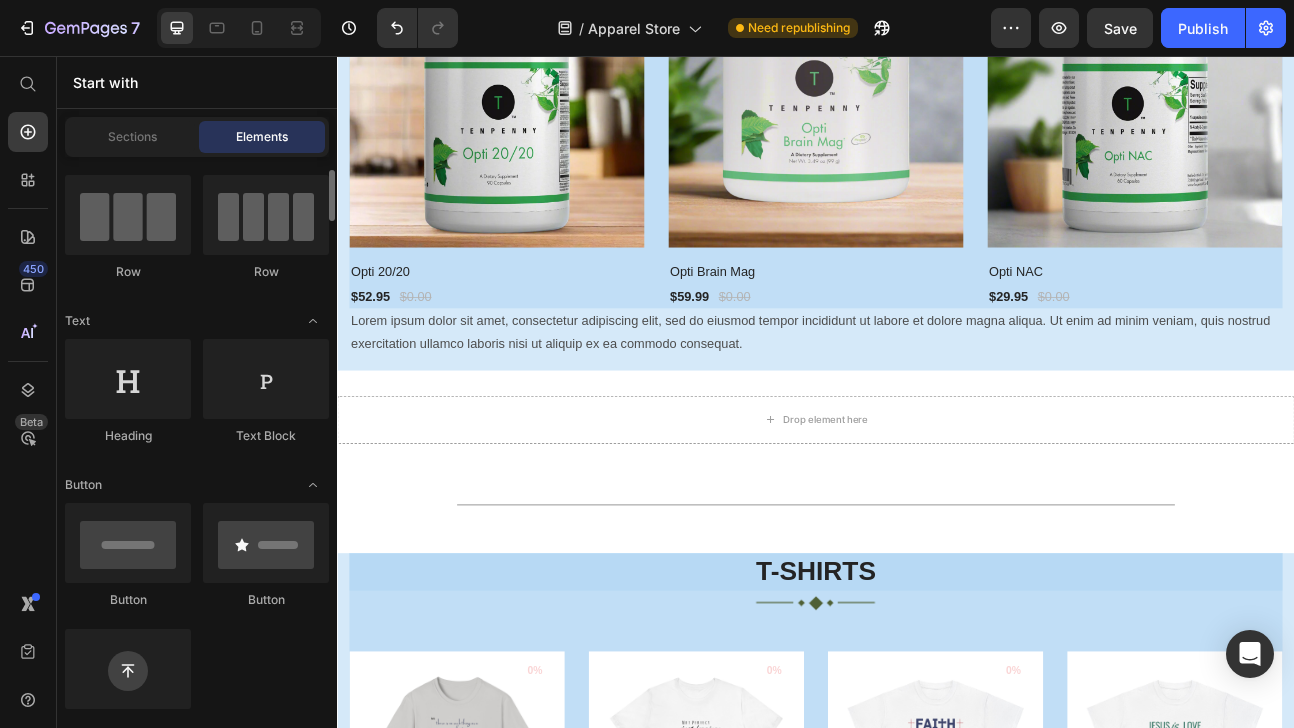 scroll, scrollTop: 151, scrollLeft: 0, axis: vertical 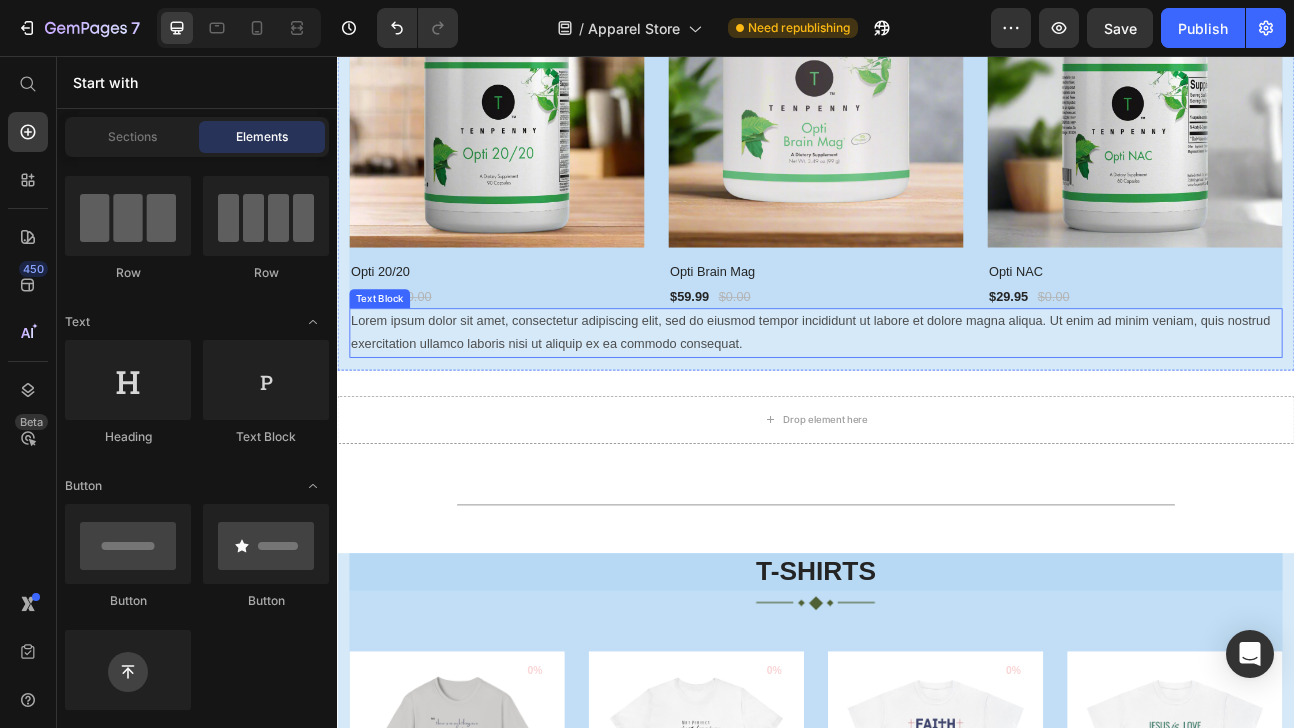 click on "Lorem ipsum dolor sit amet, consectetur adipiscing elit, sed do eiusmod tempor incididunt ut labore et dolore magna aliqua. Ut enim ad minim veniam, quis nostrud exercitation ullamco laboris nisi ut aliquip ex ea commodo consequat." at bounding box center [937, 403] 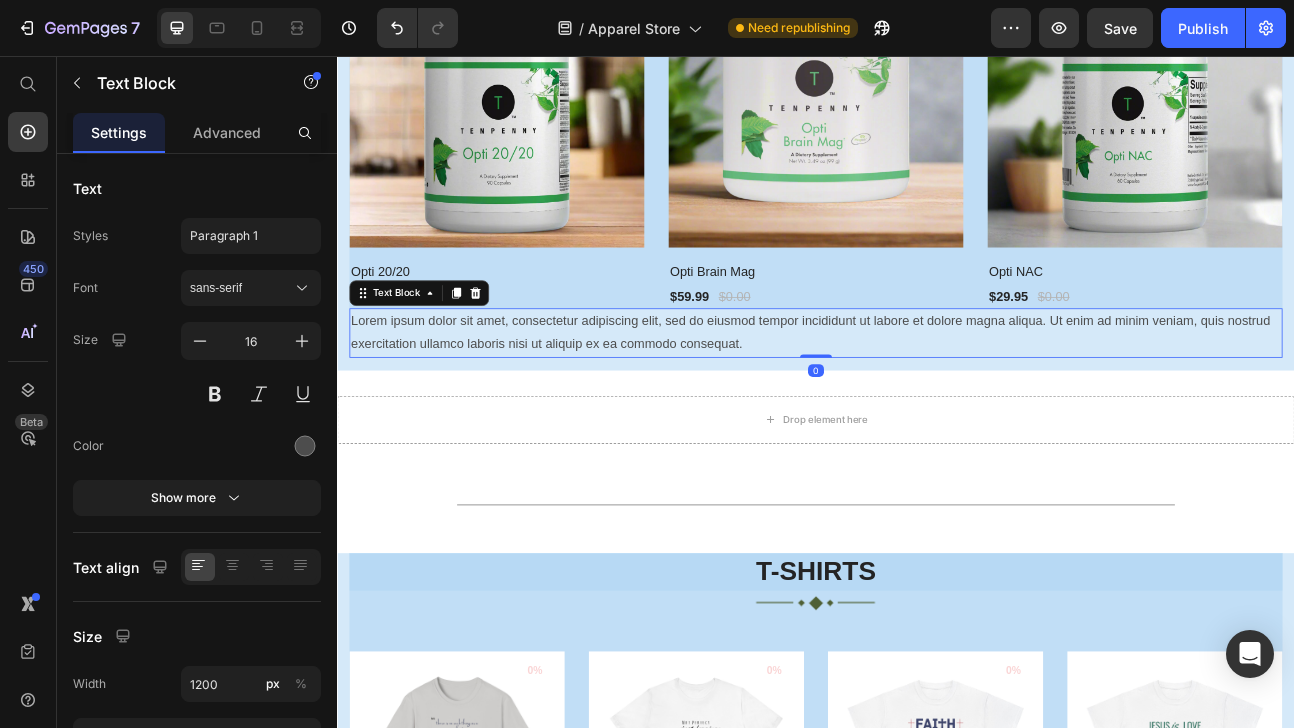 click on "Lorem ipsum dolor sit amet, consectetur adipiscing elit, sed do eiusmod tempor incididunt ut labore et dolore magna aliqua. Ut enim ad minim veniam, quis nostrud exercitation ullamco laboris nisi ut aliquip ex ea commodo consequat." at bounding box center [937, 403] 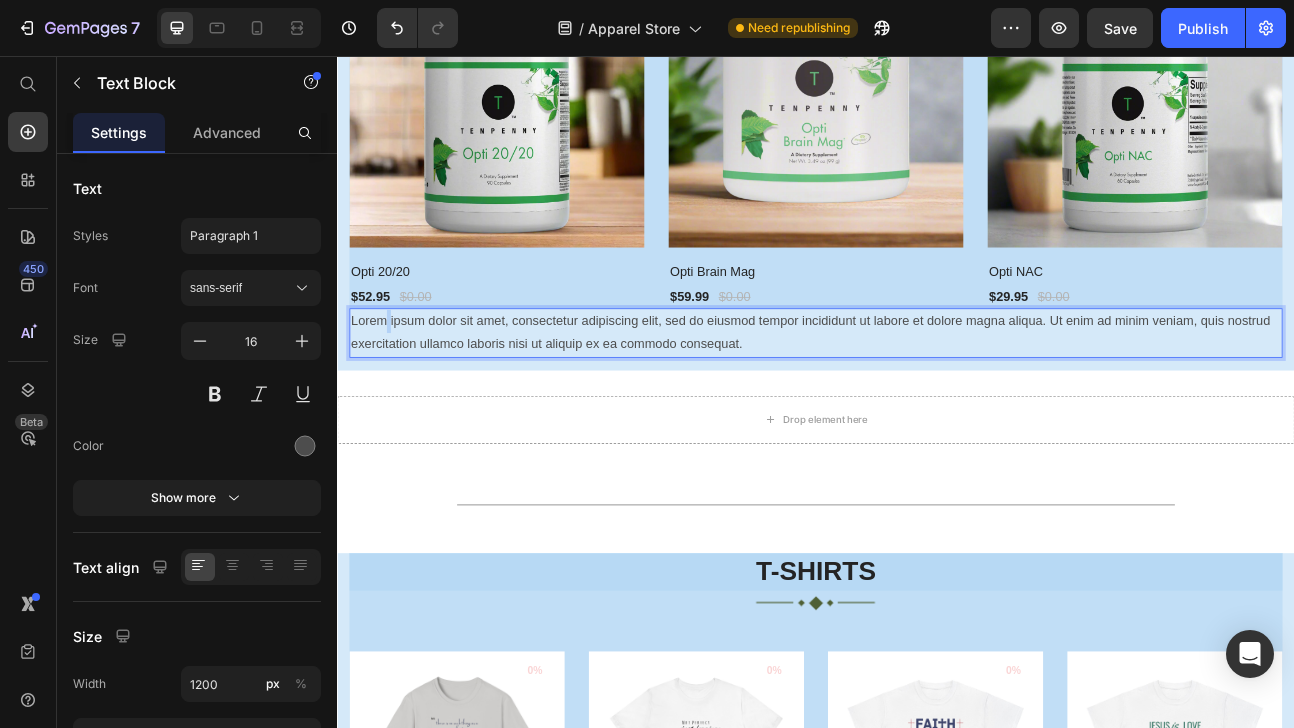 click on "Lorem ipsum dolor sit amet, consectetur adipiscing elit, sed do eiusmod tempor incididunt ut labore et dolore magna aliqua. Ut enim ad minim veniam, quis nostrud exercitation ullamco laboris nisi ut aliquip ex ea commodo consequat." at bounding box center (937, 403) 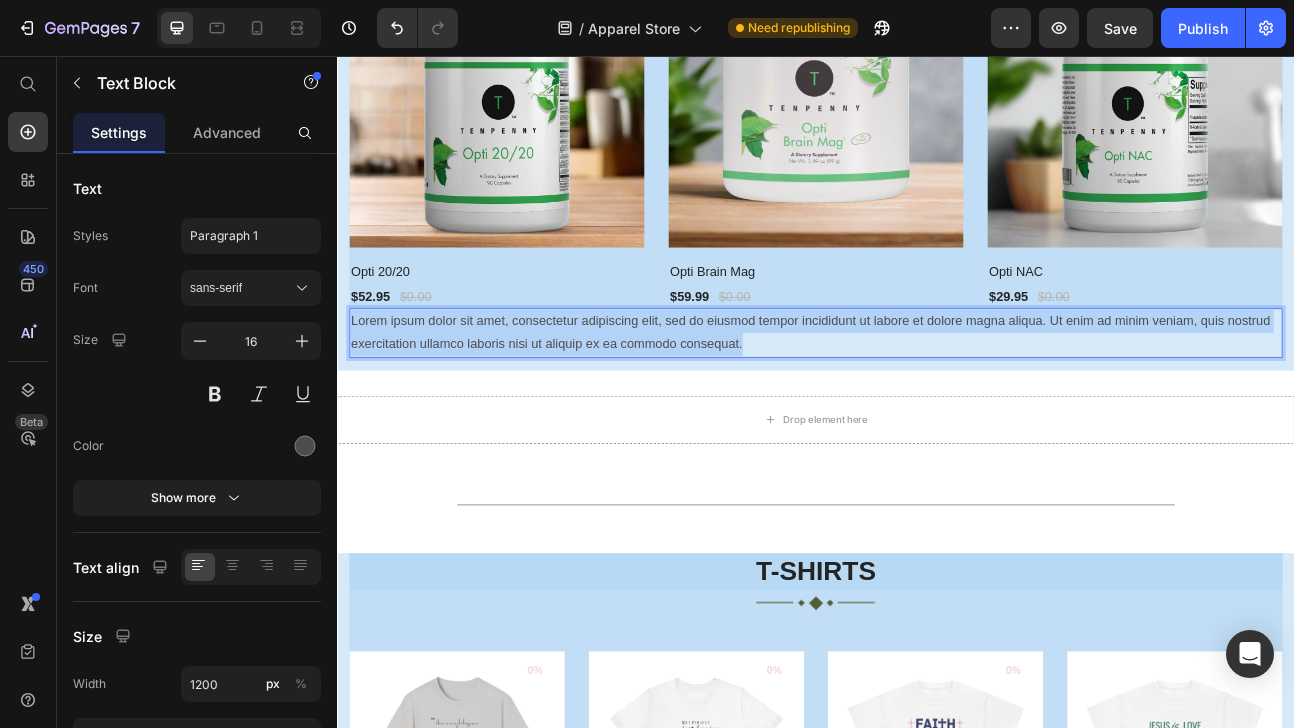 click on "Lorem ipsum dolor sit amet, consectetur adipiscing elit, sed do eiusmod tempor incididunt ut labore et dolore magna aliqua. Ut enim ad minim veniam, quis nostrud exercitation ullamco laboris nisi ut aliquip ex ea commodo consequat." at bounding box center [937, 403] 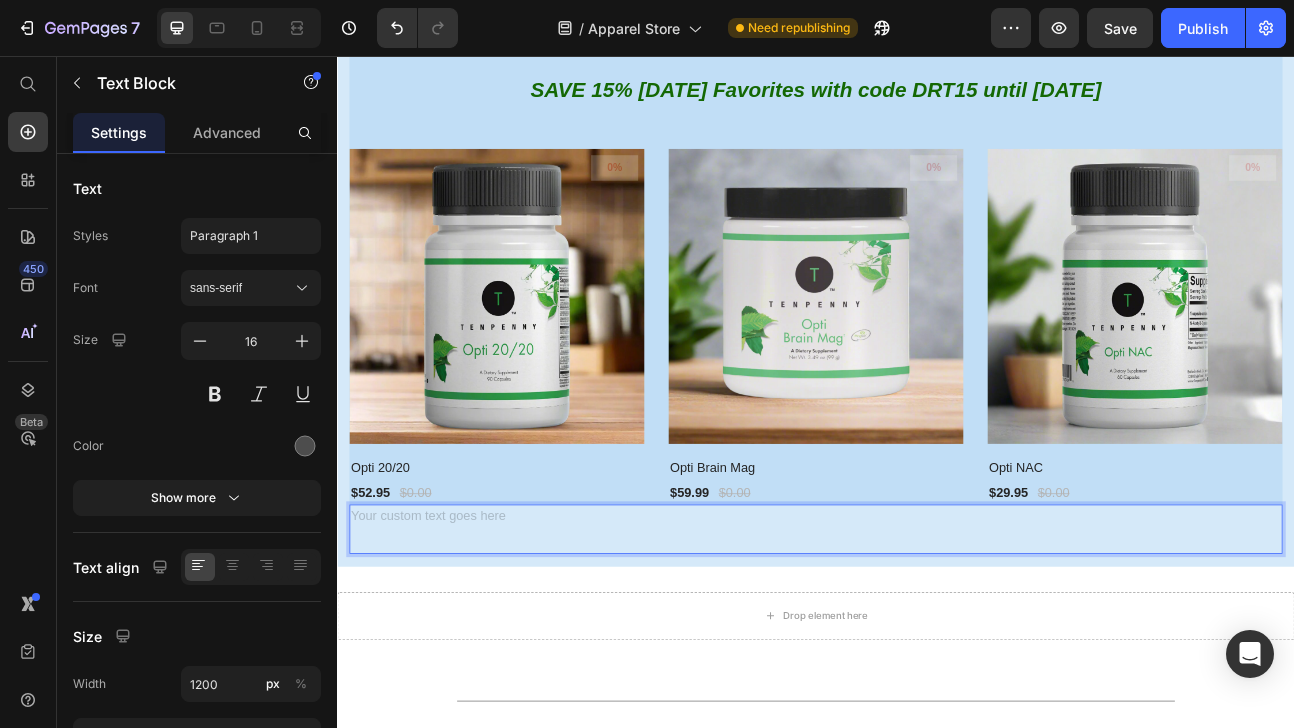 scroll, scrollTop: 768, scrollLeft: 0, axis: vertical 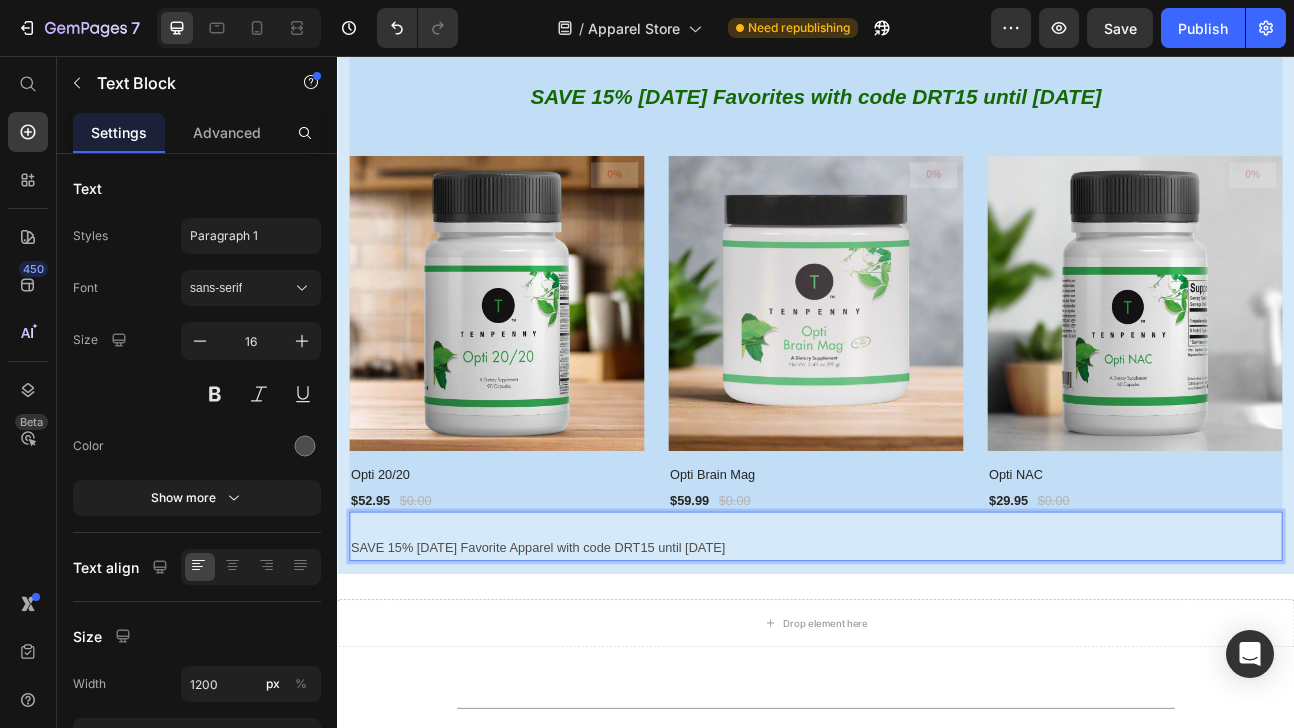 click on "SAVE 15% [DATE] Favorite Apparel with code DRT15 until [DATE]" at bounding box center (937, 672) 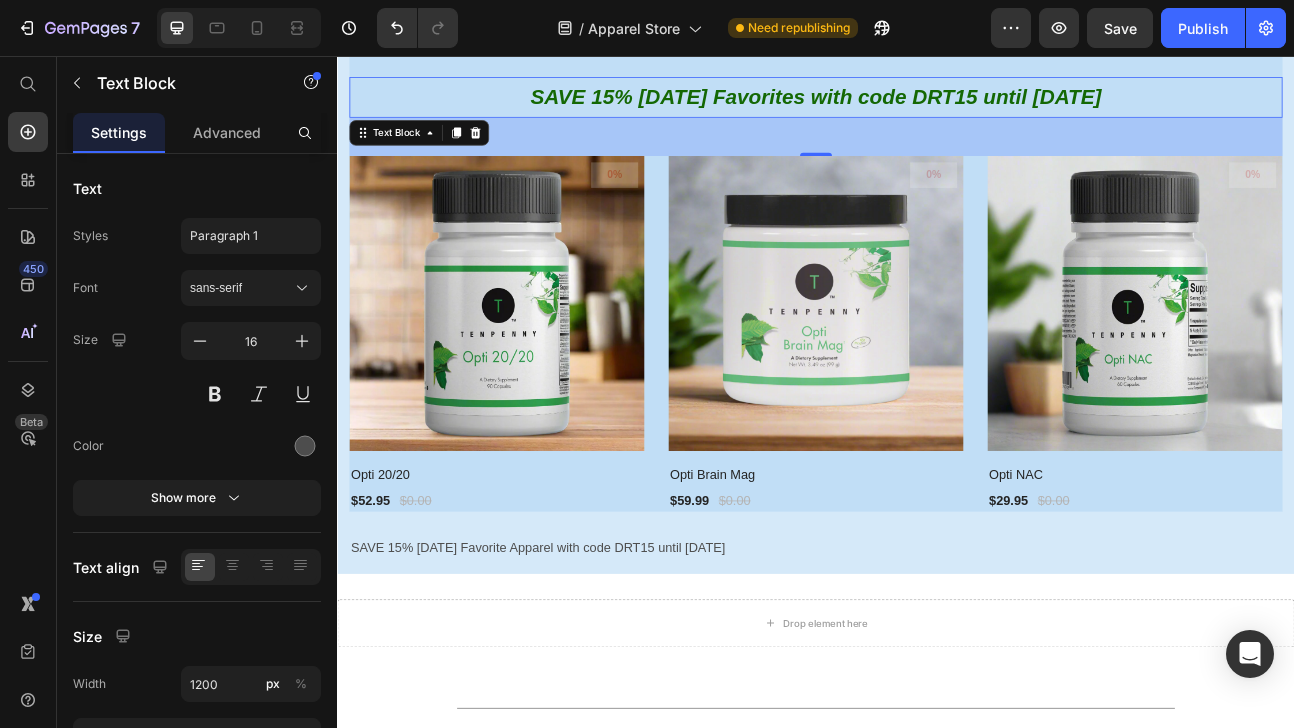 click on "SAVE 15% [DATE] Favorites with code DRT15 until [DATE]" at bounding box center [937, 107] 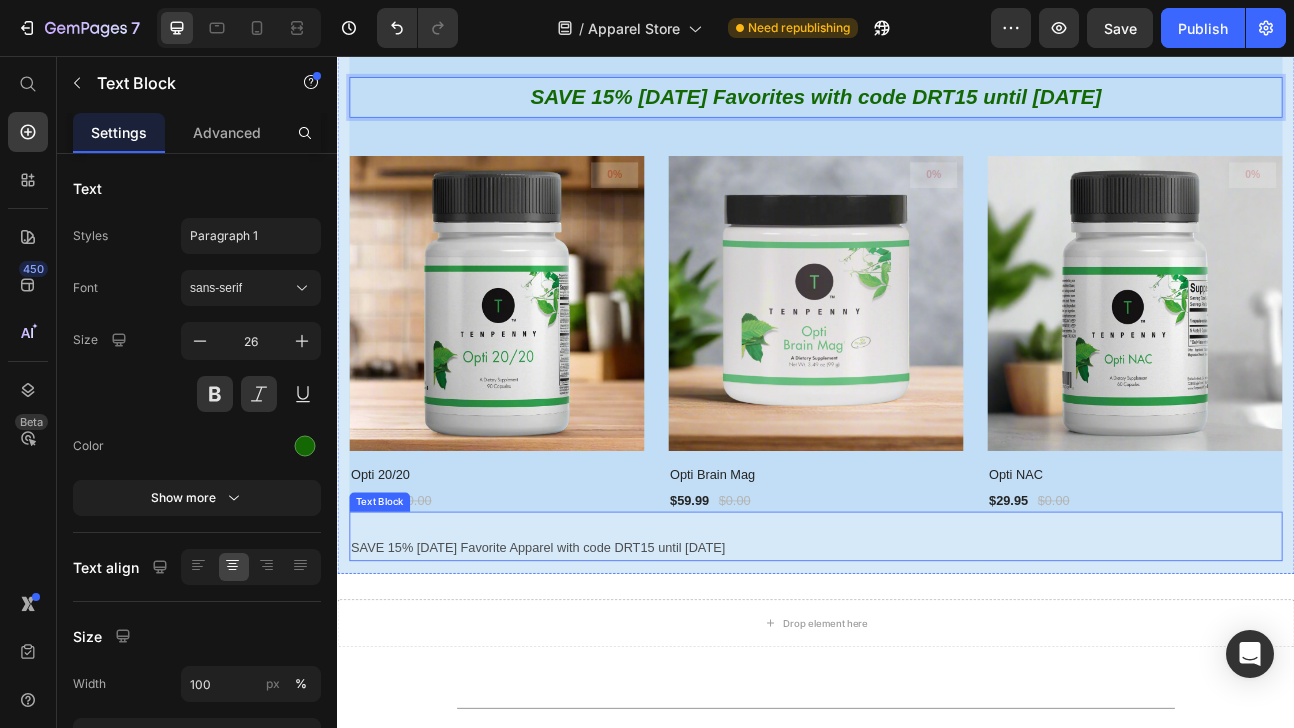 click on "SAVE 15% [DATE] Favorite Apparel with code DRT15 until [DATE]" at bounding box center (937, 672) 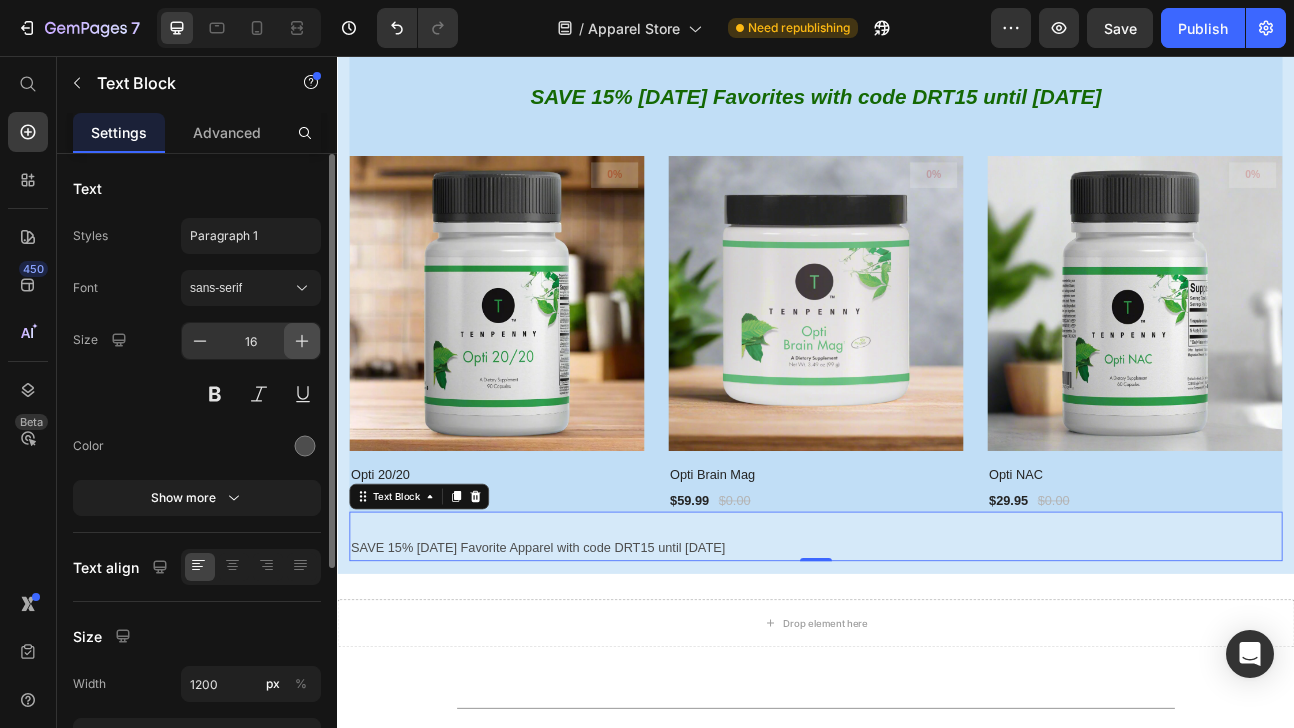 click at bounding box center [302, 341] 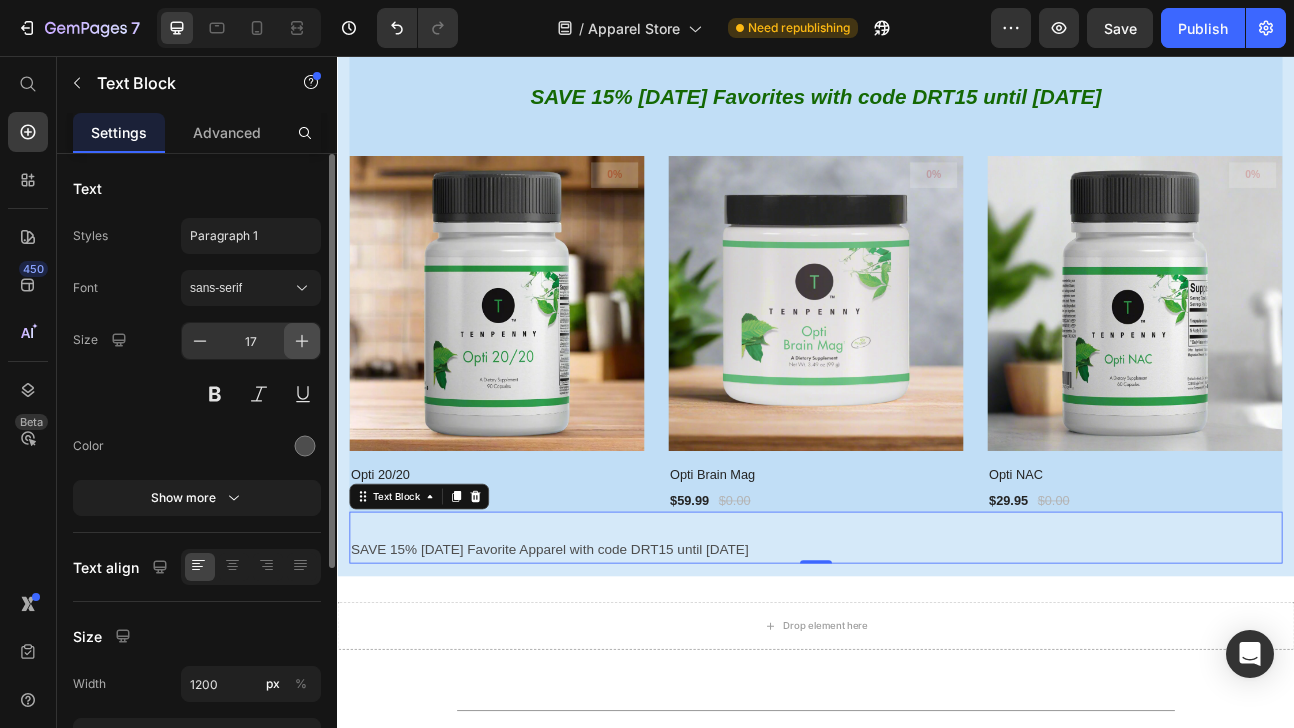 click at bounding box center (302, 341) 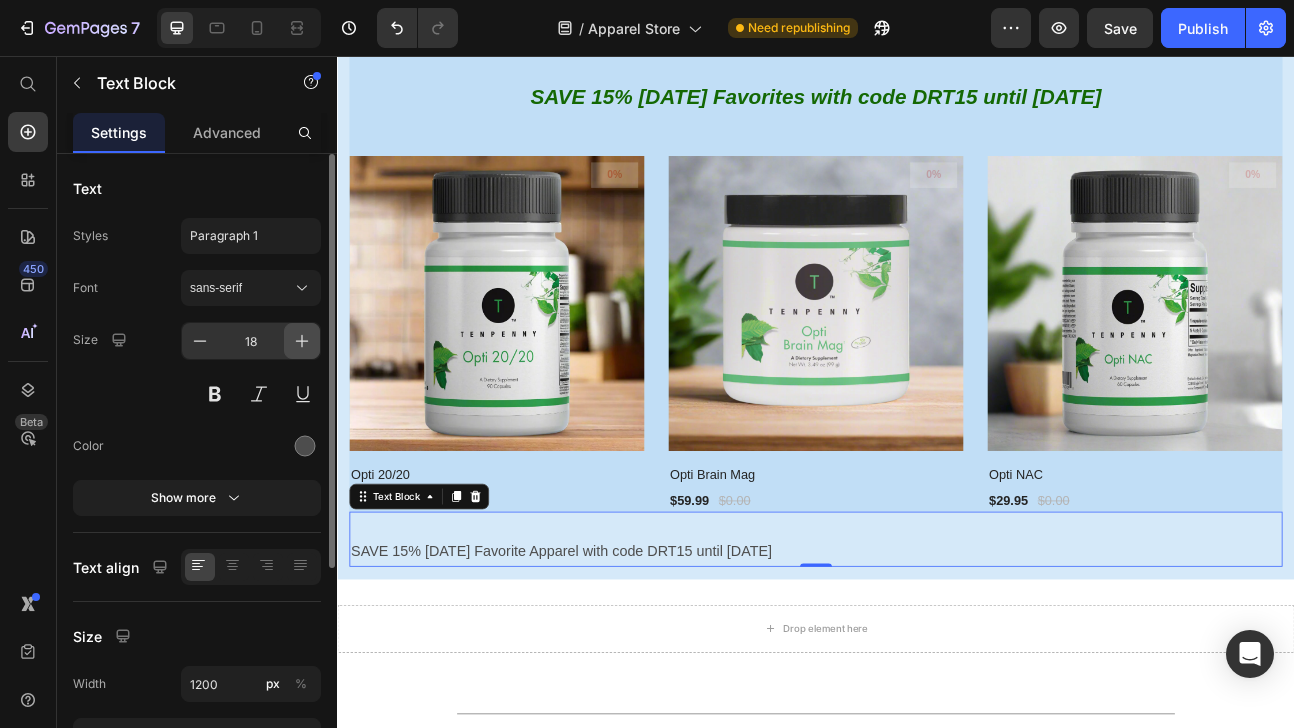 click at bounding box center [302, 341] 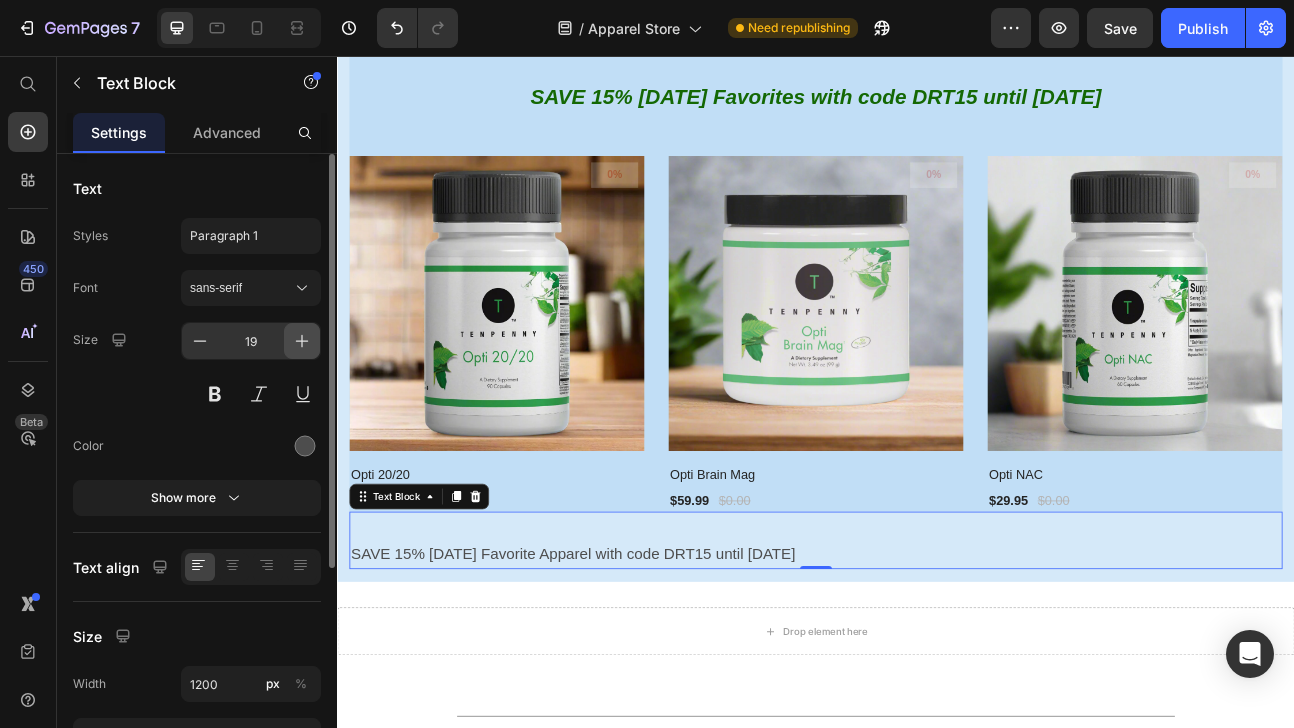 click at bounding box center [302, 341] 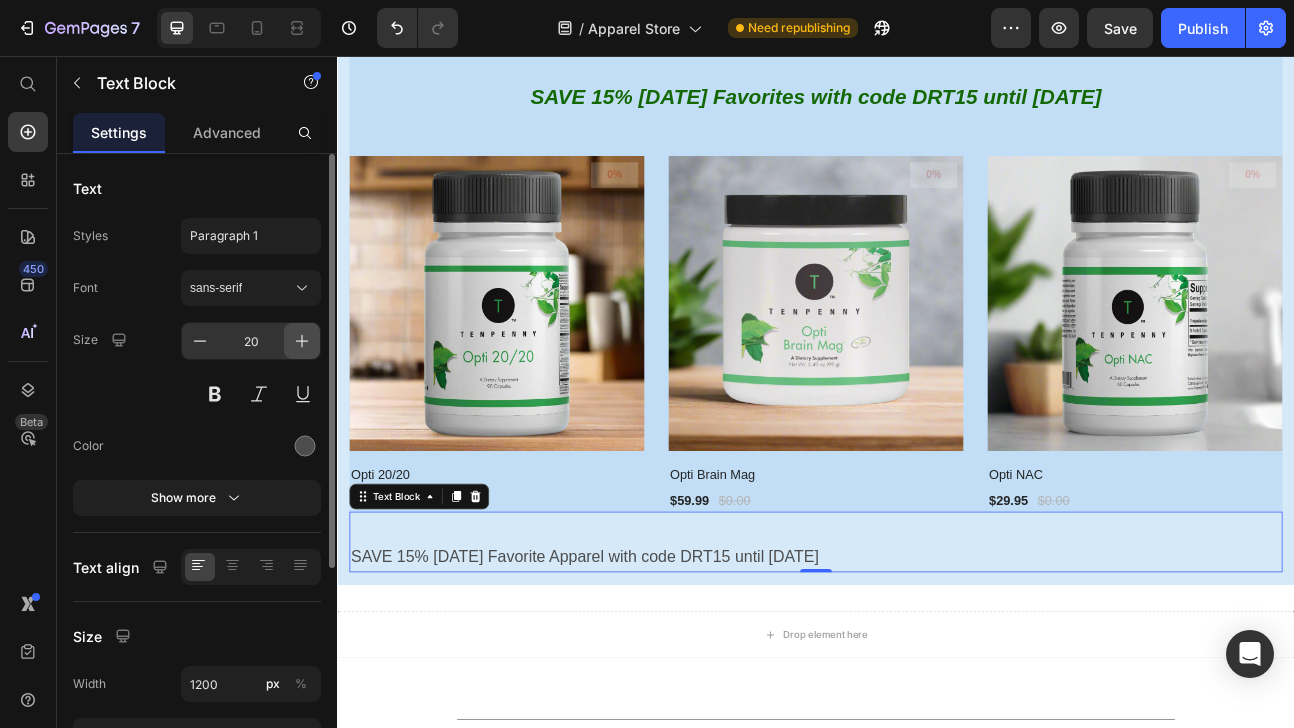 click at bounding box center (302, 341) 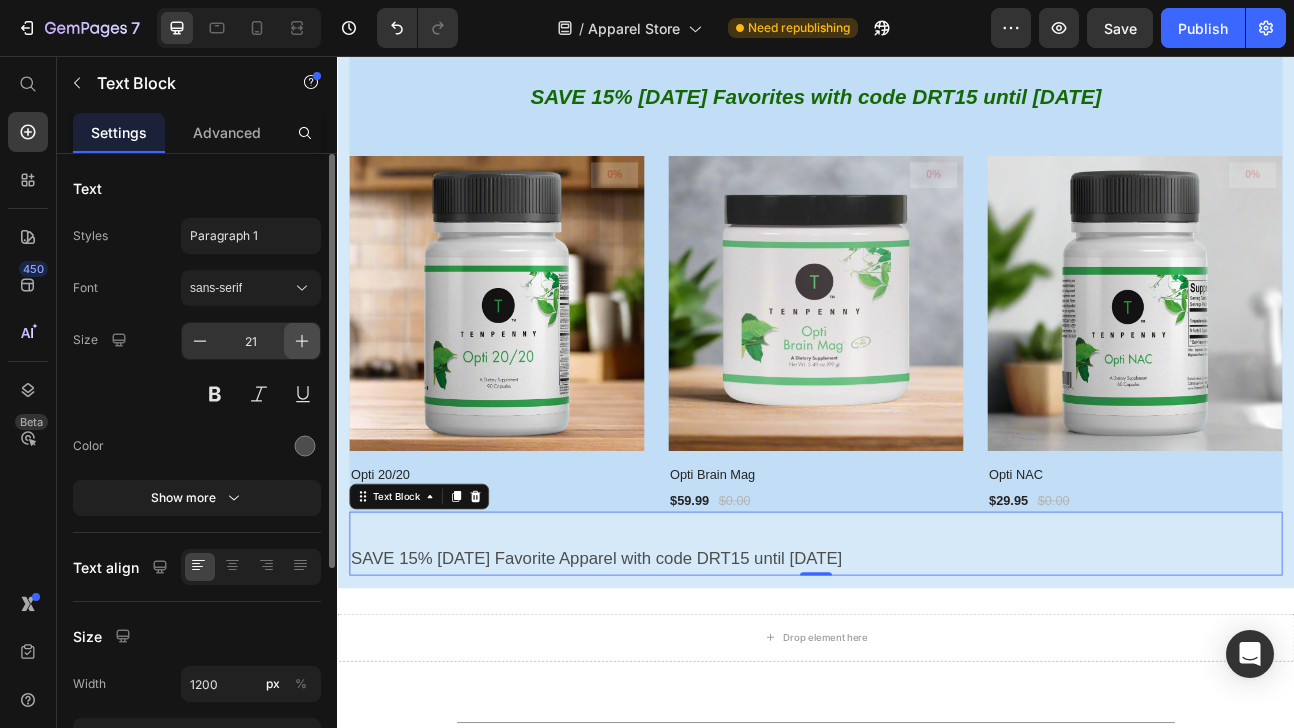 click at bounding box center (302, 341) 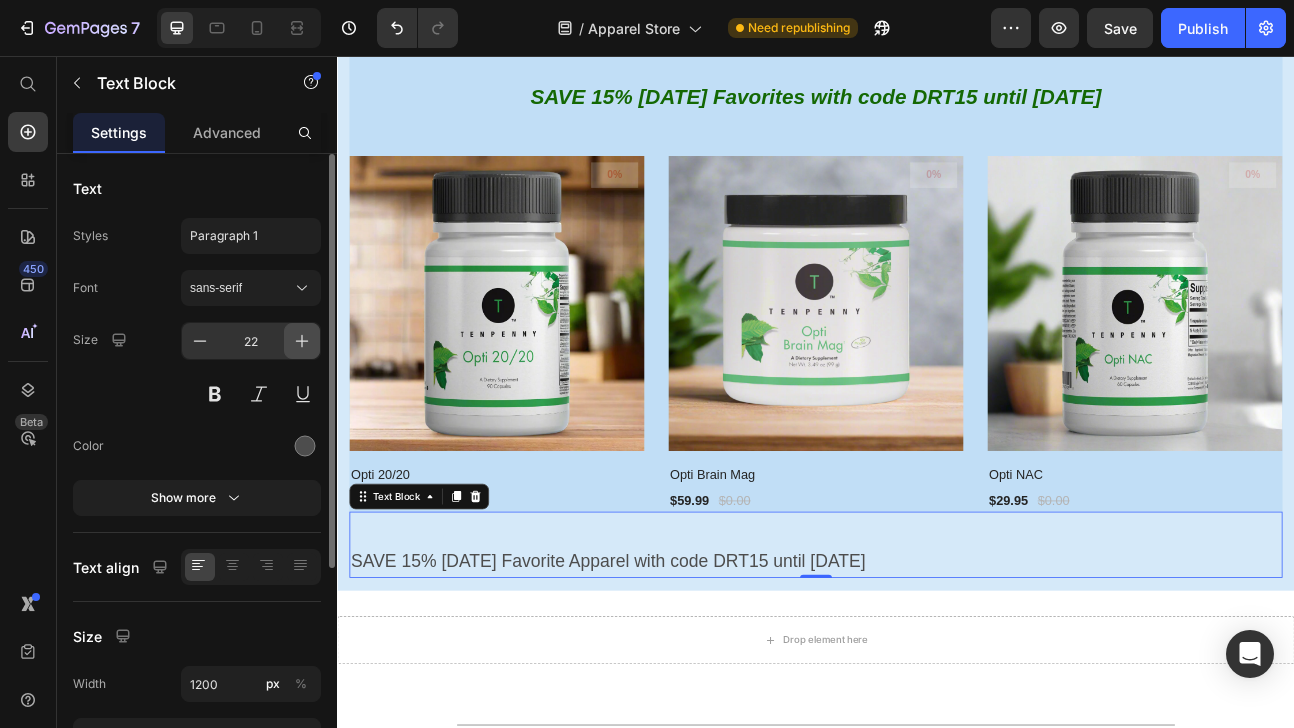 click at bounding box center [302, 341] 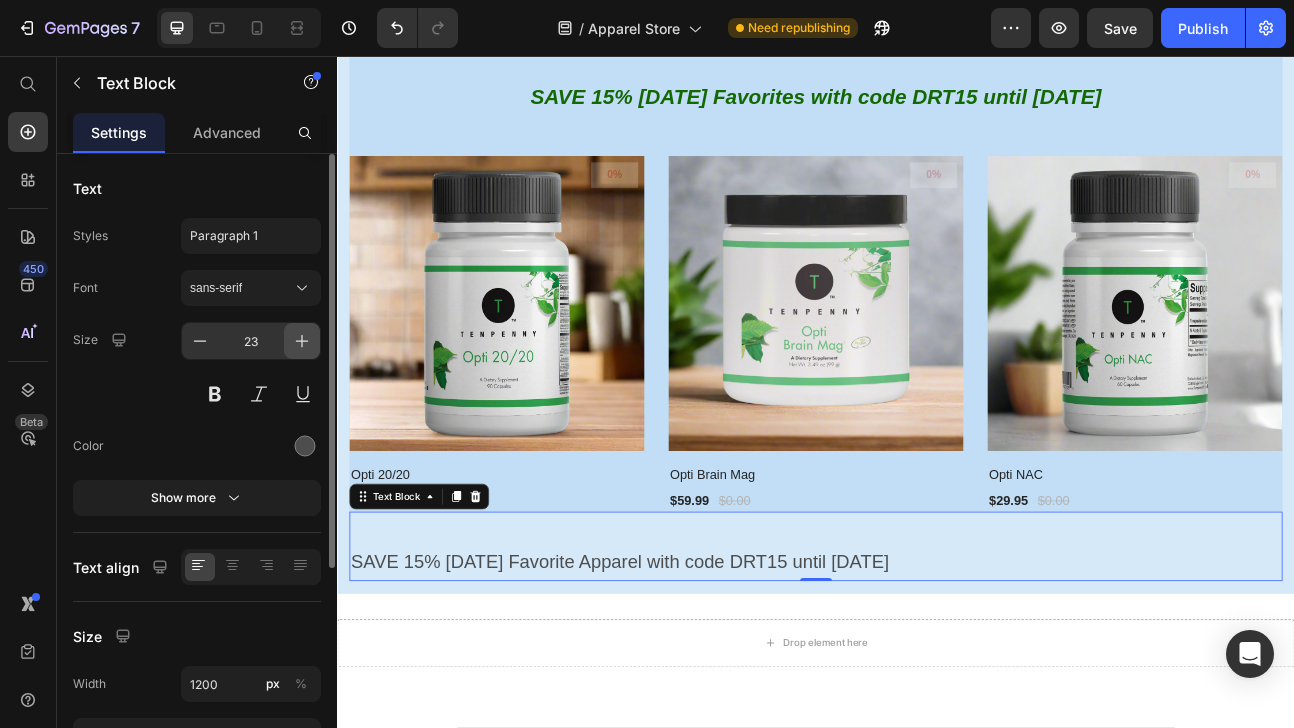 click at bounding box center [302, 341] 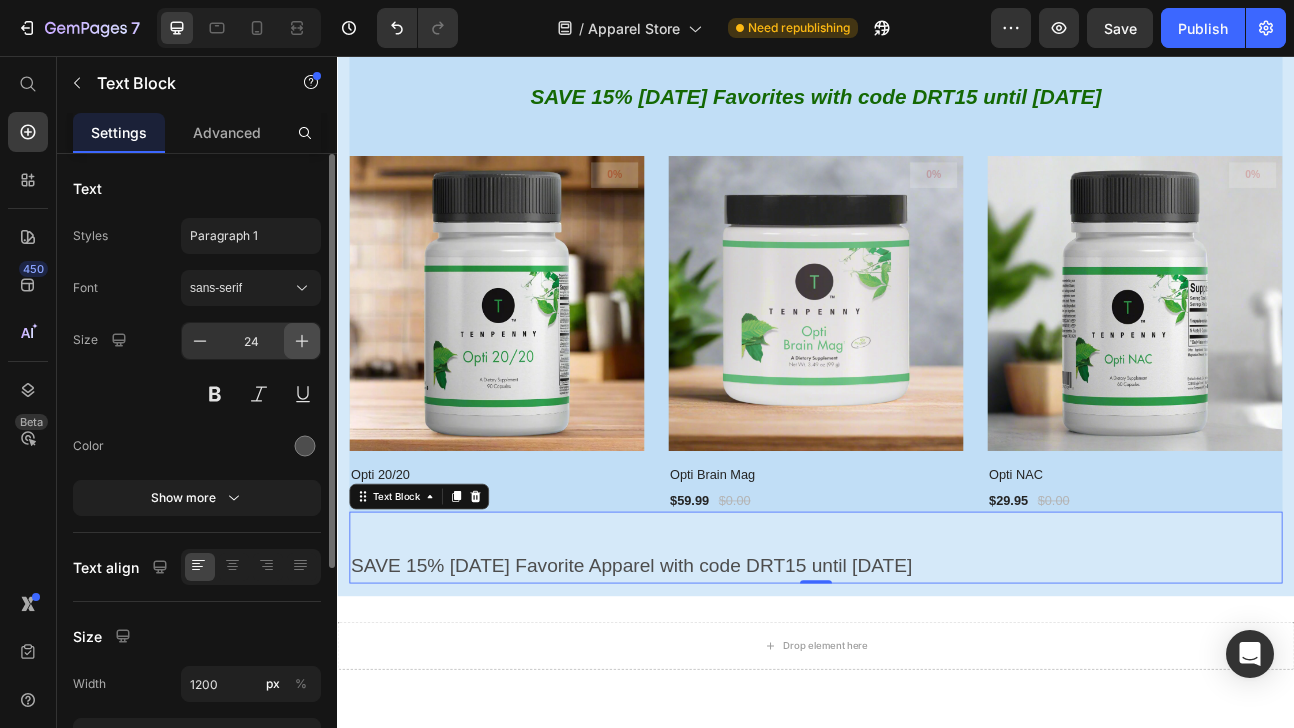 click at bounding box center (302, 341) 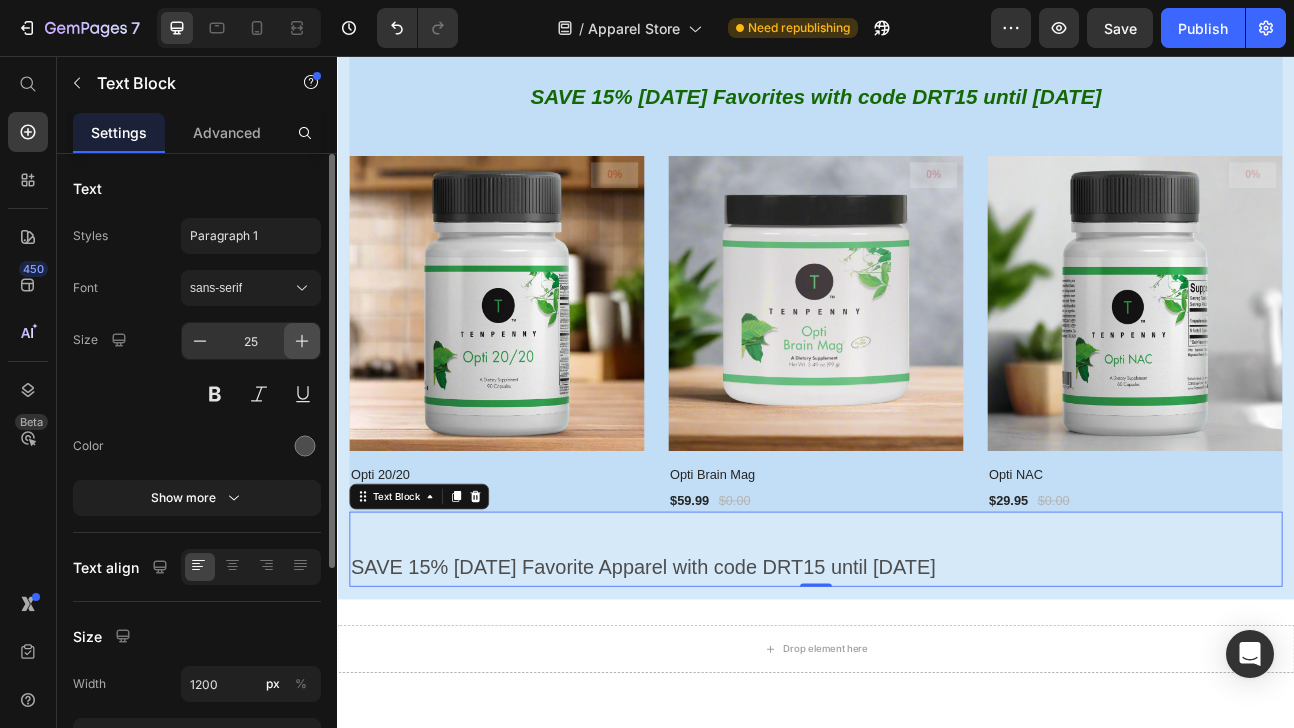 click at bounding box center (302, 341) 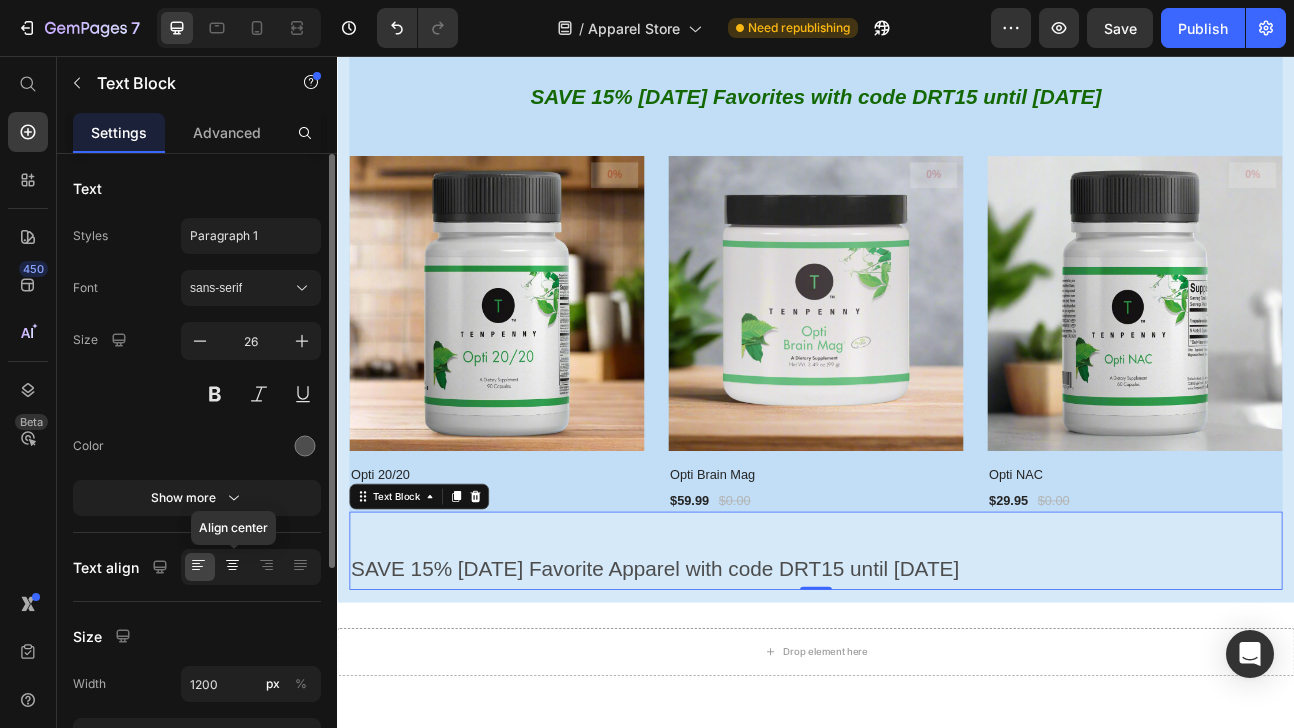 click 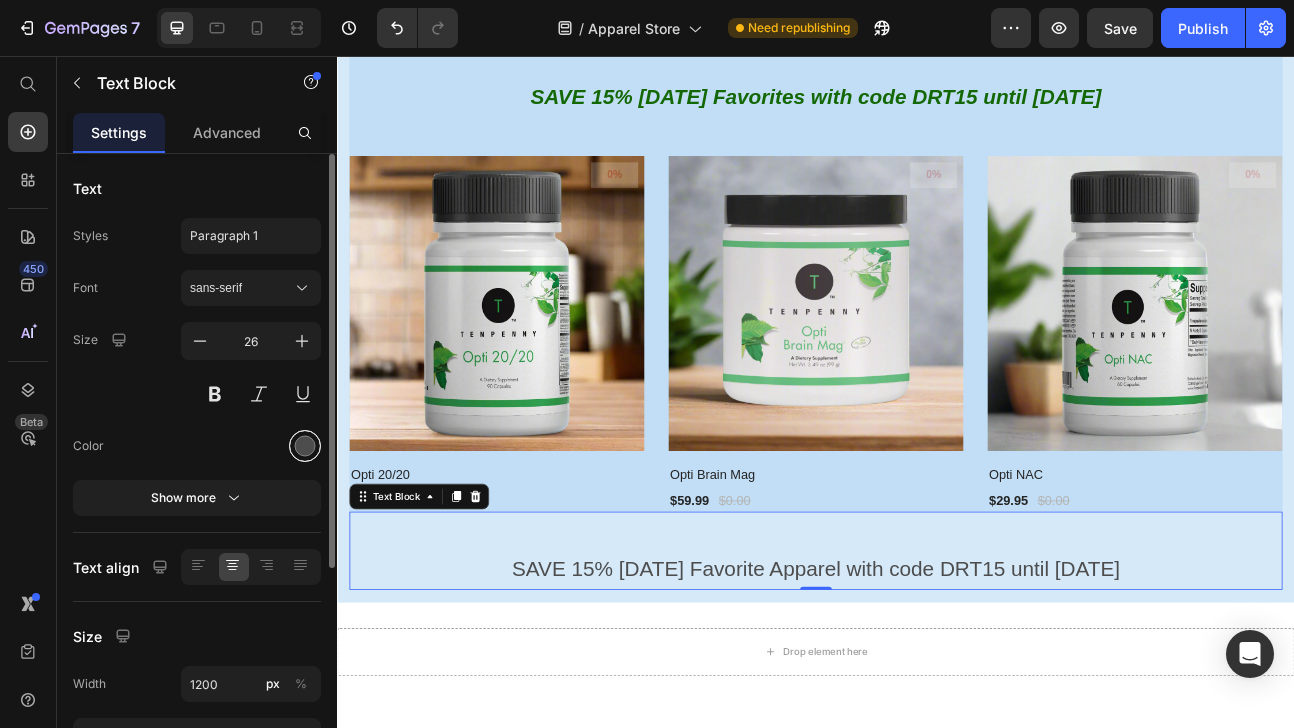 click at bounding box center (305, 446) 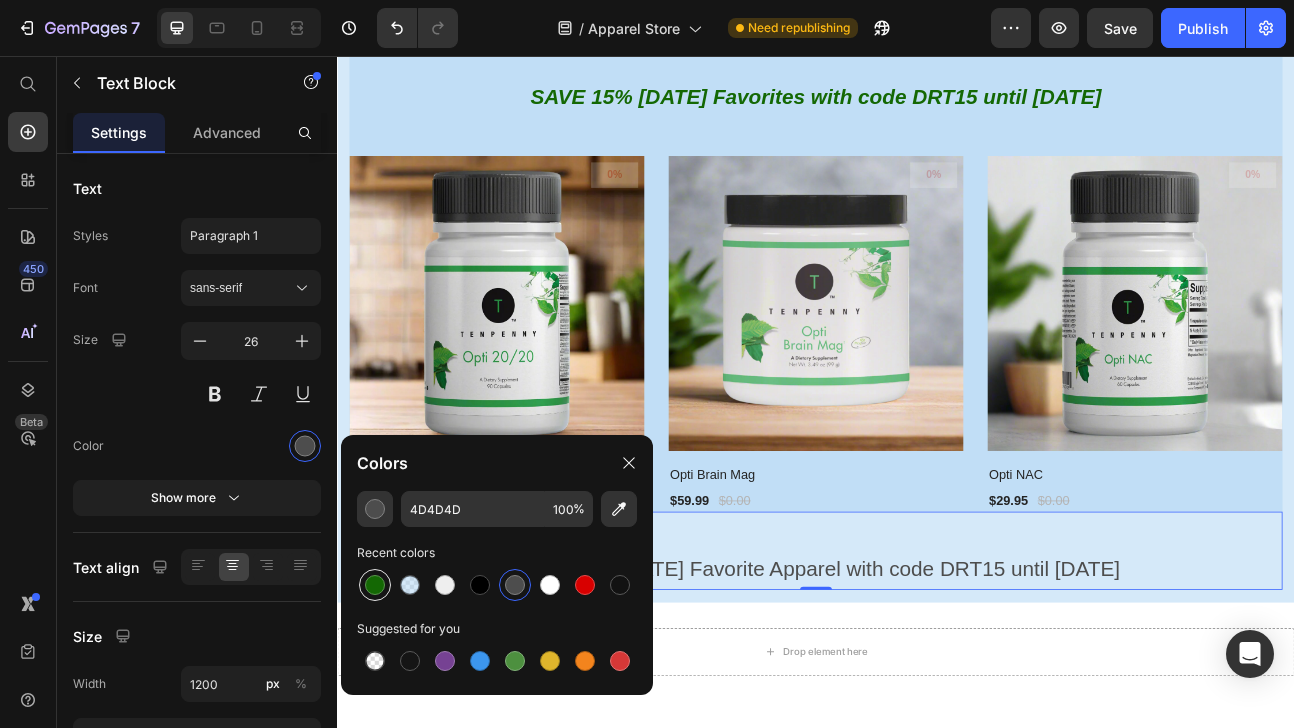 click at bounding box center (375, 585) 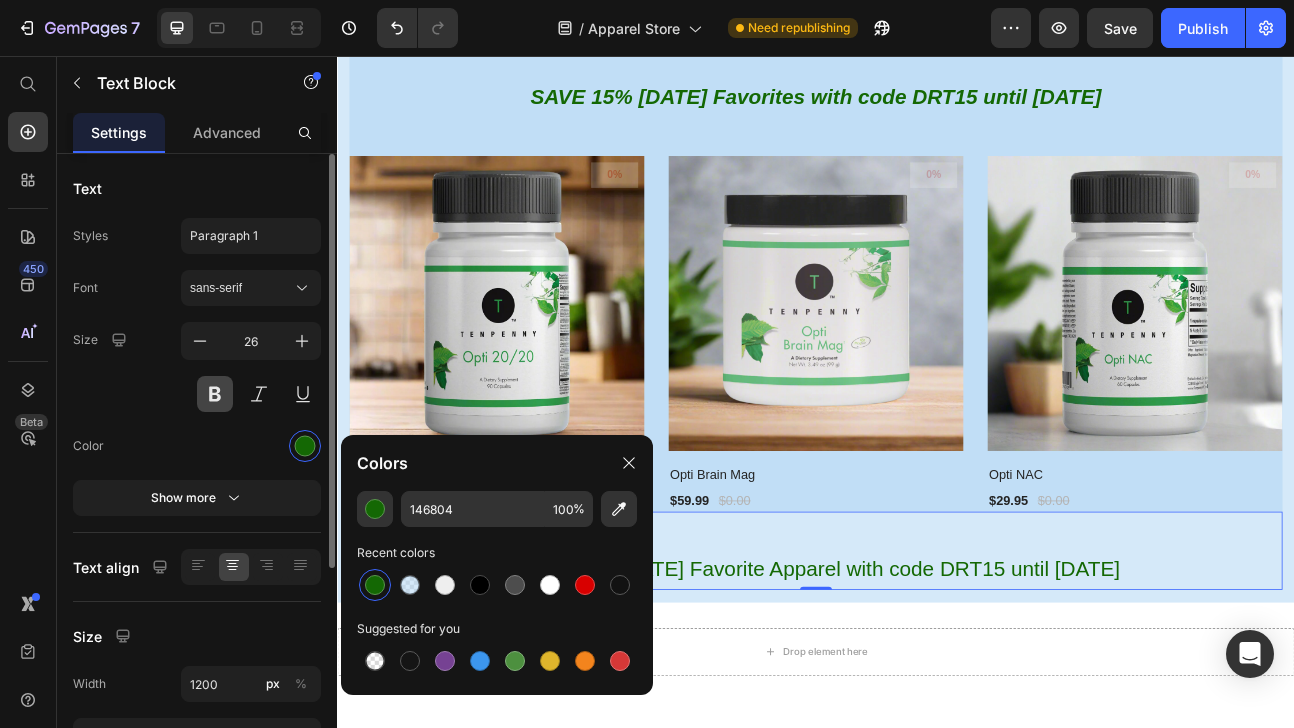 click at bounding box center [215, 394] 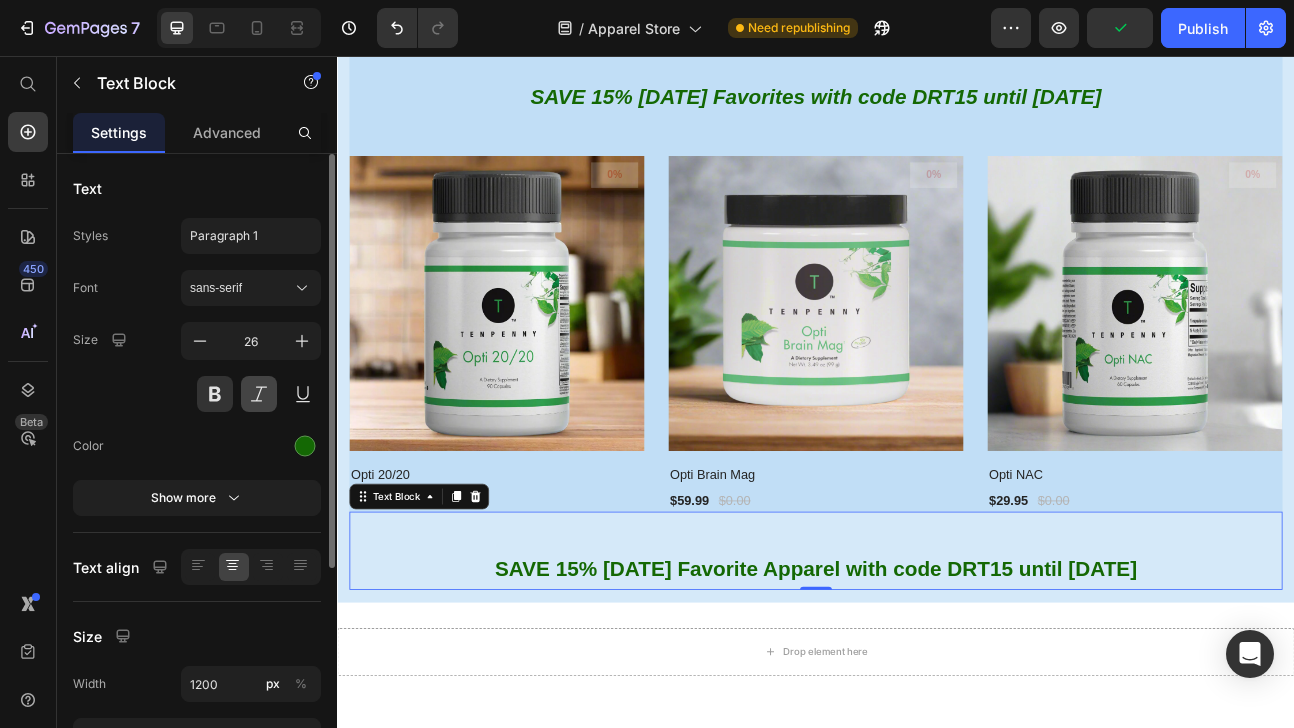 click at bounding box center (259, 394) 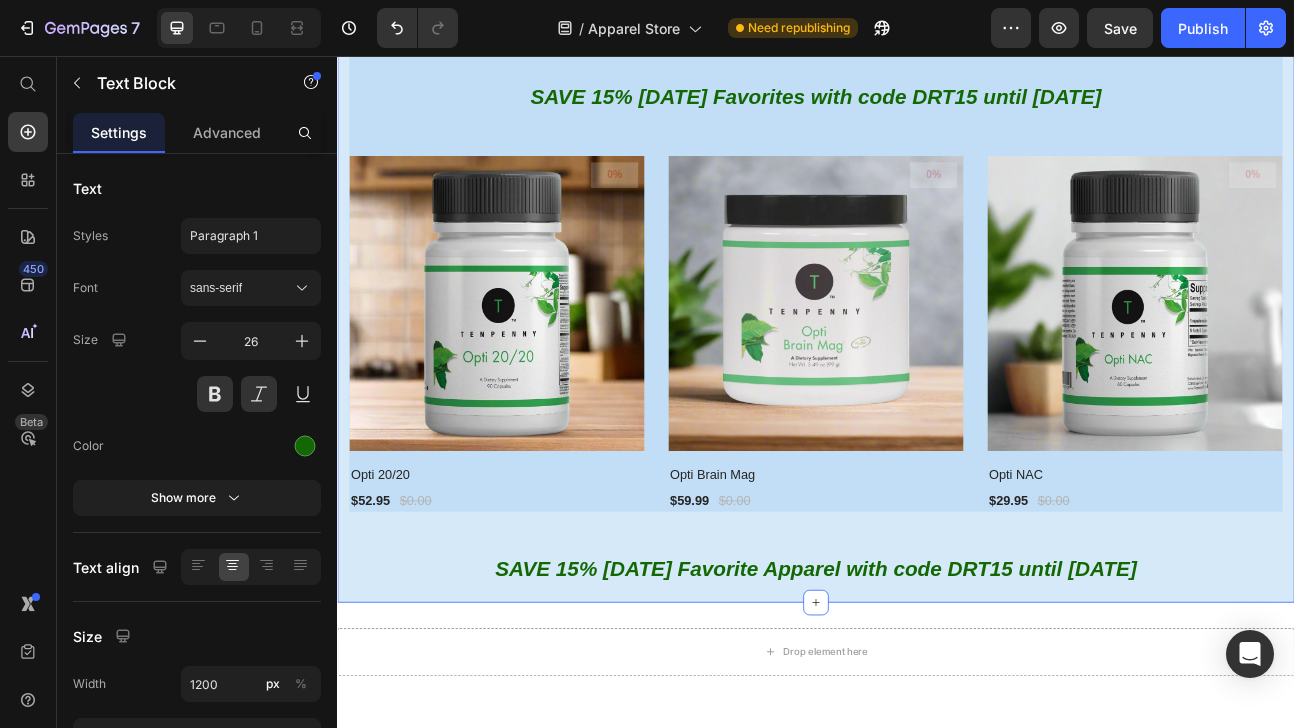 click on "[DATE] FAVORITES Heading Image SAVE 15% [DATE] Favorites with code DRT15 until [DATE] Text Block 0% (P) Tag Product Images & Gallery Row Opti 20/20 (P) Title $52.95 (P) Price $0.00 (P) Price Row Row 0% (P) Tag Product Images & Gallery Row Opti Brain Mag (P) Title $59.99 (P) Price $0.00 (P) Price Row Row 0% (P) Tag Product Images & Gallery Row Opti NAC (P) Title $29.95 (P) Price $0.00 (P) Price Row Row Product List Row SAVE 15% [DATE] Favorite Apparel with code DRT15 until [DATE] Text Block Section 2   You can create reusable sections Create Theme Section AI Content Write with GemAI What would you like to describe here? Tone and Voice Persuasive Product Getting products... Show more Generate" at bounding box center [937, 310] 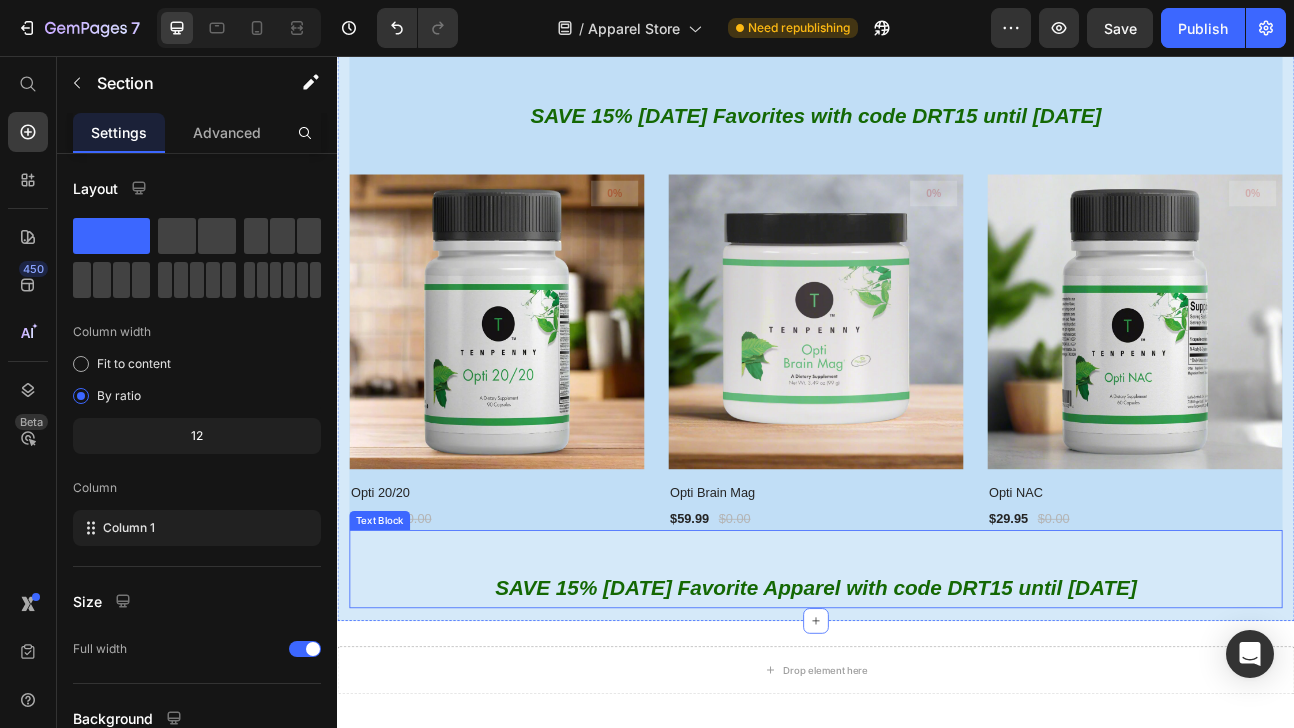 scroll, scrollTop: 748, scrollLeft: 0, axis: vertical 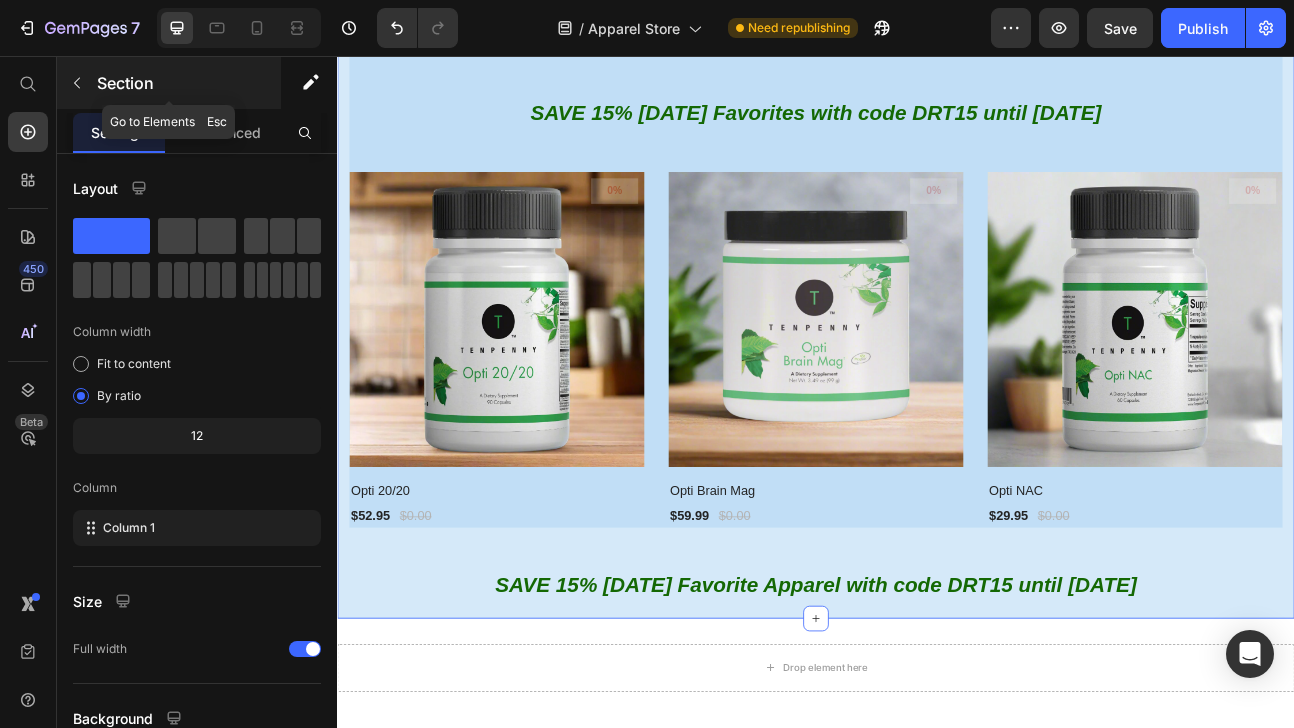 click 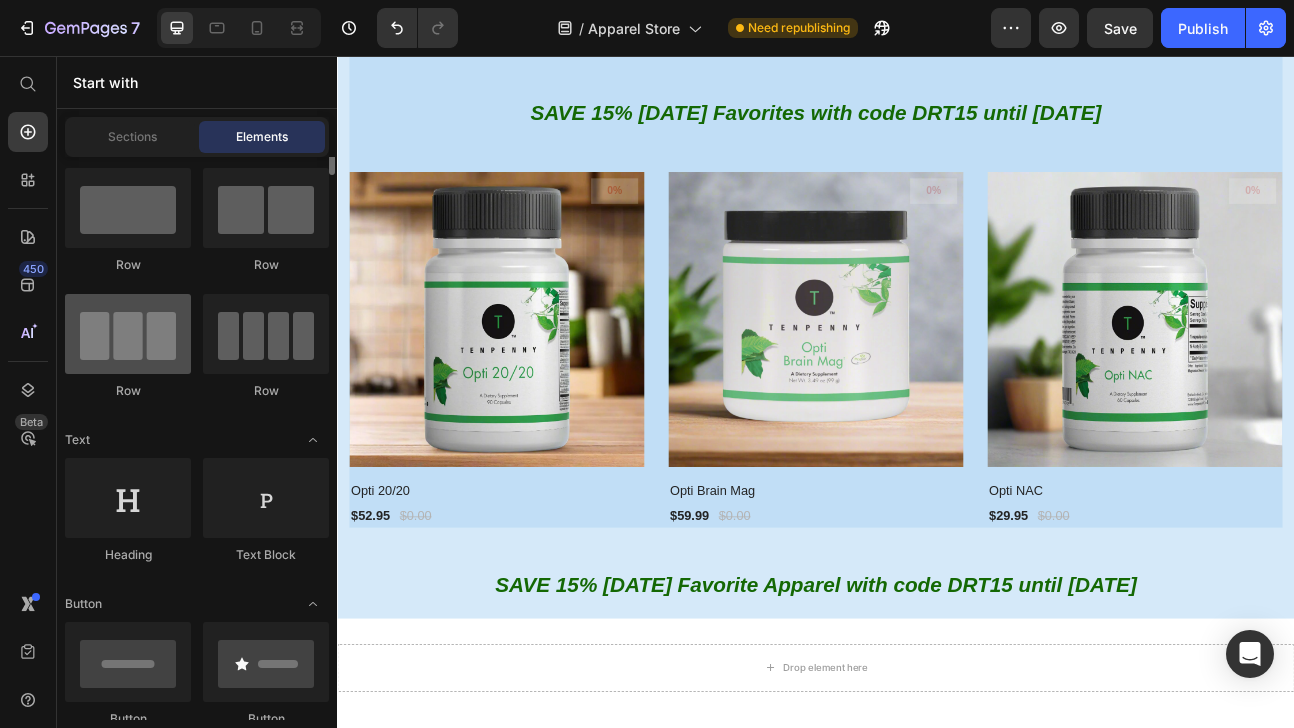 scroll, scrollTop: 0, scrollLeft: 0, axis: both 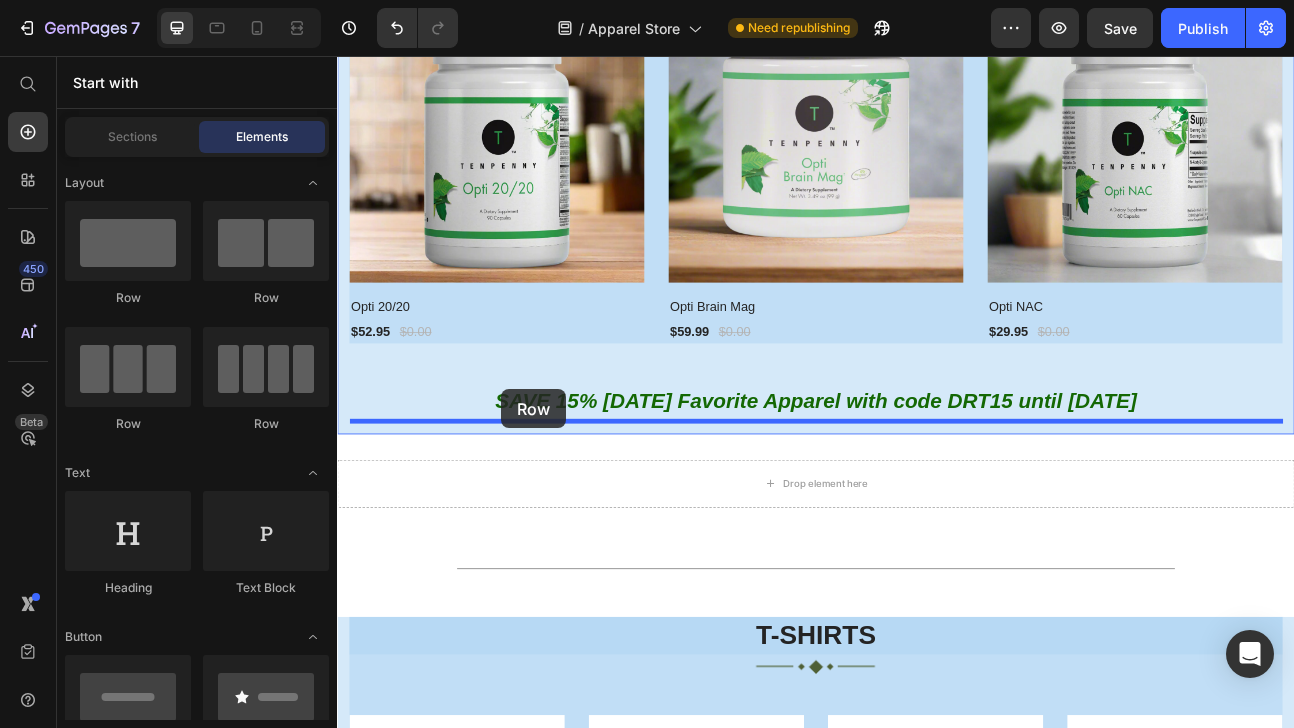 drag, startPoint x: 461, startPoint y: 298, endPoint x: 543, endPoint y: 474, distance: 194.16487 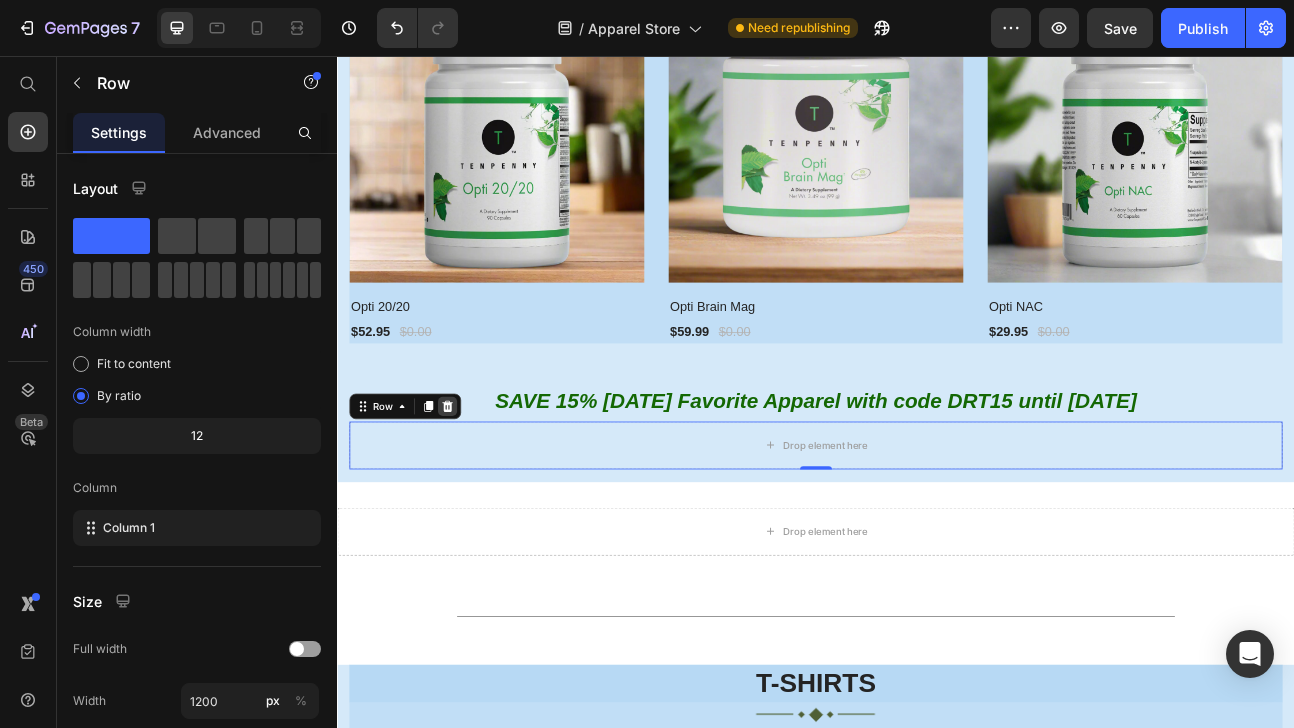 click 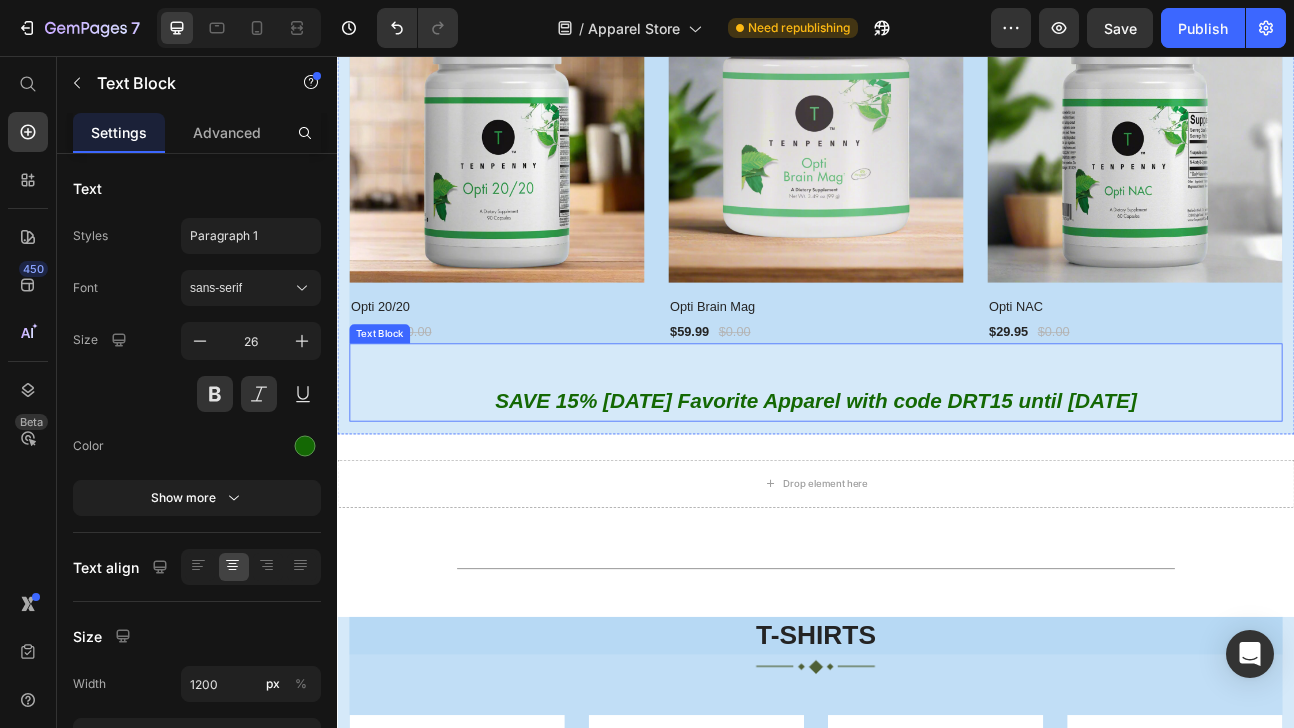 click at bounding box center (937, 441) 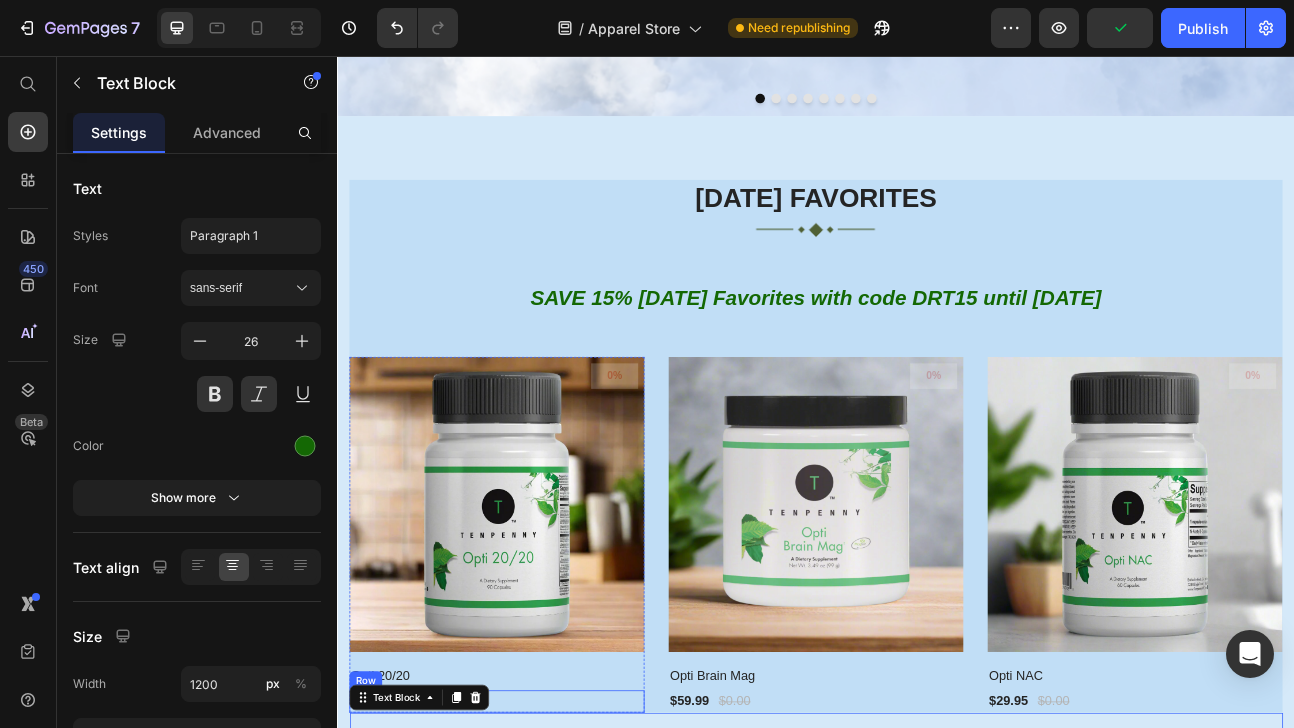 scroll, scrollTop: 505, scrollLeft: 0, axis: vertical 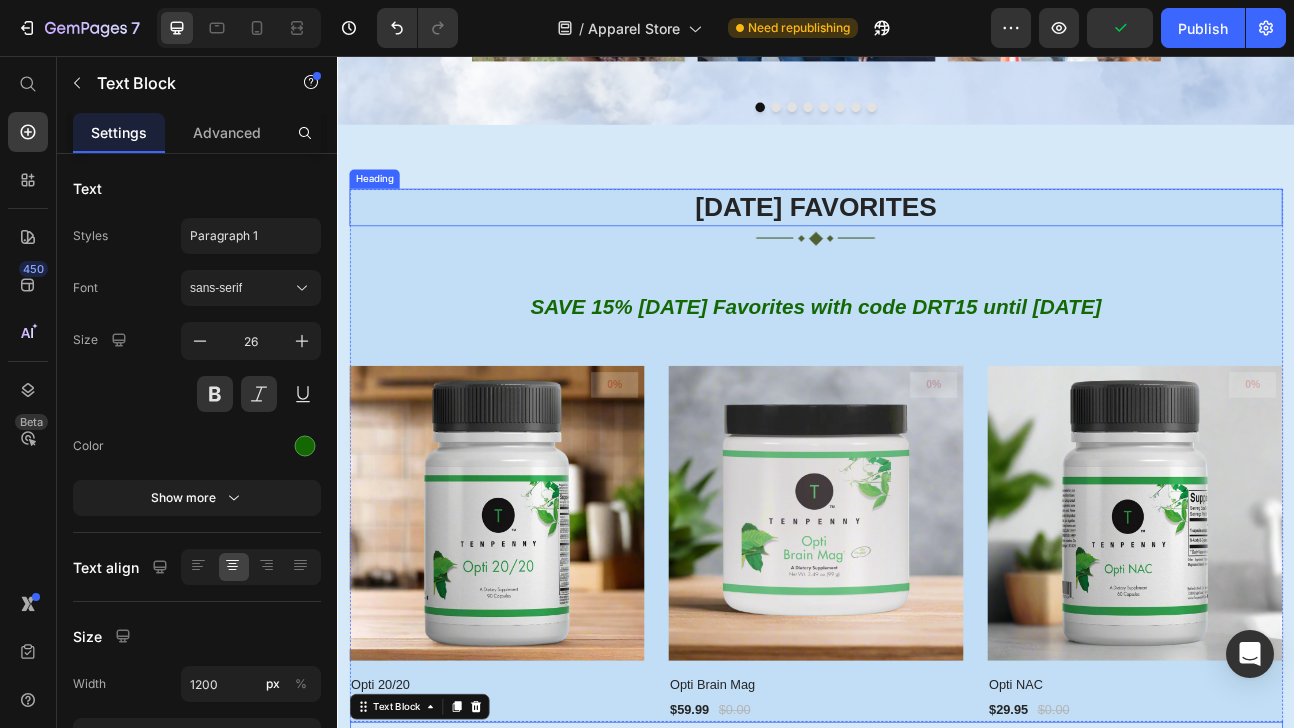 click on "[DATE] FAVORITES" at bounding box center [937, 245] 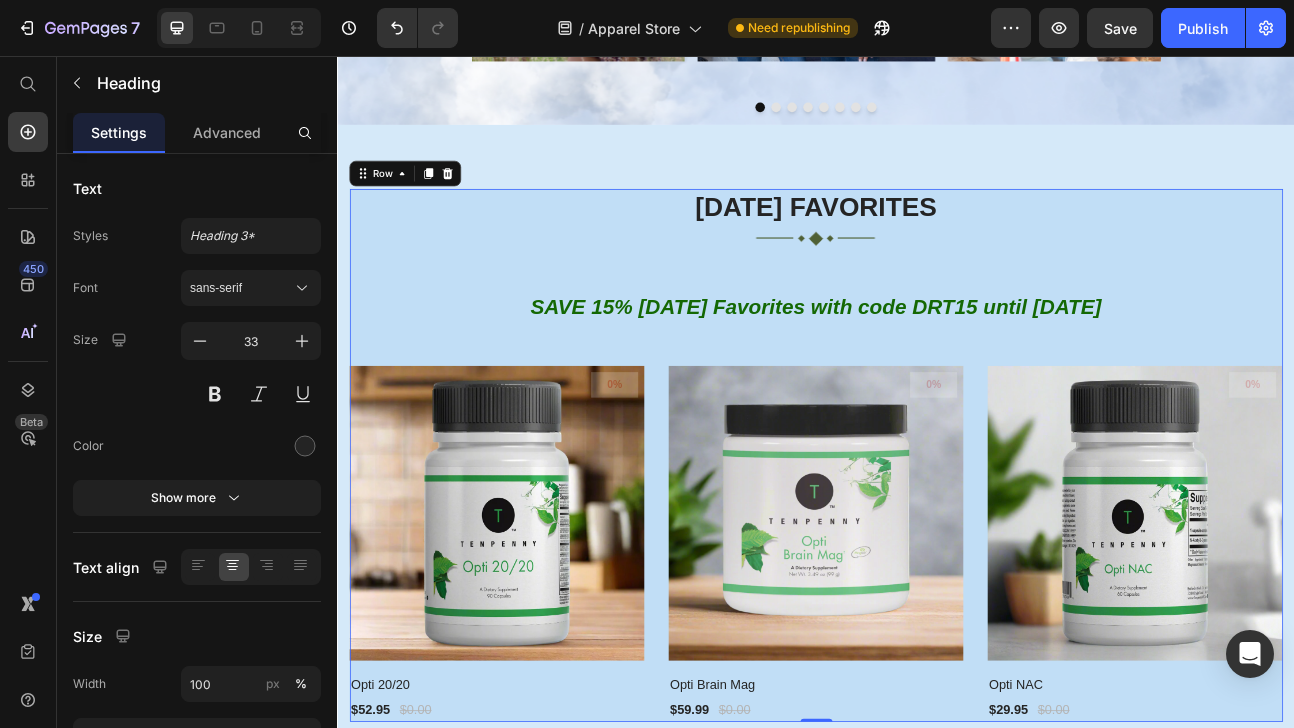 click on "[DATE] FAVORITES Heading Image SAVE 15% [DATE] Favorites with code DRT15 until [DATE] Text Block 0% (P) Tag Product Images & Gallery Row Opti 20/20 (P) Title $52.95 (P) Price $0.00 (P) Price Row Row 0% (P) Tag Product Images & Gallery Row Opti Brain Mag (P) Title $59.99 (P) Price $0.00 (P) Price Row Row 0% (P) Tag Product Images & Gallery Row Opti NAC (P) Title $29.95 (P) Price $0.00 (P) Price Row Row Product List" at bounding box center (937, 556) 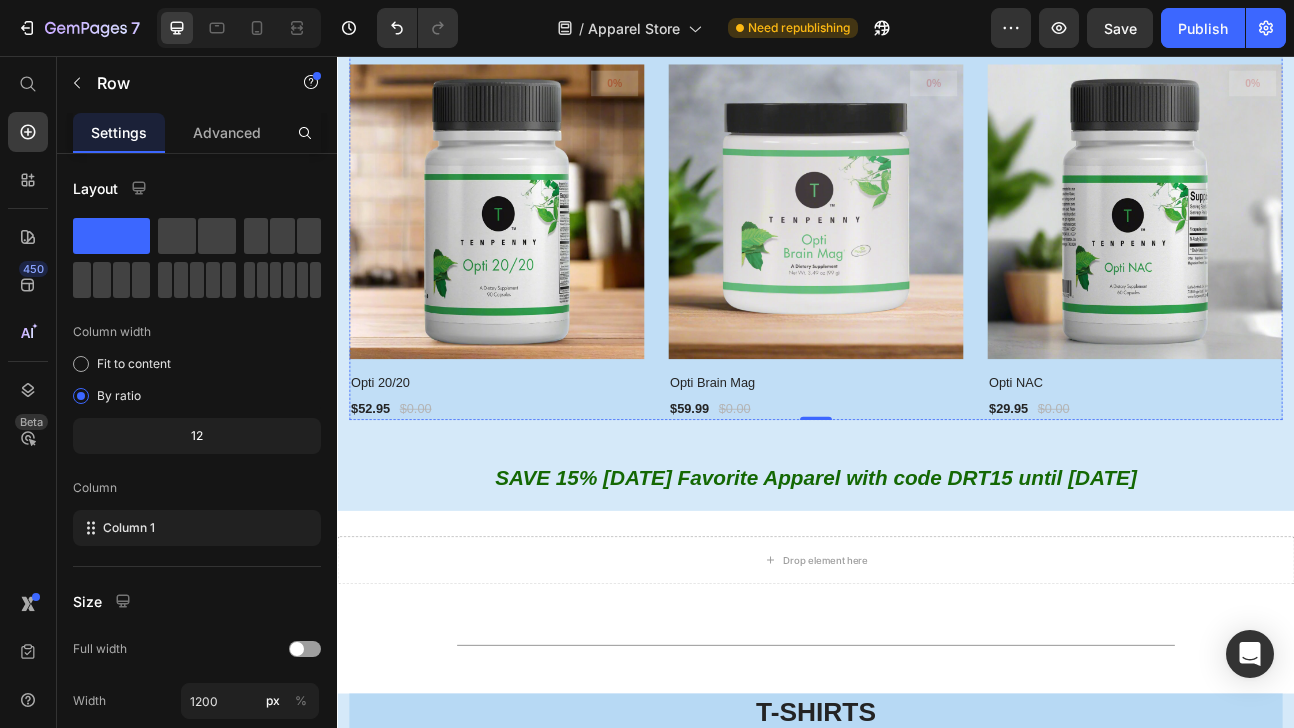 scroll, scrollTop: 909, scrollLeft: 0, axis: vertical 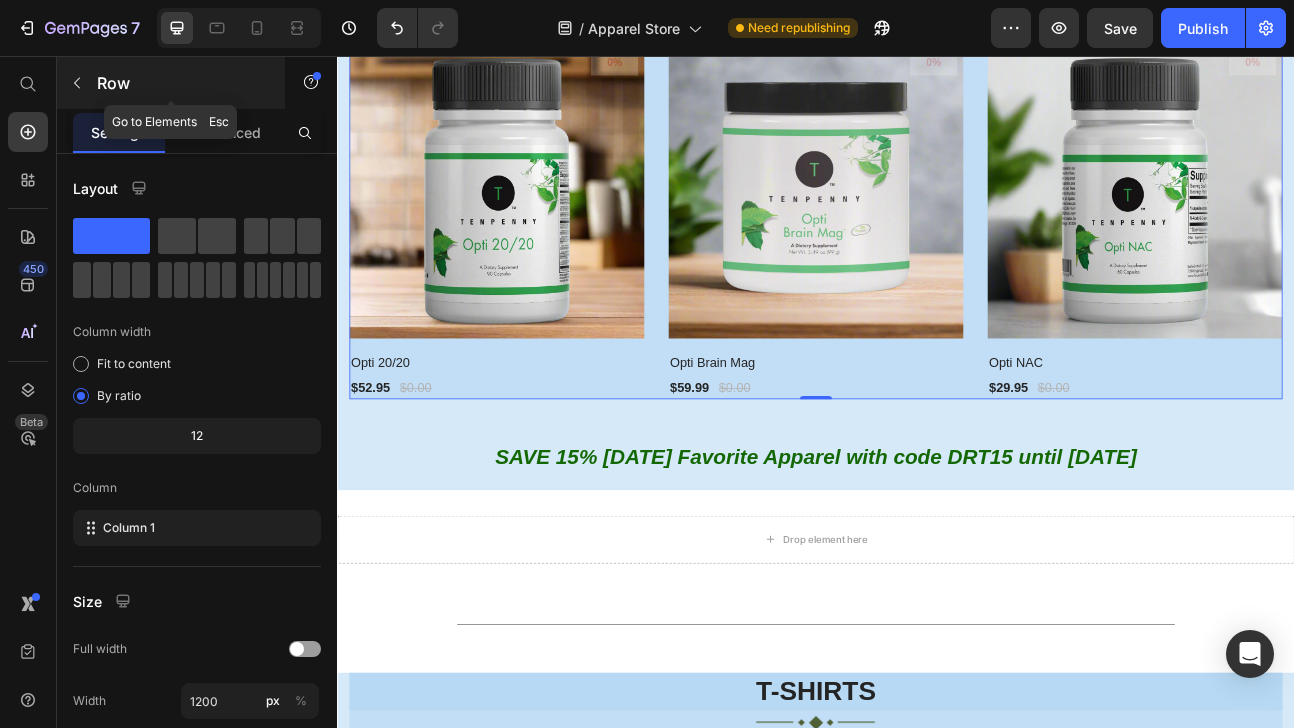 click 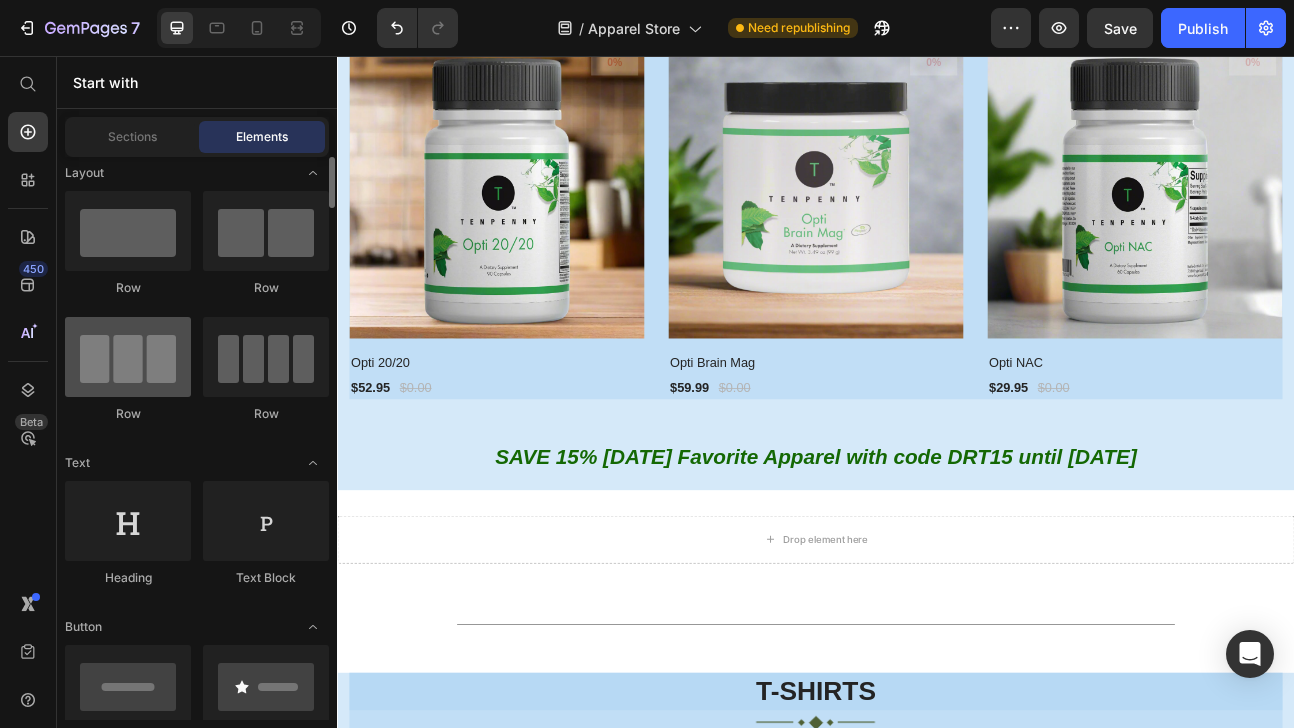 scroll, scrollTop: 11, scrollLeft: 0, axis: vertical 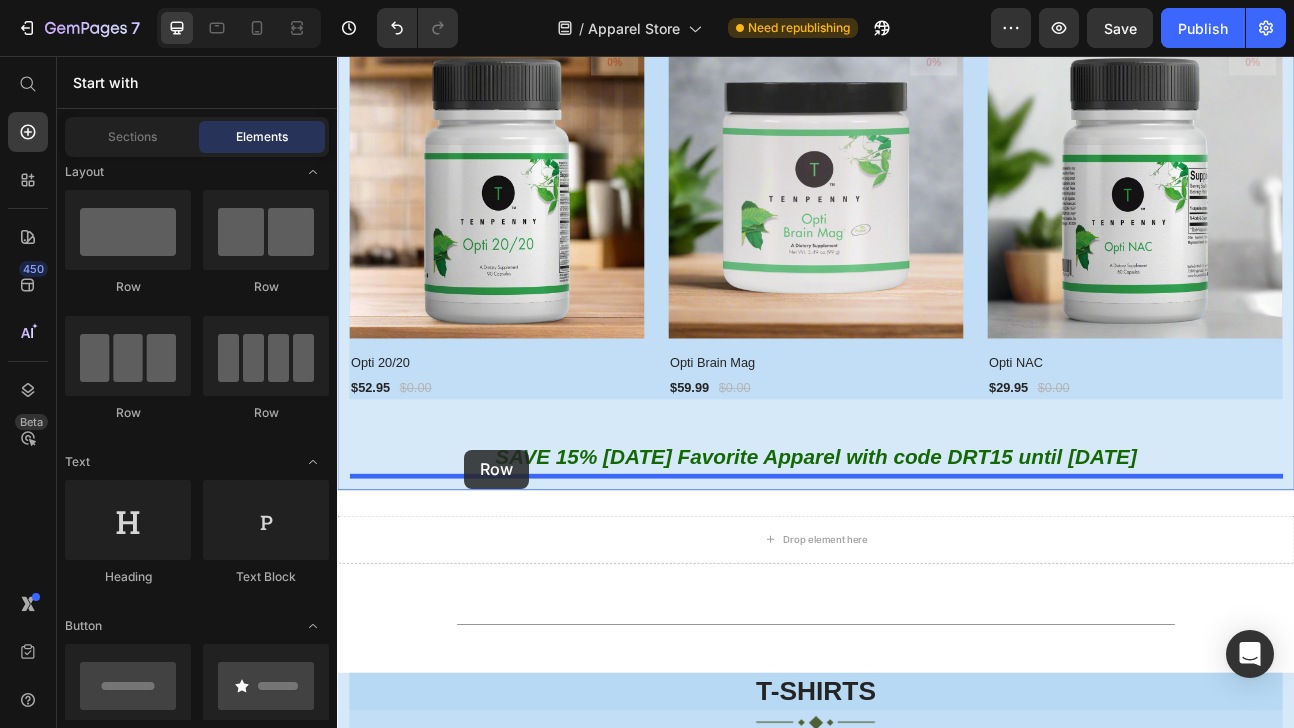 drag, startPoint x: 493, startPoint y: 416, endPoint x: 495, endPoint y: 550, distance: 134.01492 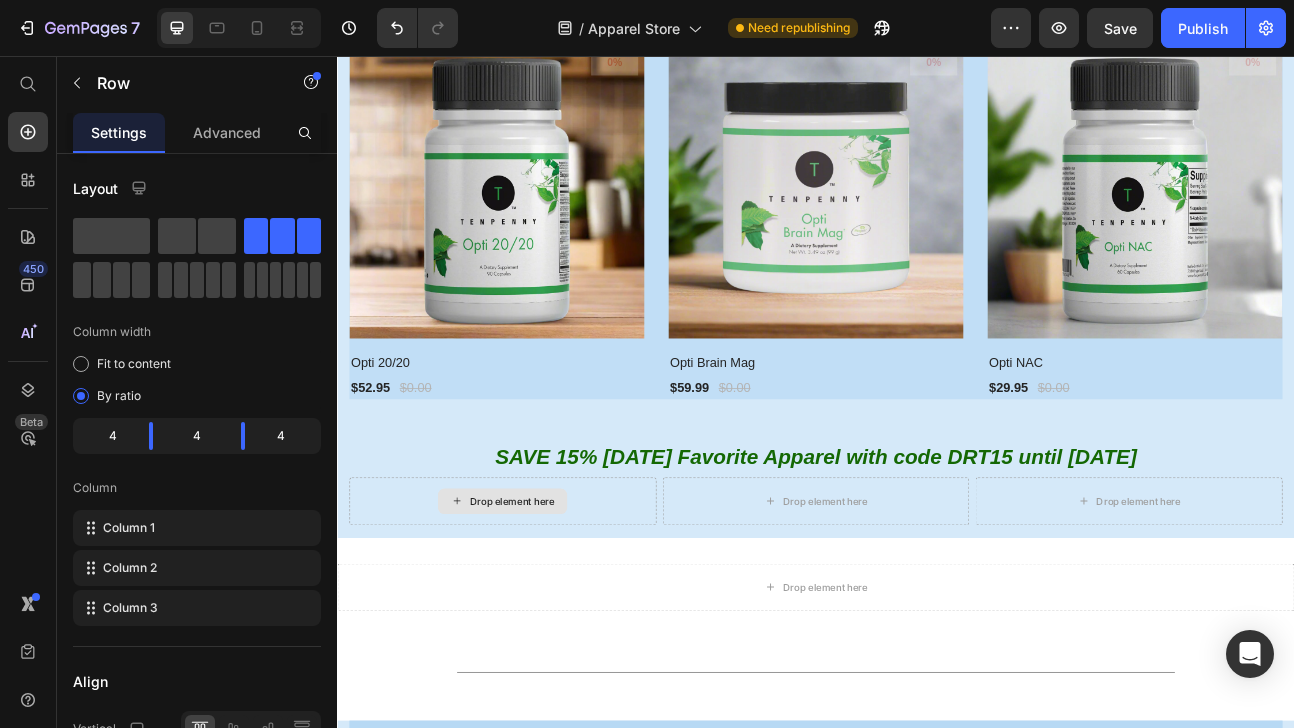 click on "Drop element here" at bounding box center (544, 614) 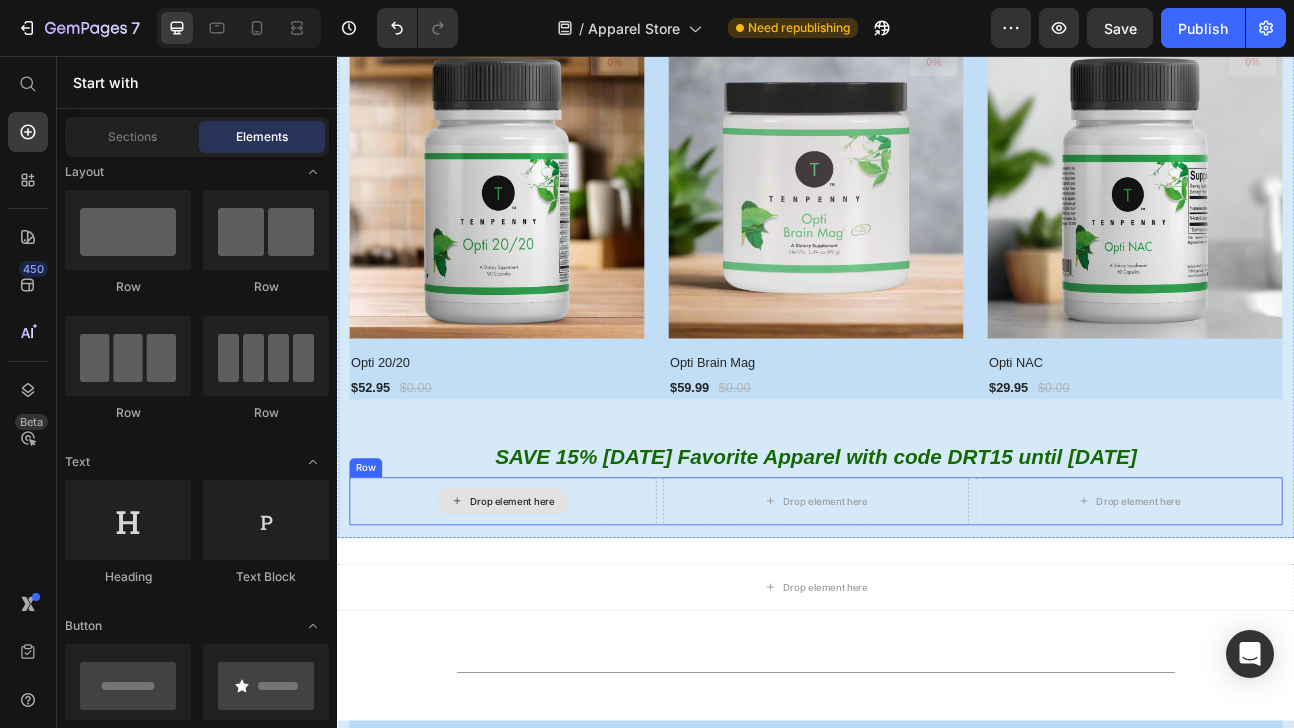 click on "Drop element here" at bounding box center (556, 614) 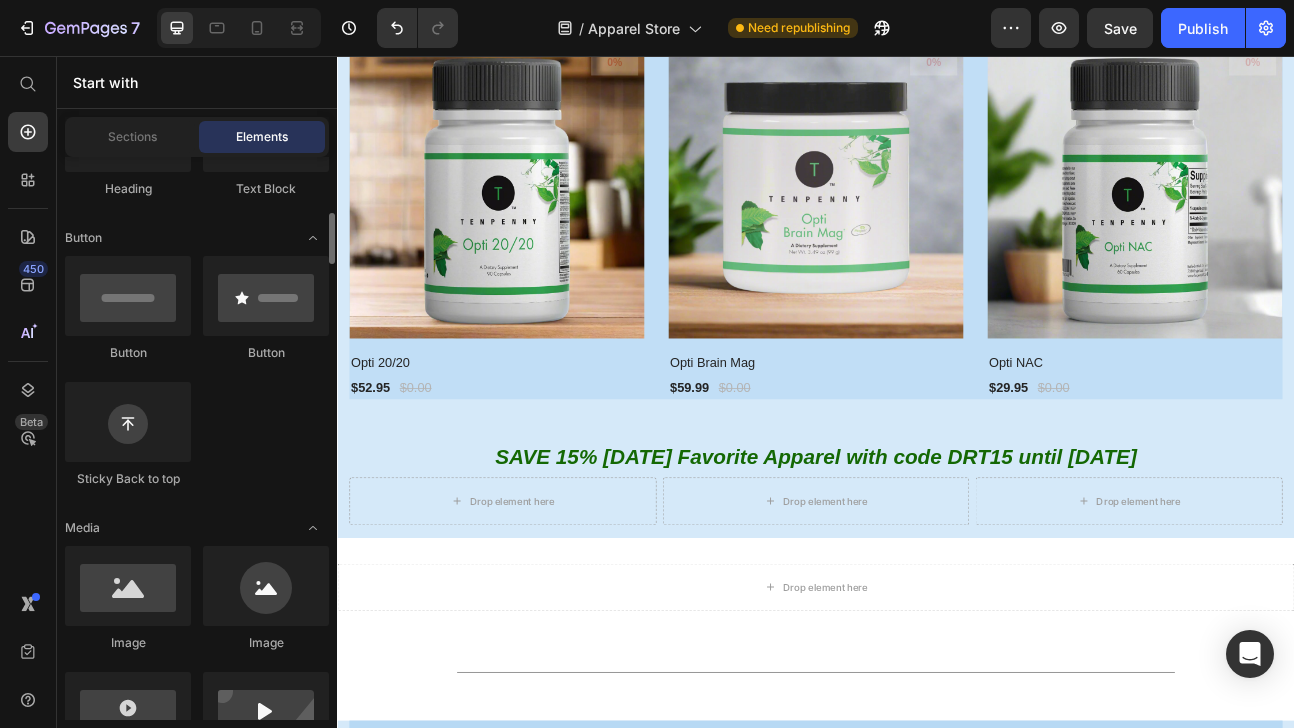 scroll, scrollTop: 427, scrollLeft: 0, axis: vertical 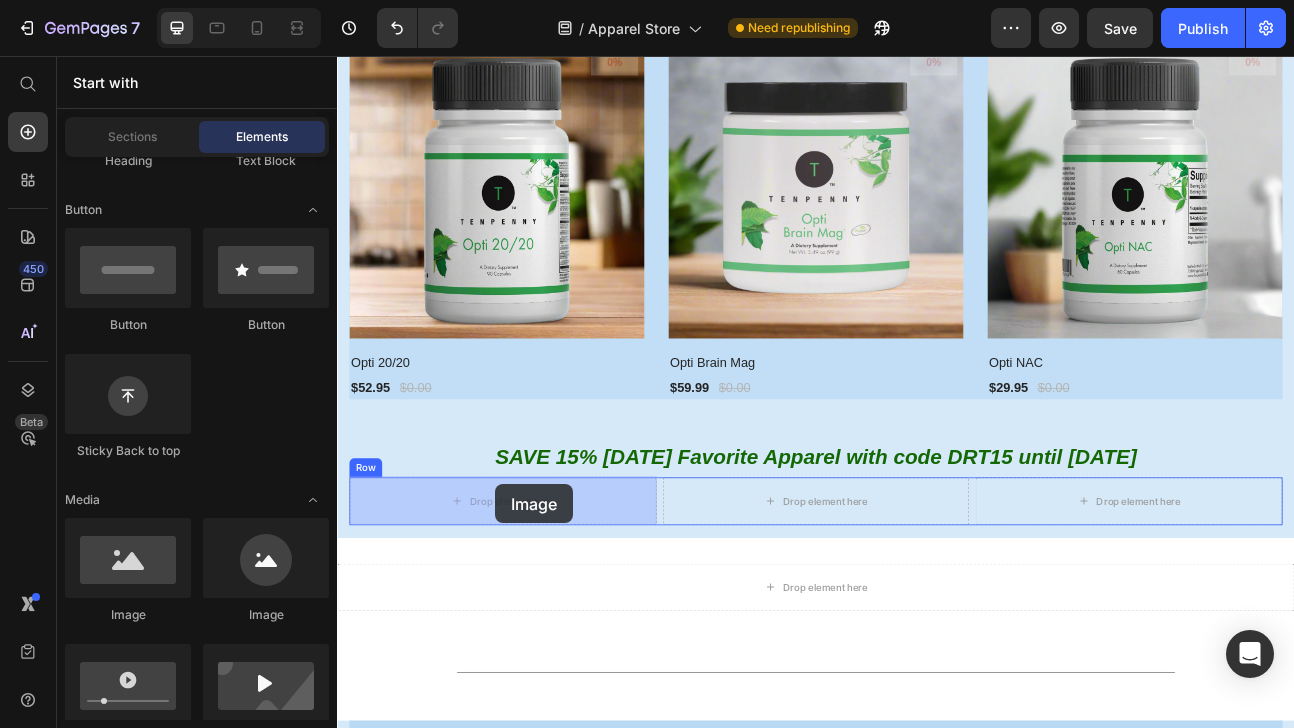 drag, startPoint x: 455, startPoint y: 610, endPoint x: 537, endPoint y: 592, distance: 83.95237 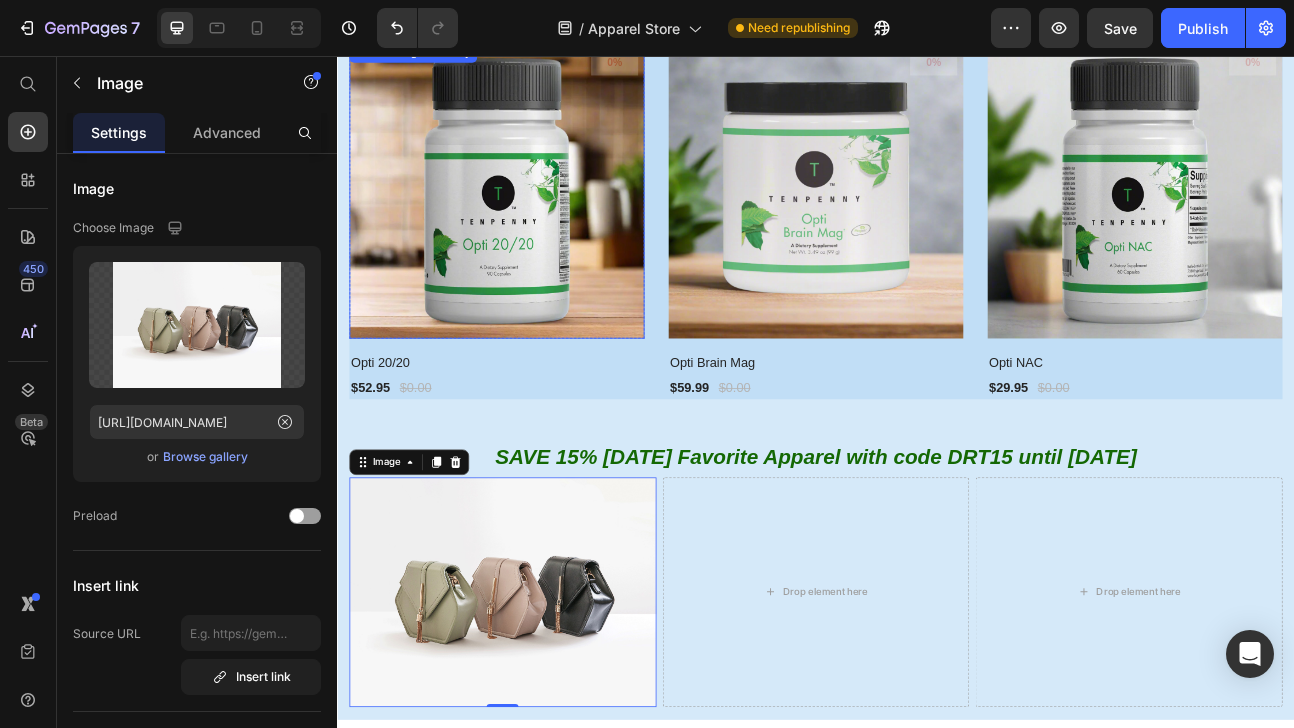 click at bounding box center (537, 225) 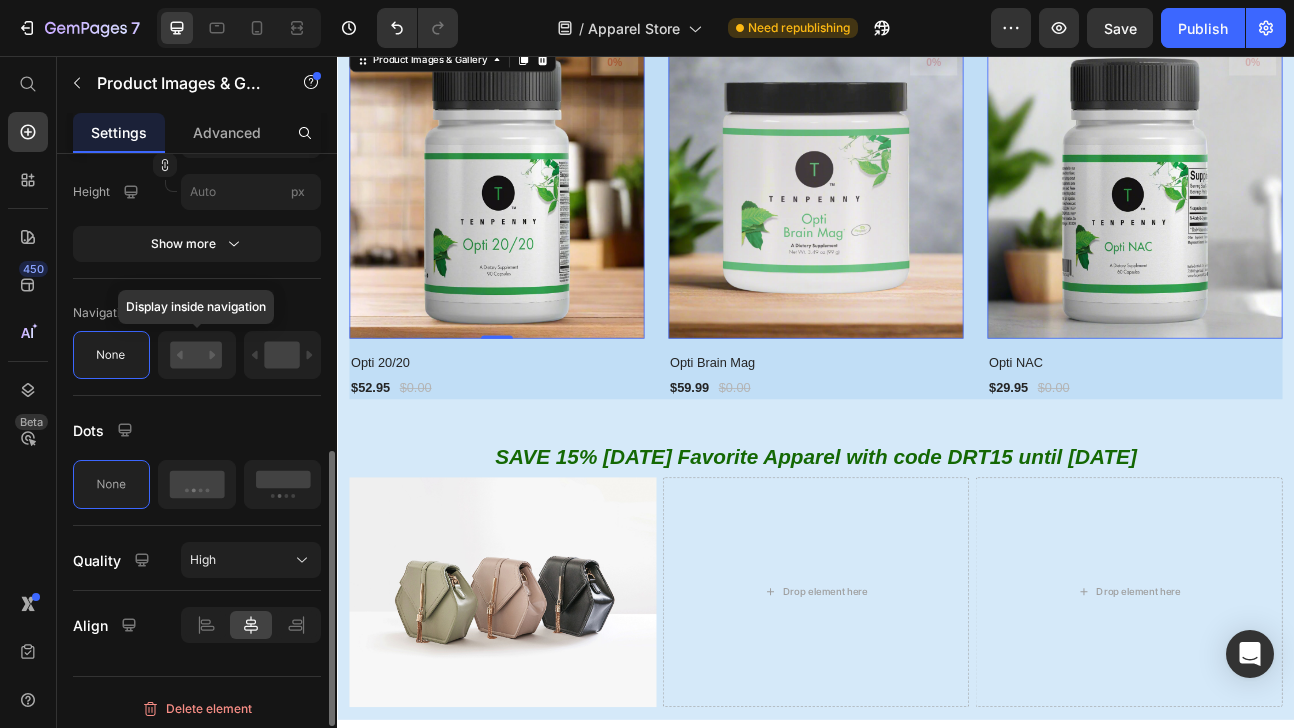 scroll, scrollTop: 813, scrollLeft: 0, axis: vertical 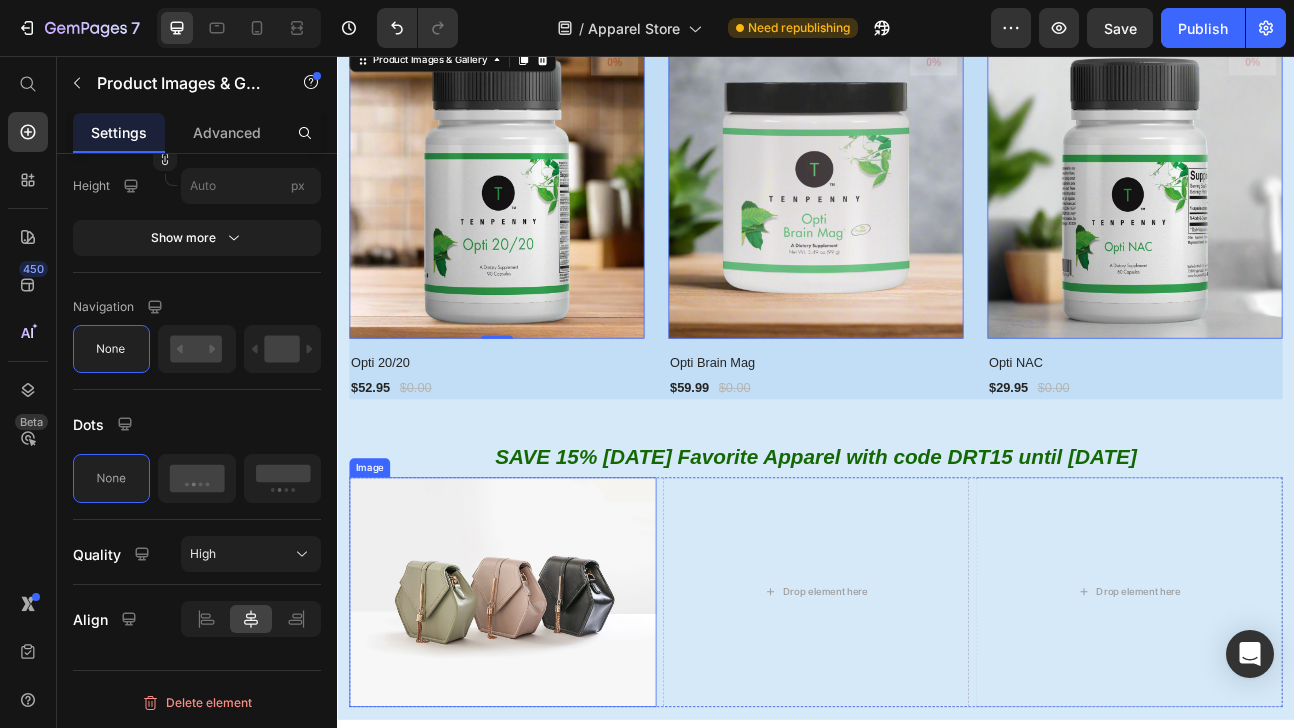 click at bounding box center (544, 728) 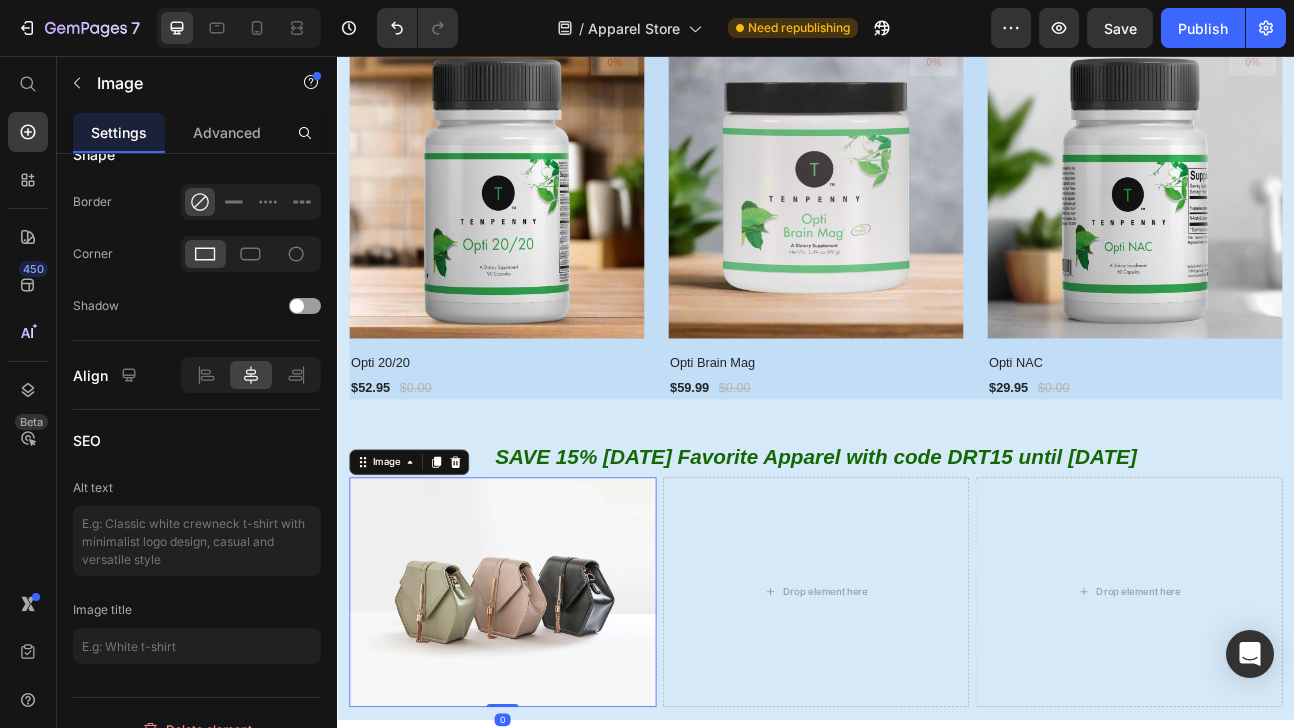 scroll, scrollTop: 0, scrollLeft: 0, axis: both 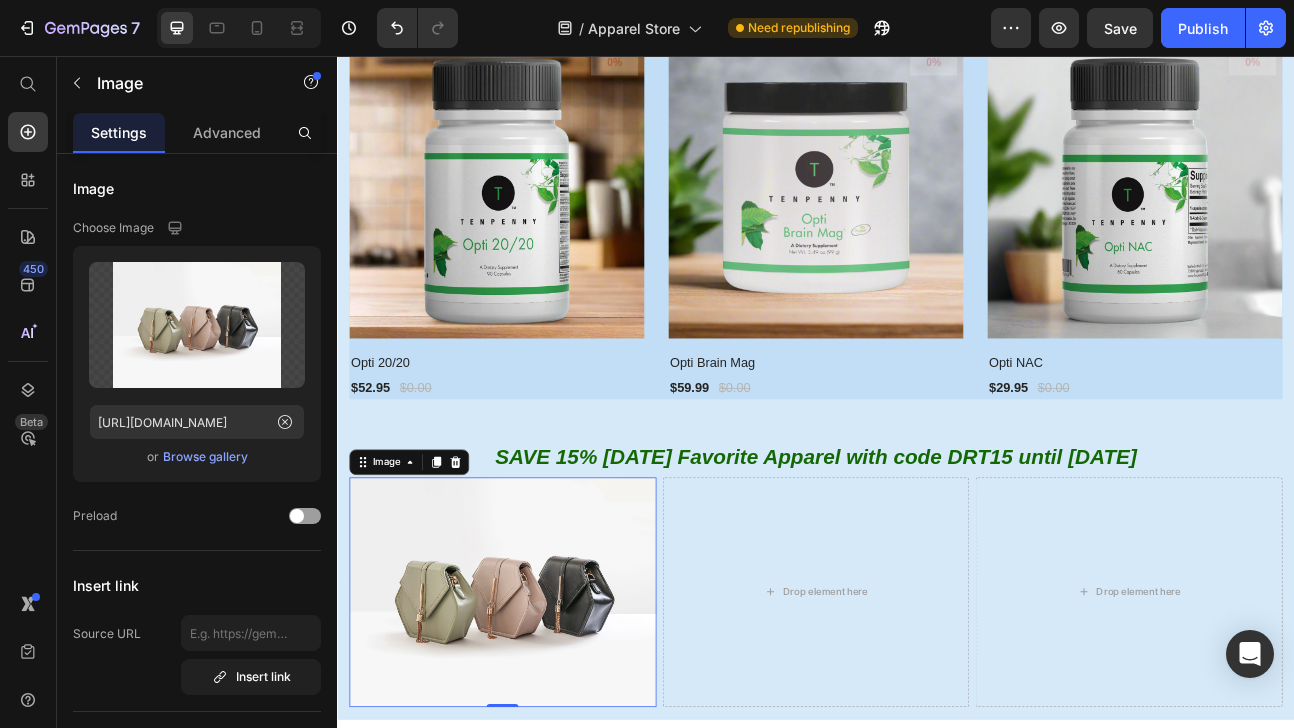 click at bounding box center (544, 728) 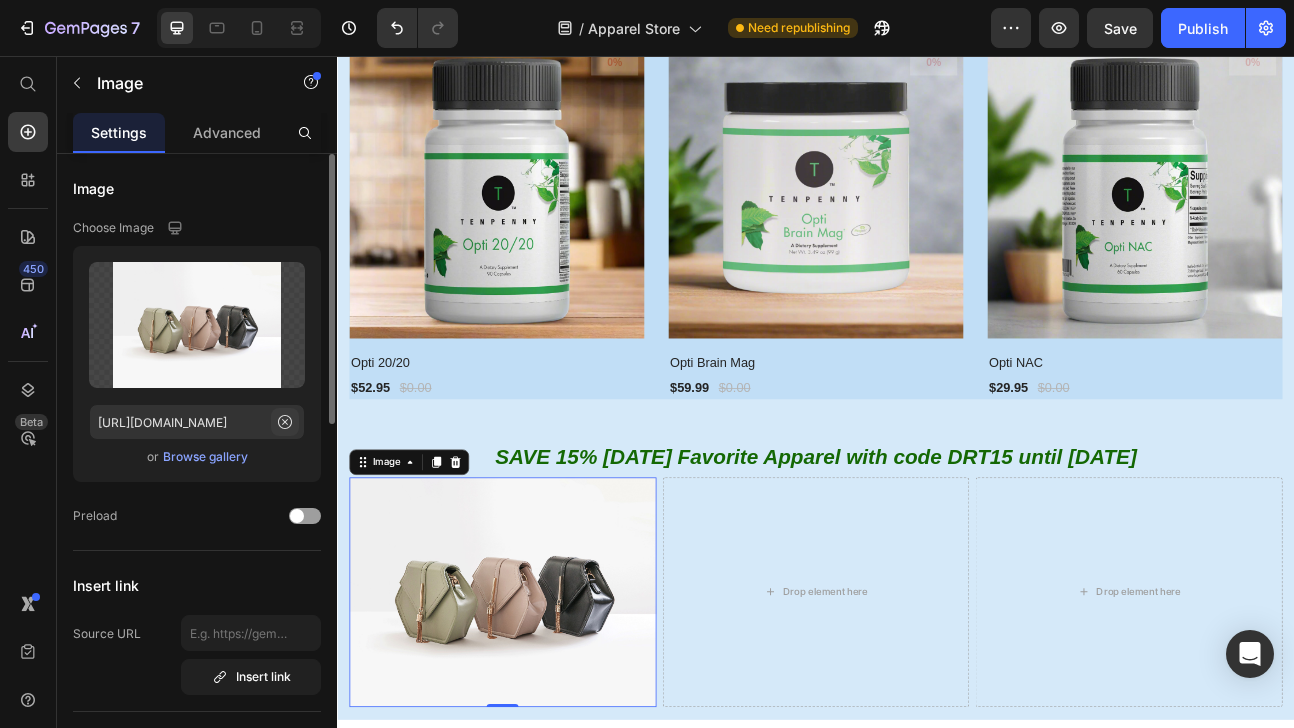 click 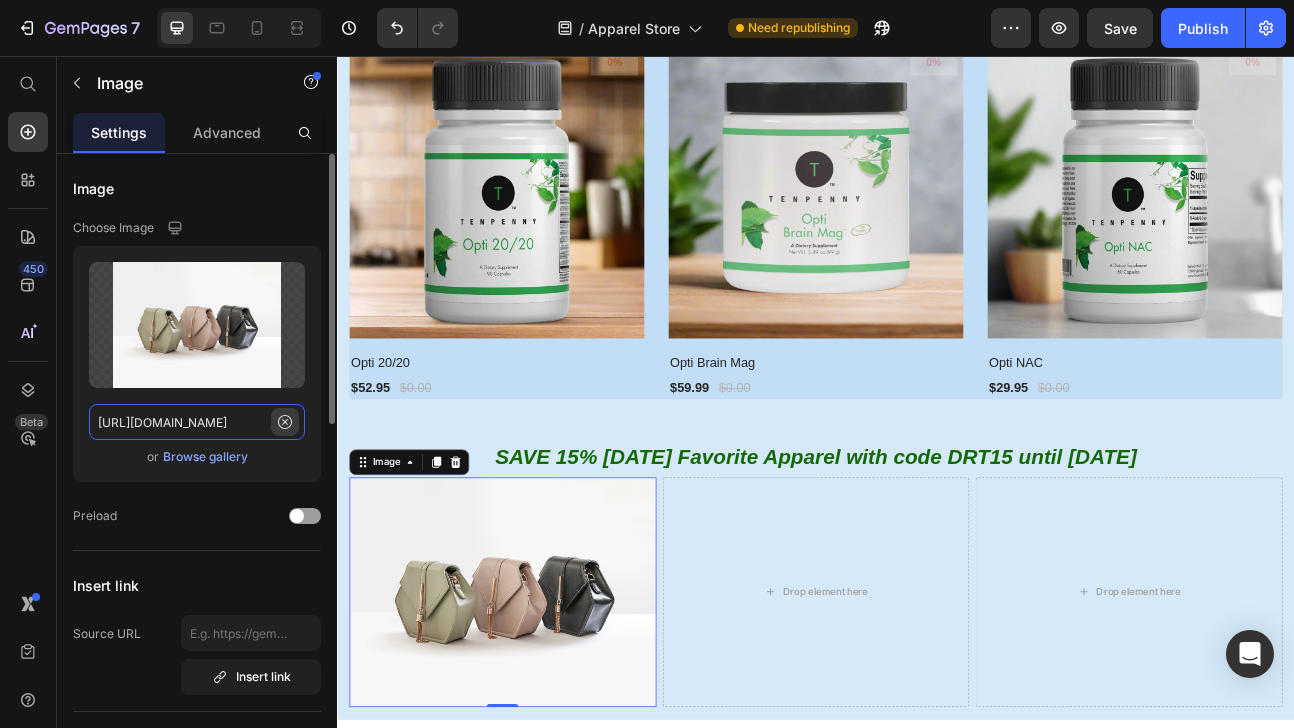 type 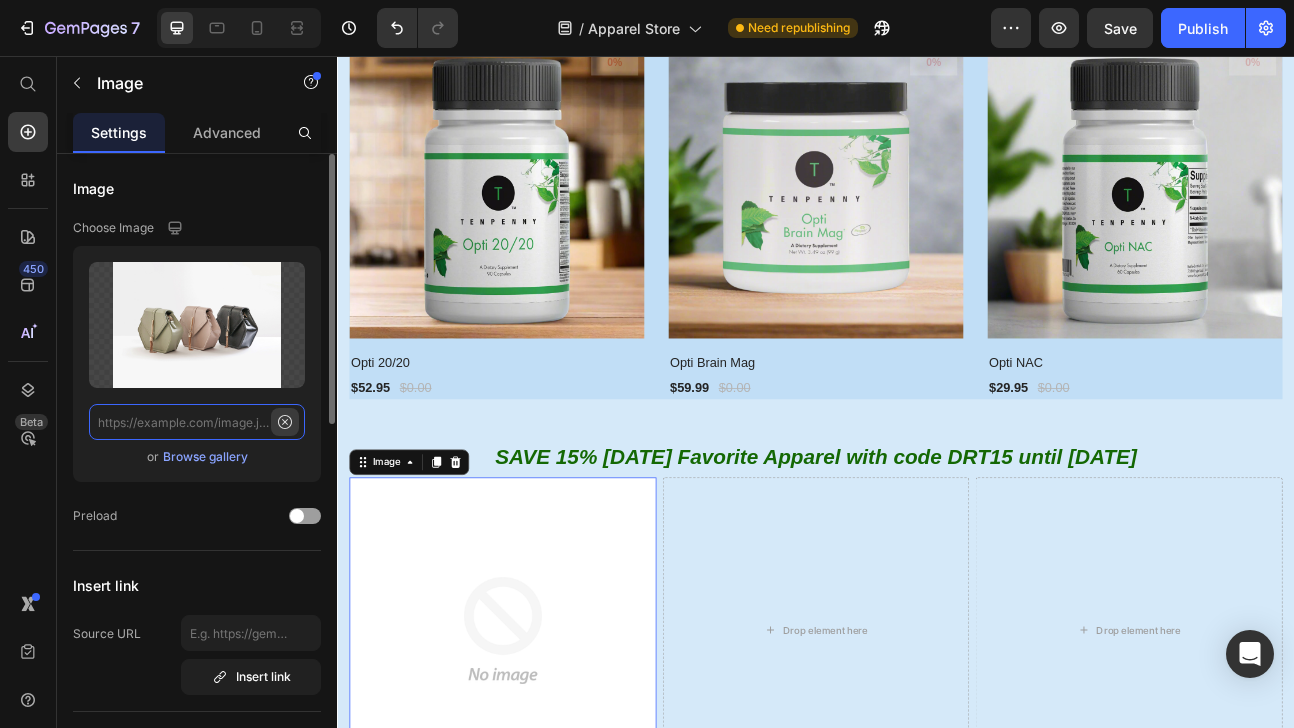 scroll, scrollTop: 0, scrollLeft: 0, axis: both 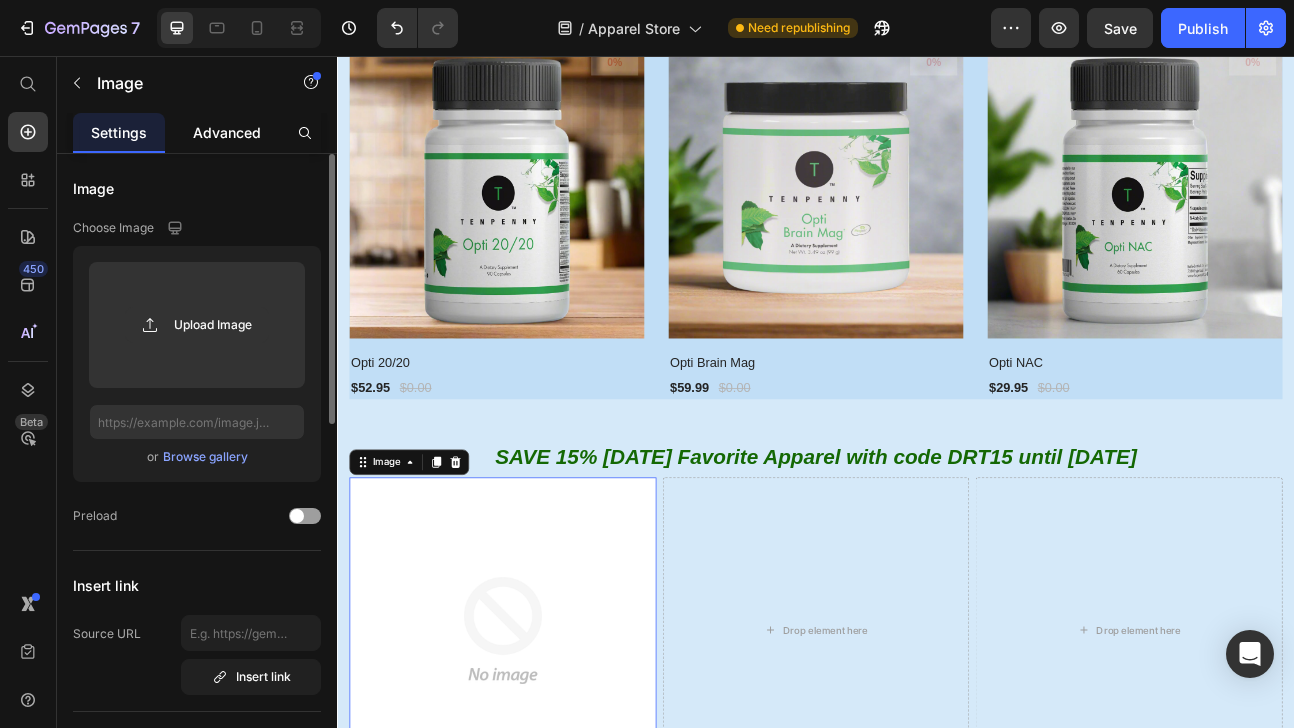 click on "Advanced" at bounding box center [227, 132] 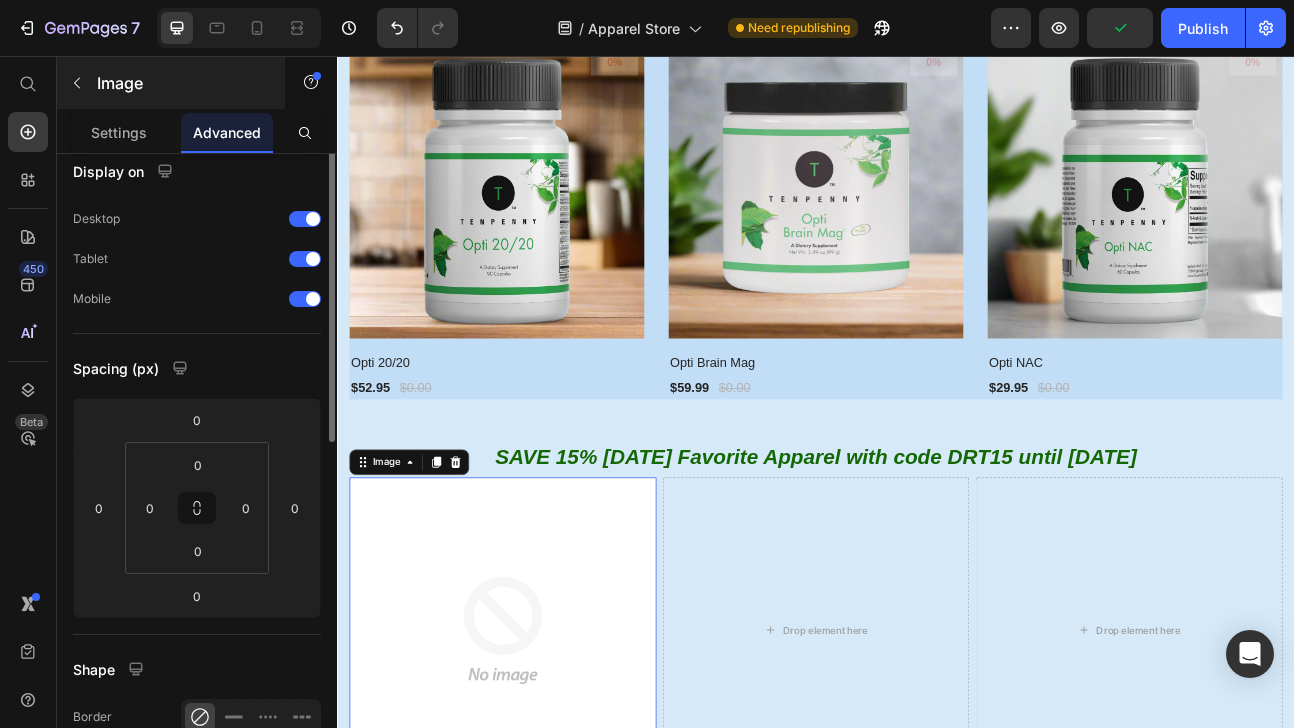 scroll, scrollTop: 0, scrollLeft: 0, axis: both 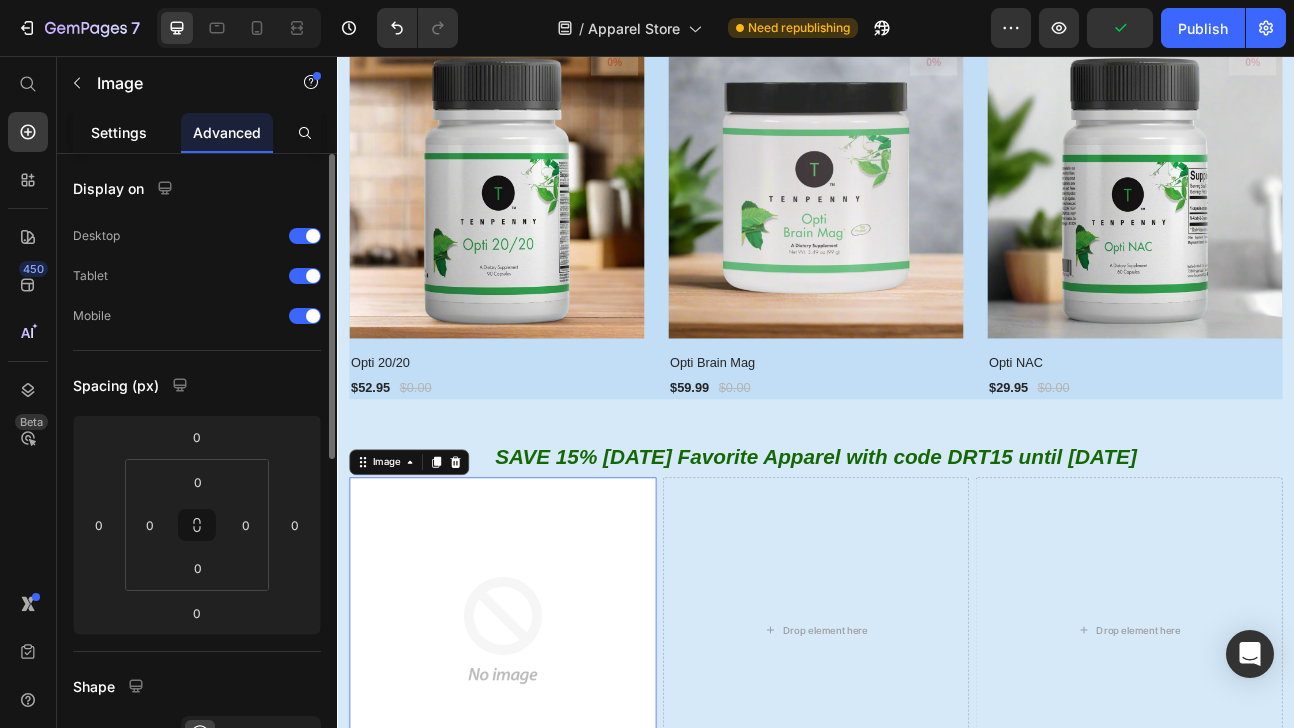 click on "Settings" at bounding box center (119, 132) 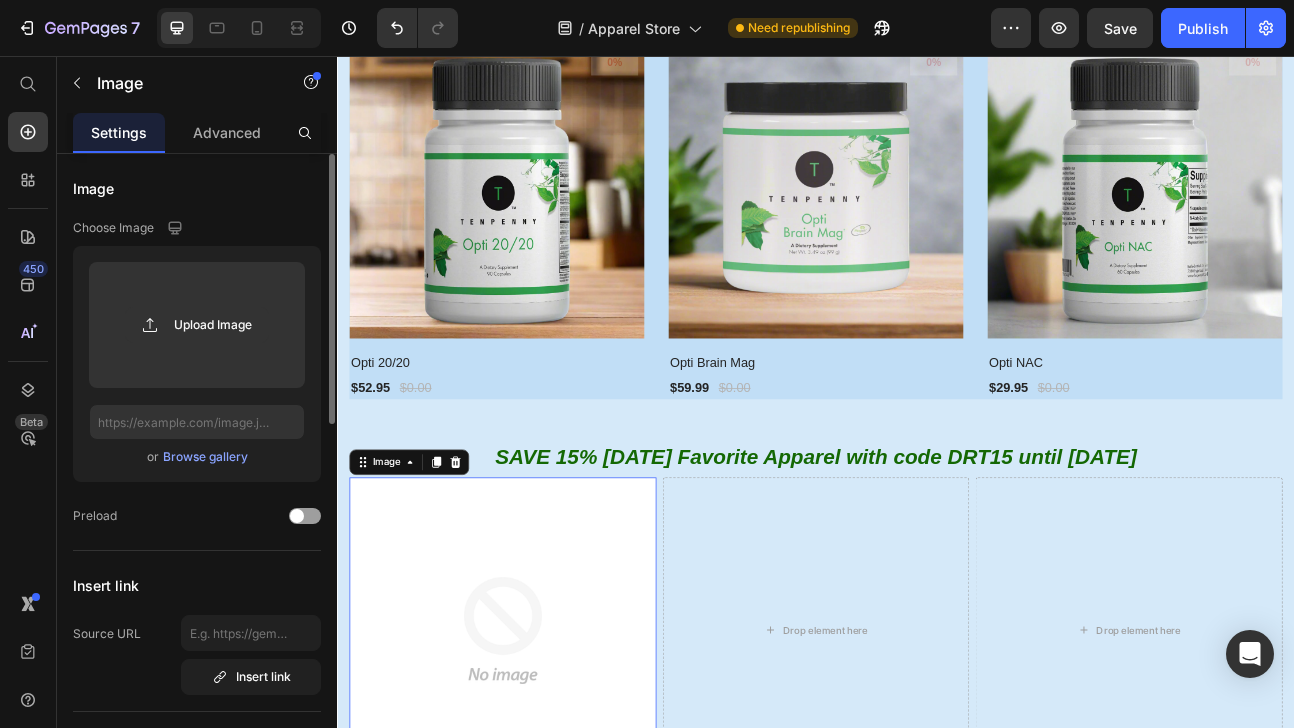click on "Browse gallery" at bounding box center (205, 457) 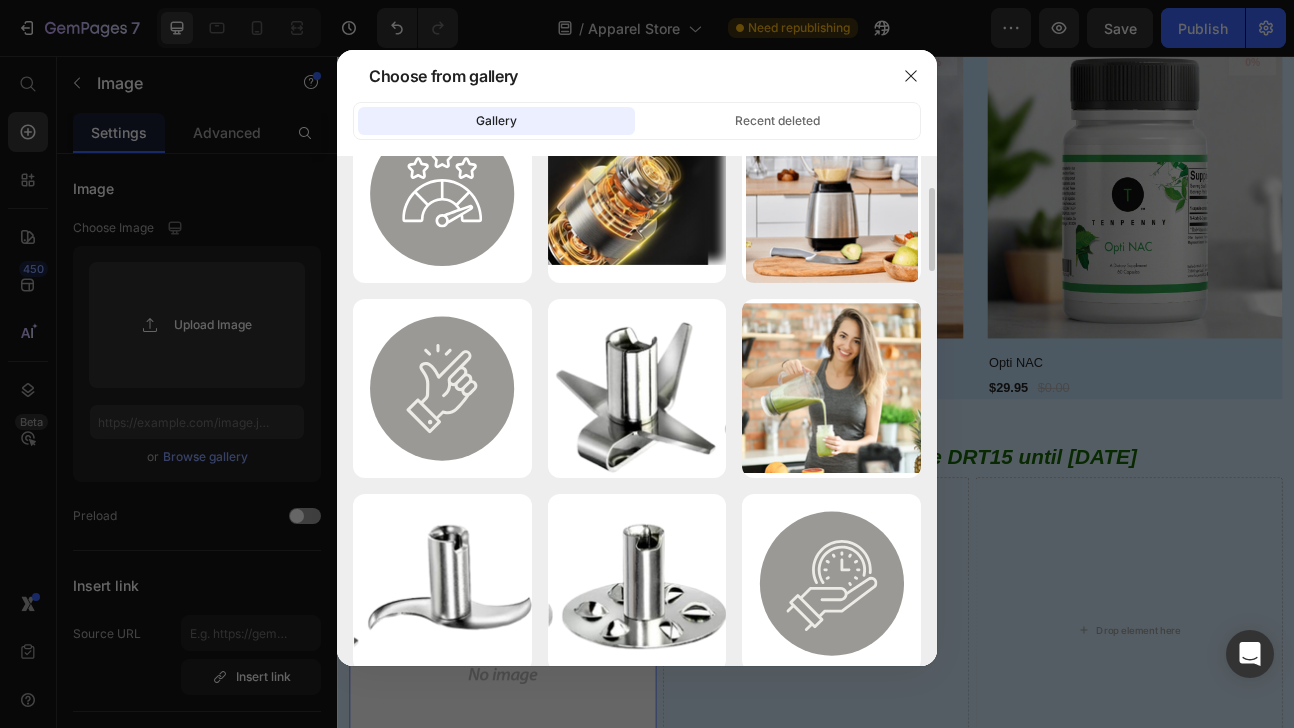 scroll, scrollTop: 0, scrollLeft: 0, axis: both 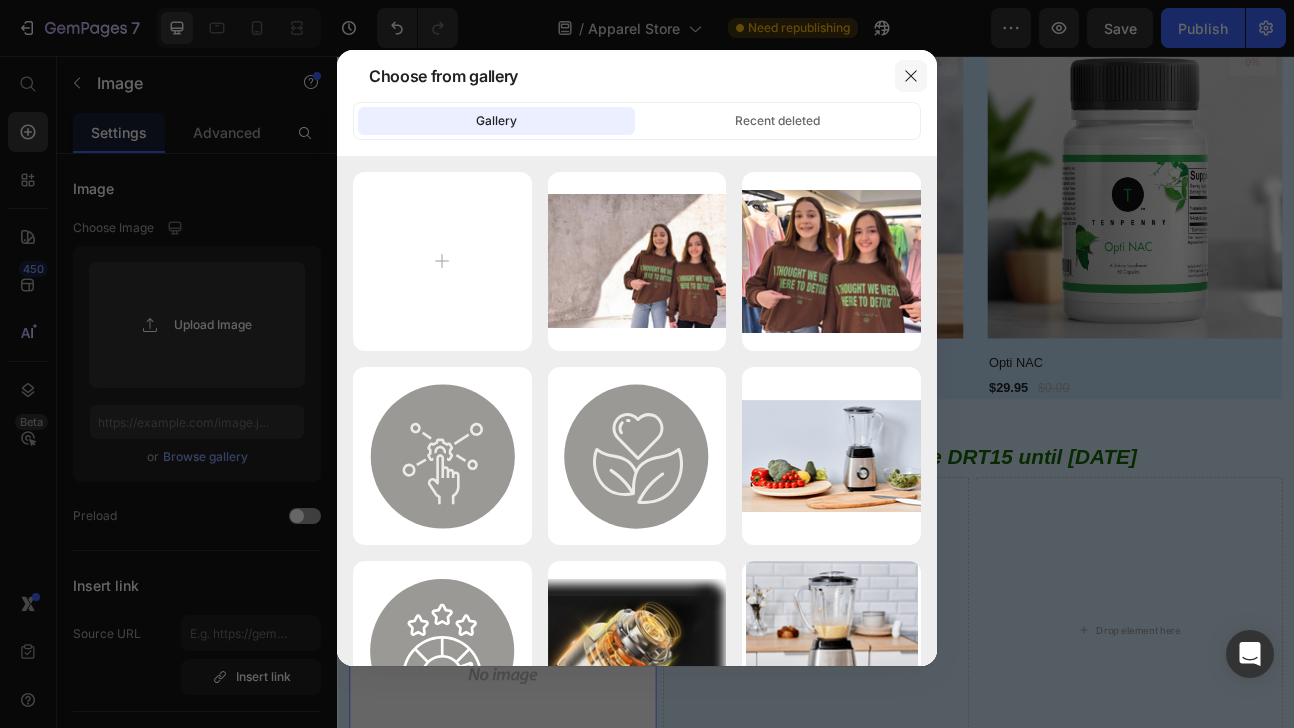 click 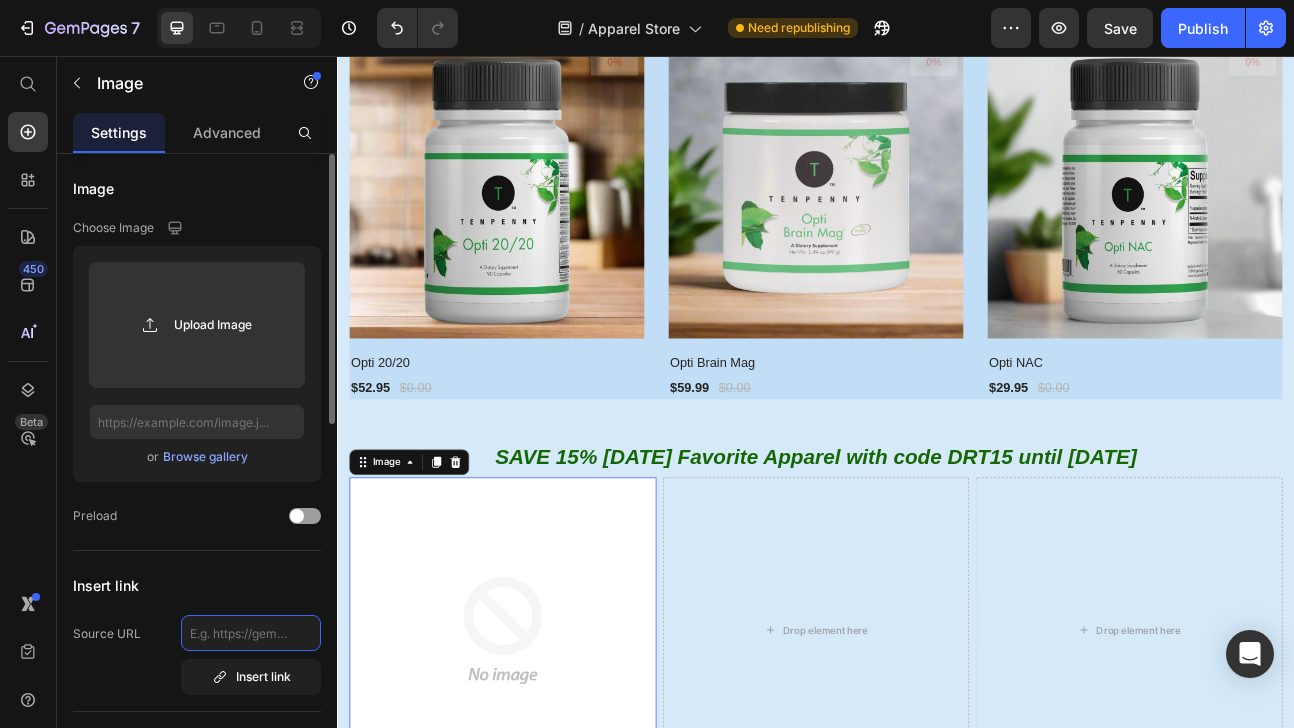 click 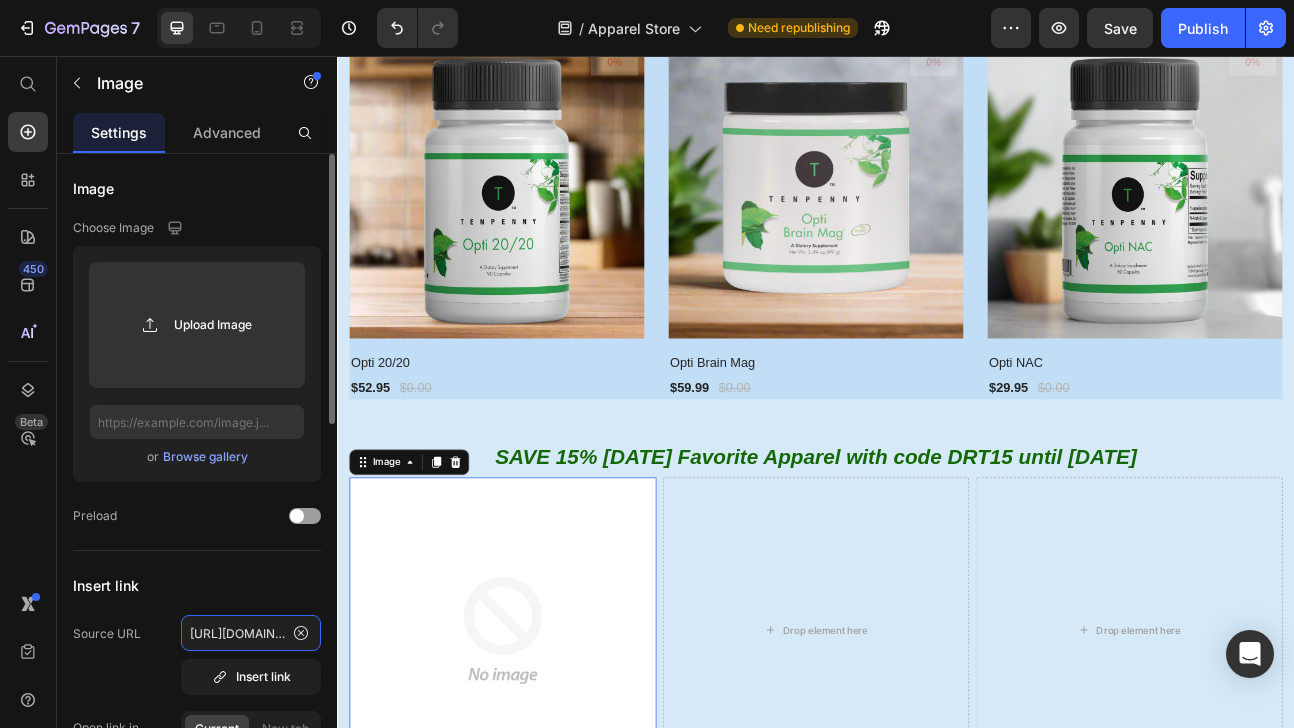 scroll, scrollTop: 0, scrollLeft: 343, axis: horizontal 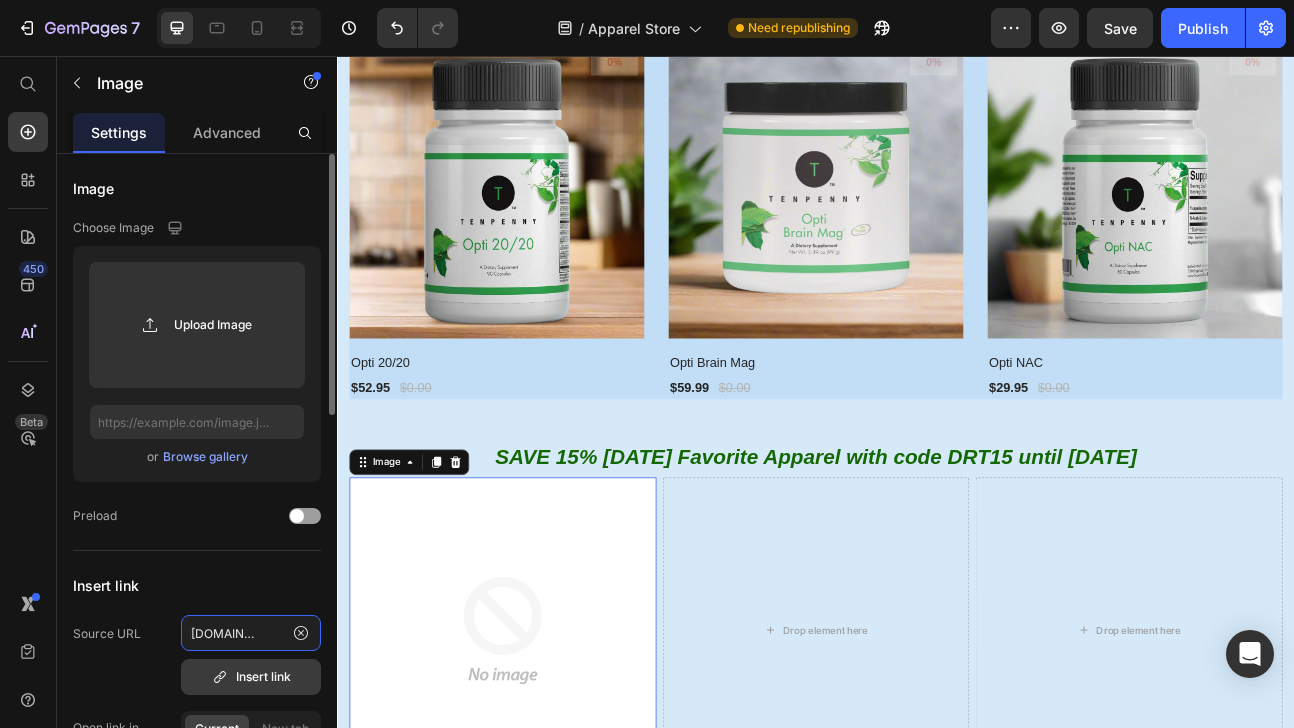 type on "[URL][DOMAIN_NAME]" 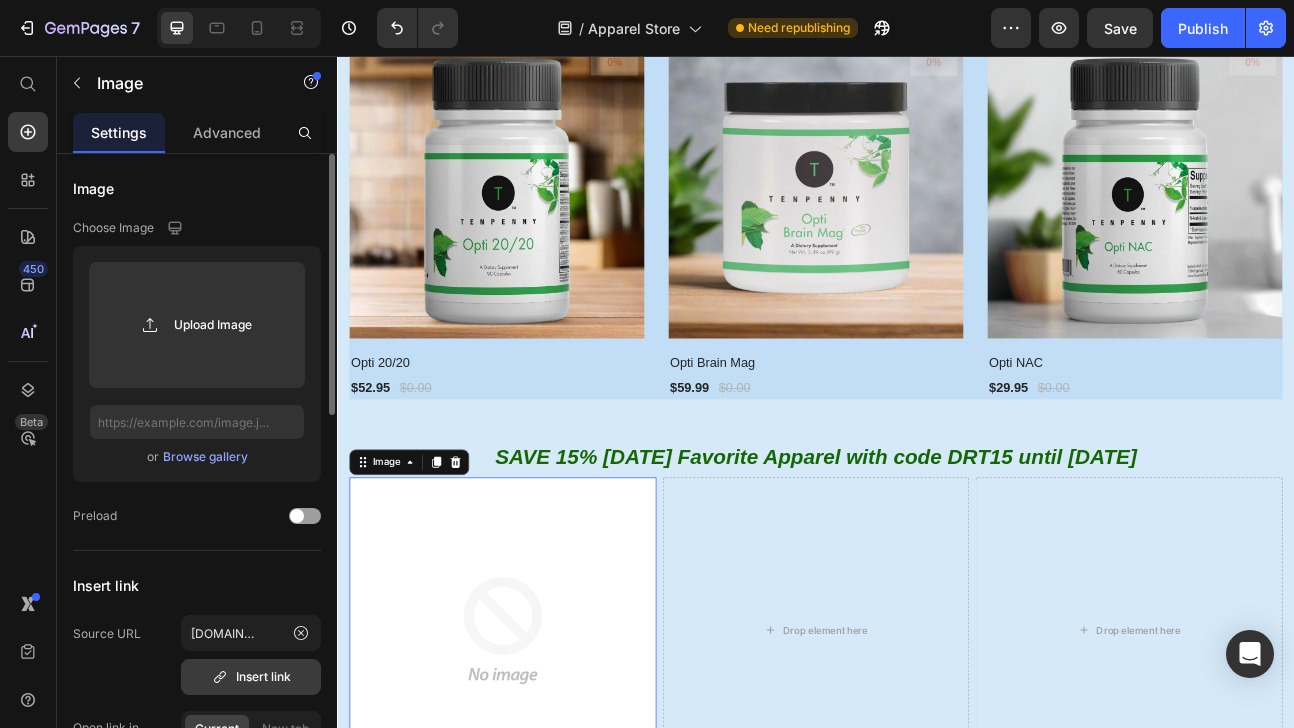 click on "Insert link" at bounding box center (251, 677) 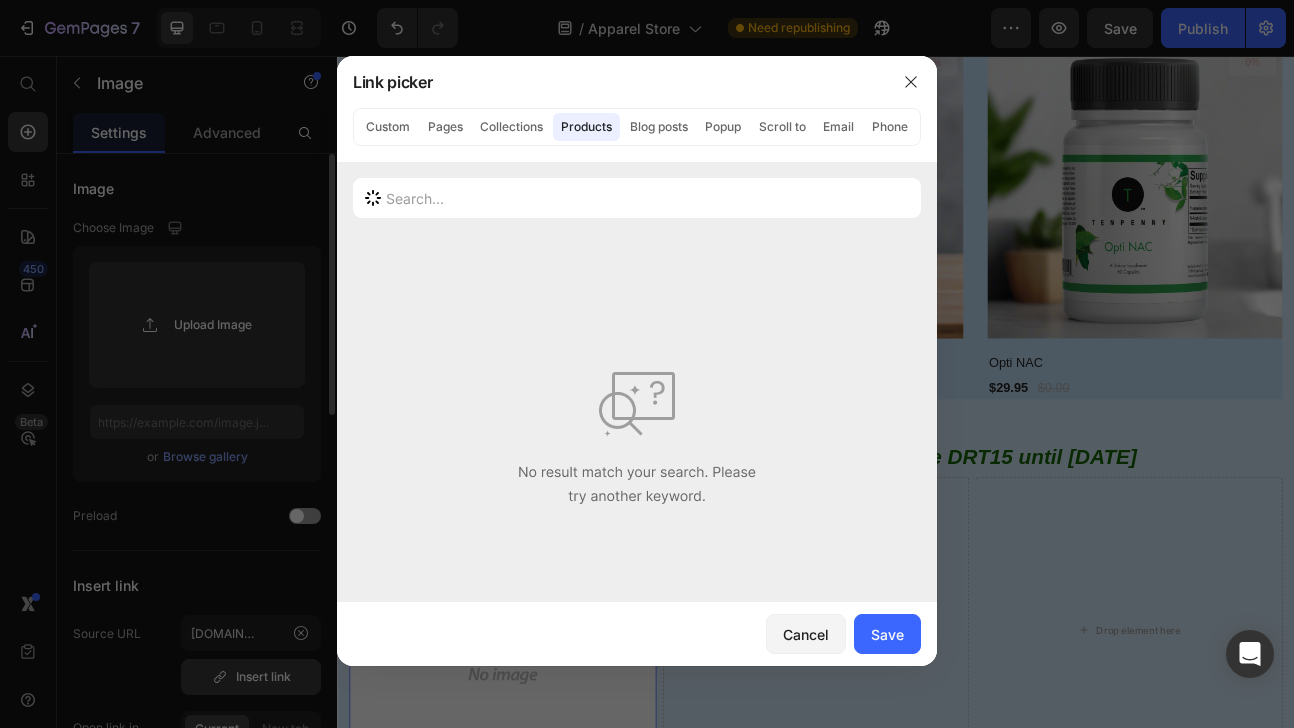scroll, scrollTop: 0, scrollLeft: 0, axis: both 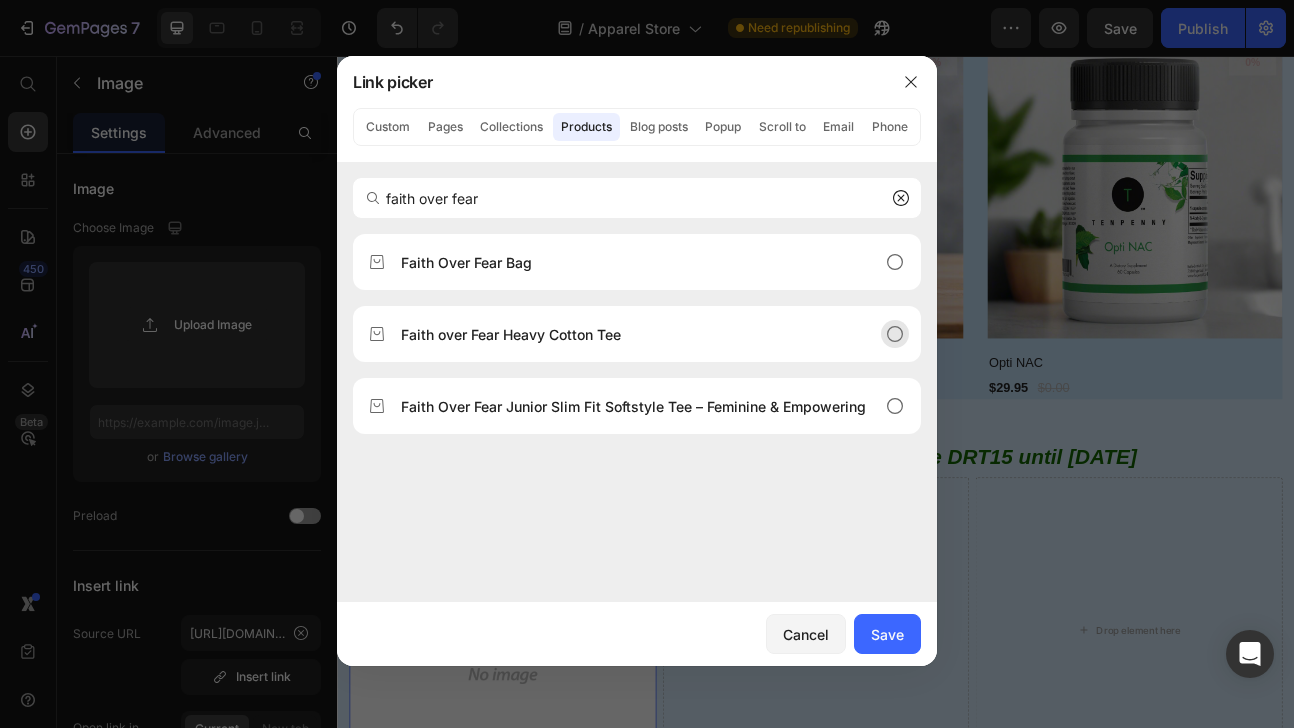 type on "faith over fear" 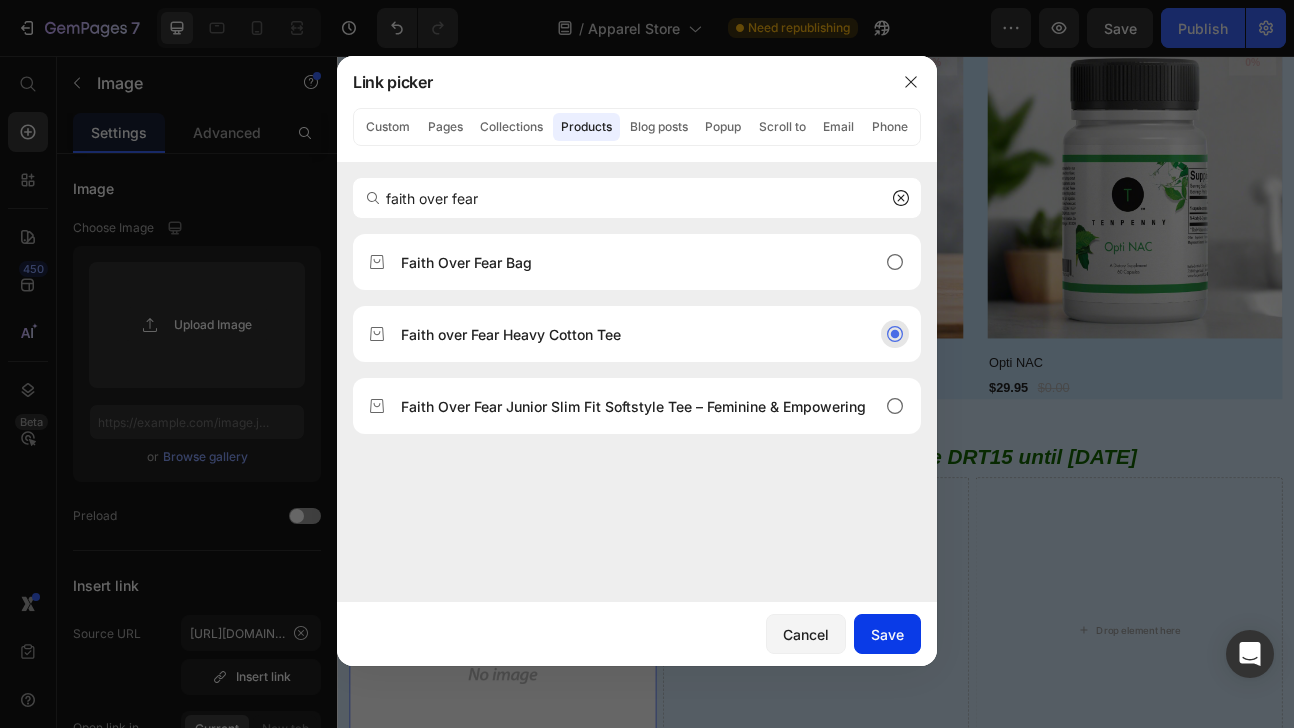 click on "Save" 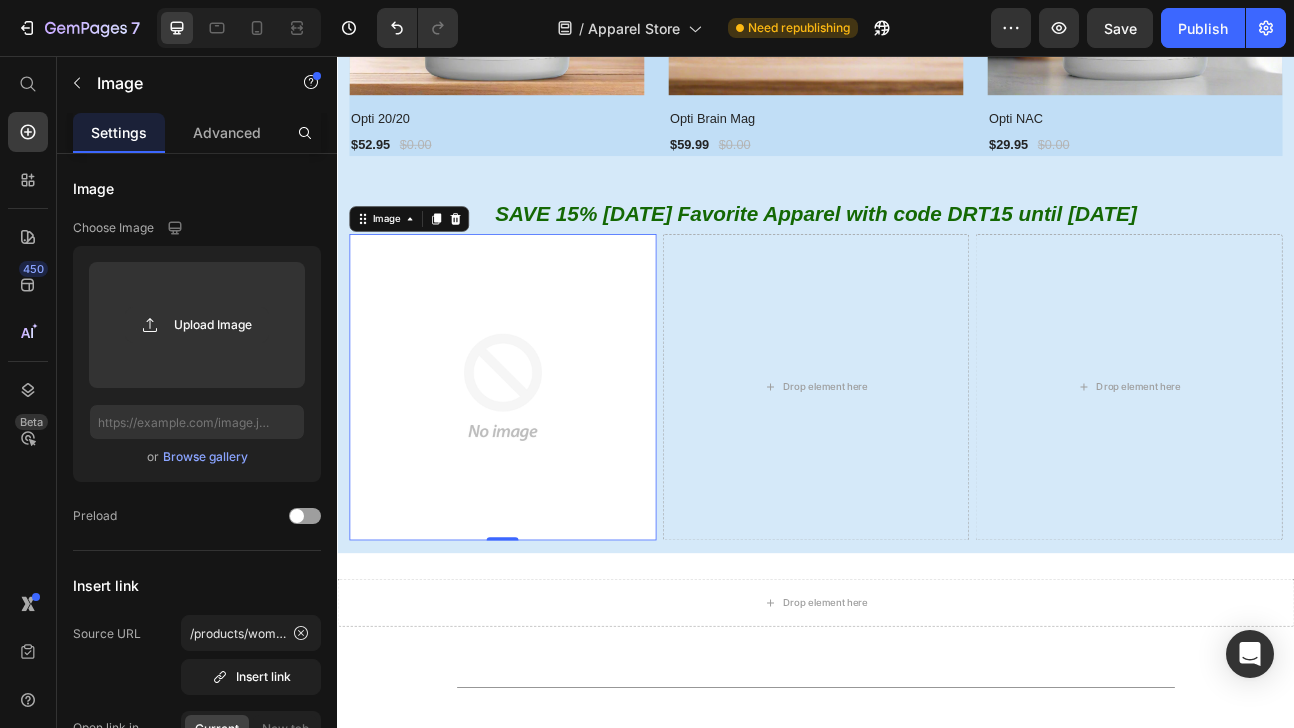 scroll, scrollTop: 1295, scrollLeft: 0, axis: vertical 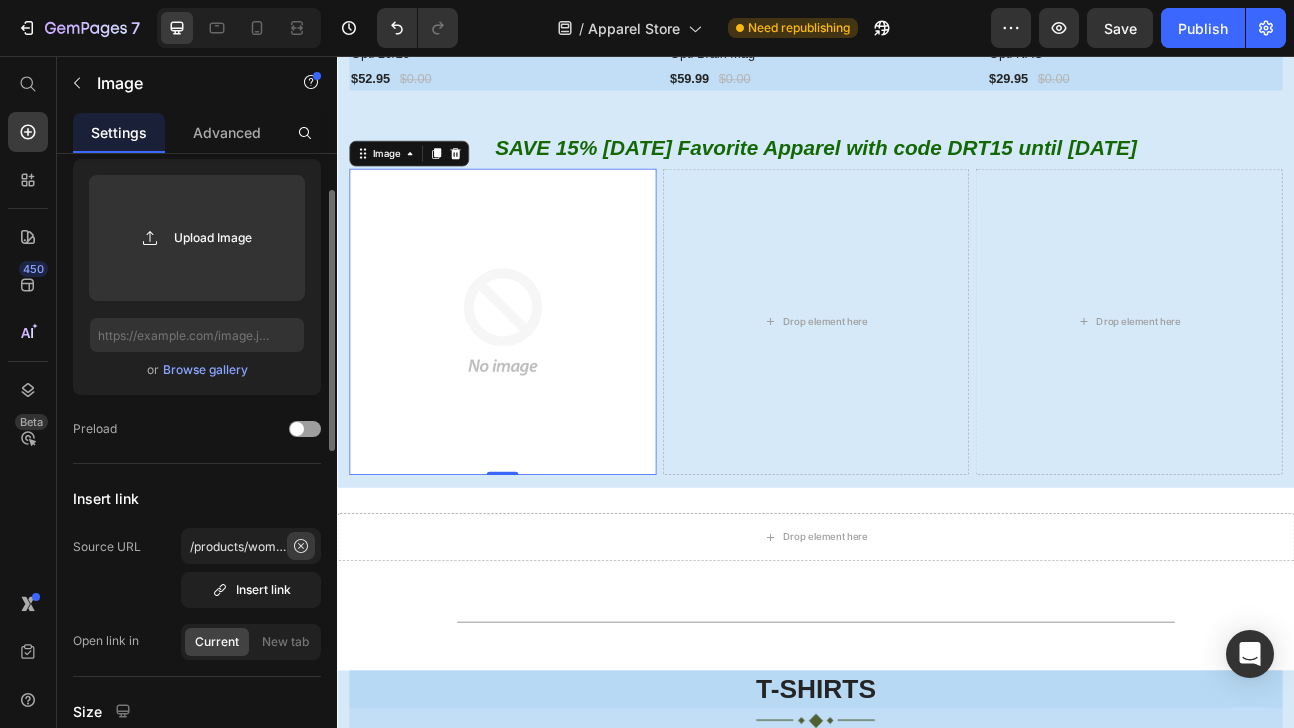 click 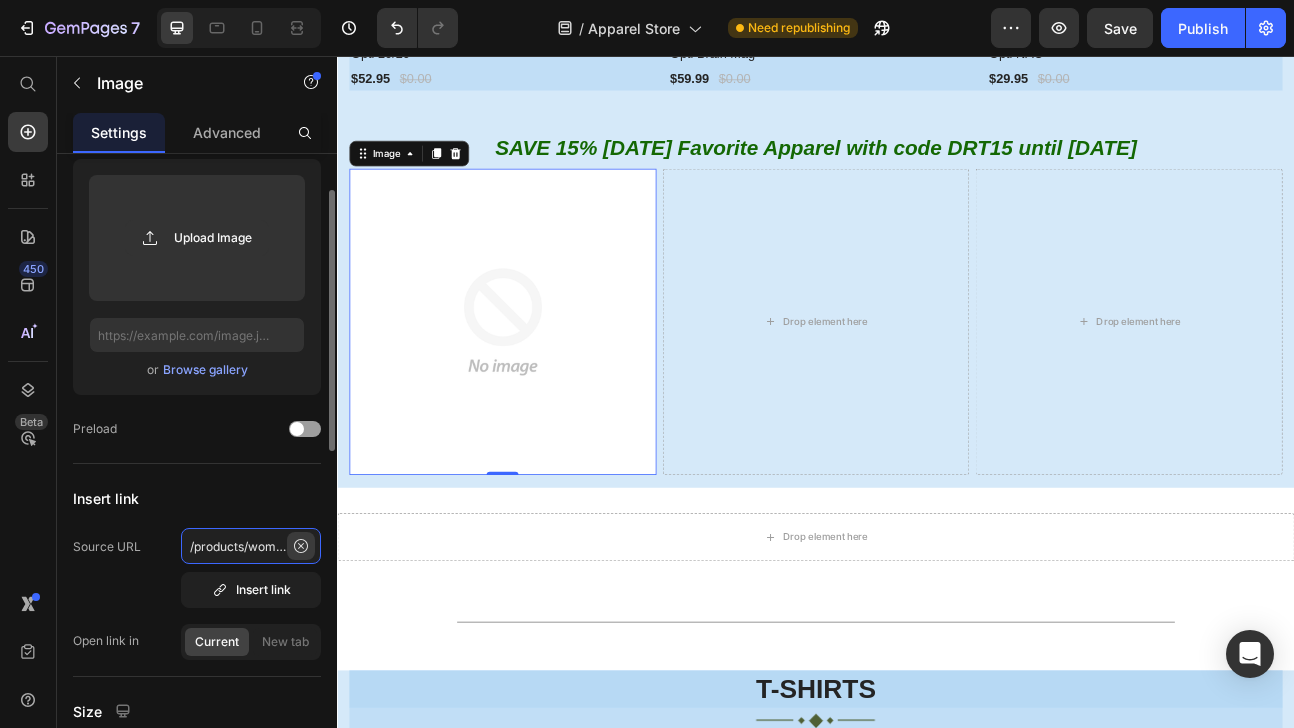 type 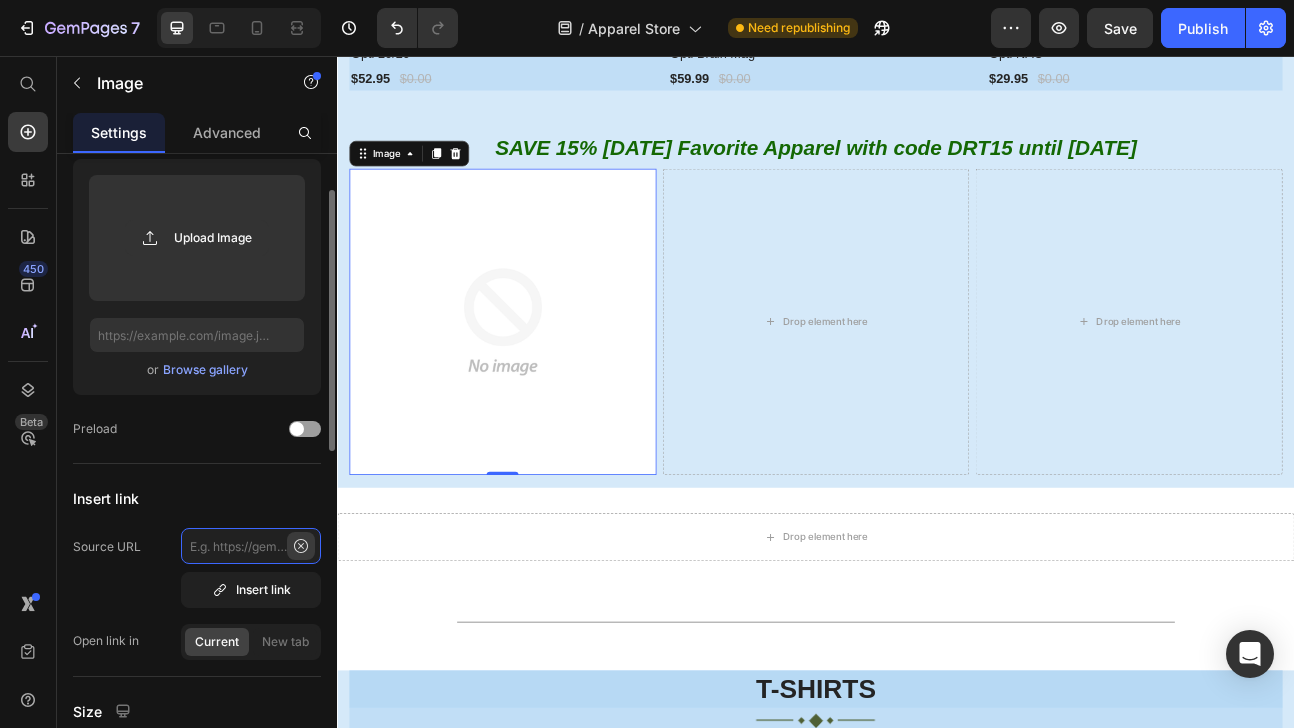 scroll, scrollTop: 0, scrollLeft: 0, axis: both 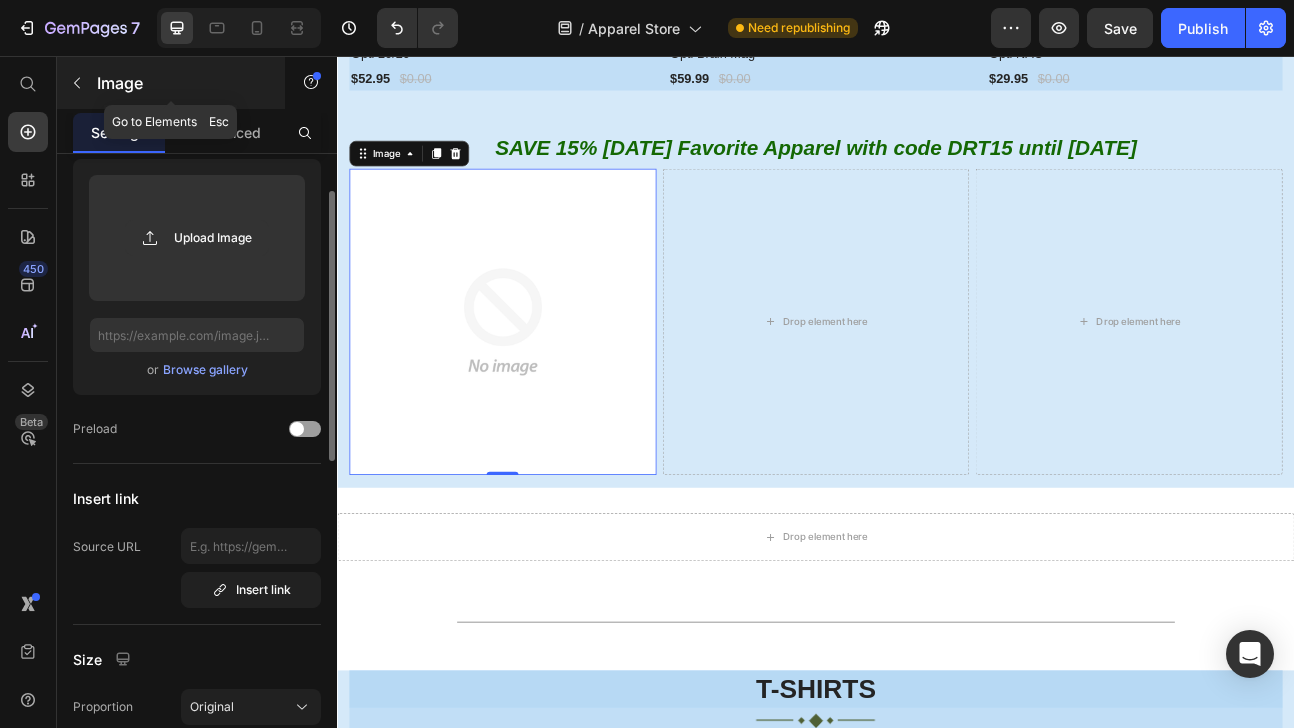 click 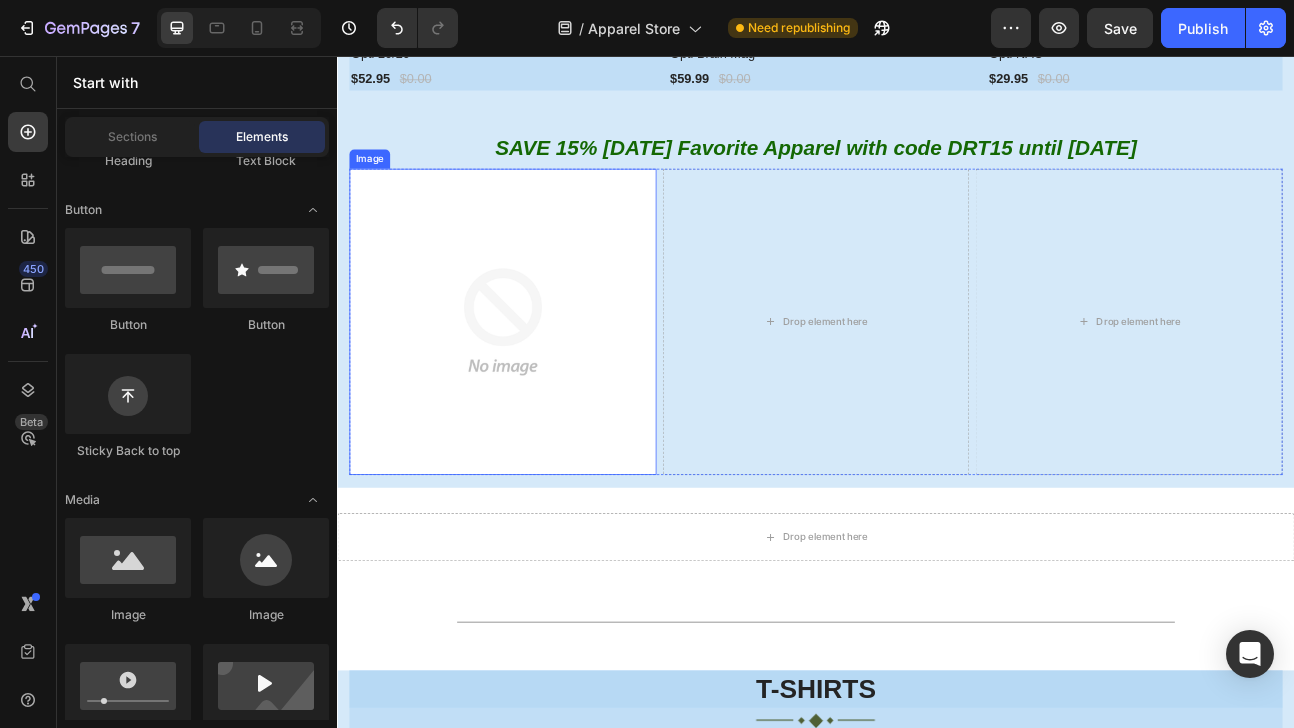 click at bounding box center [544, 389] 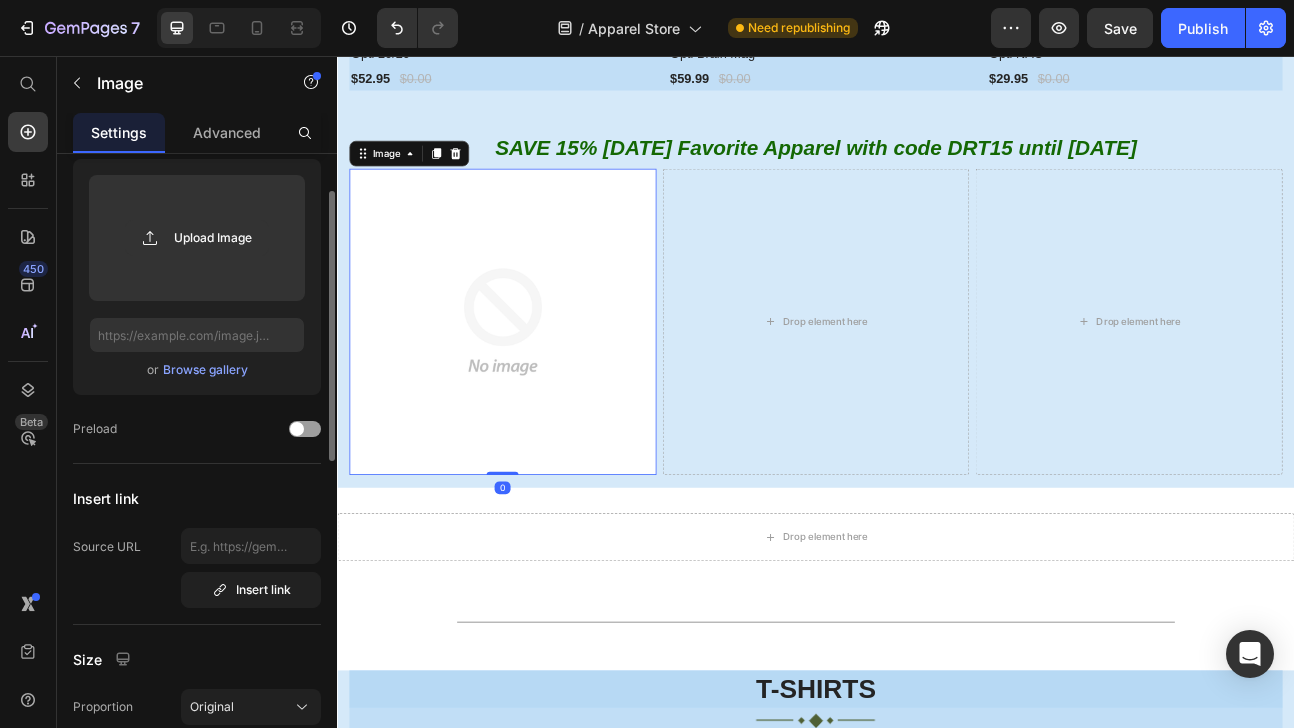 click 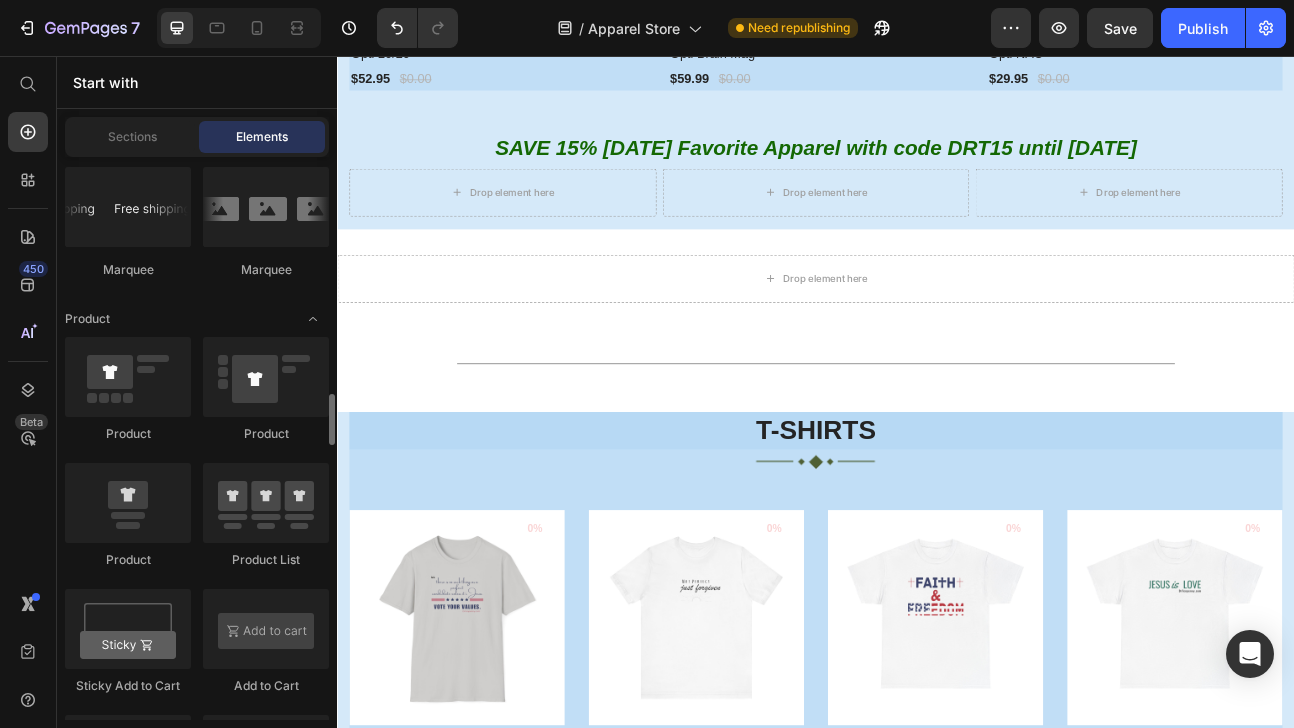 scroll, scrollTop: 2548, scrollLeft: 0, axis: vertical 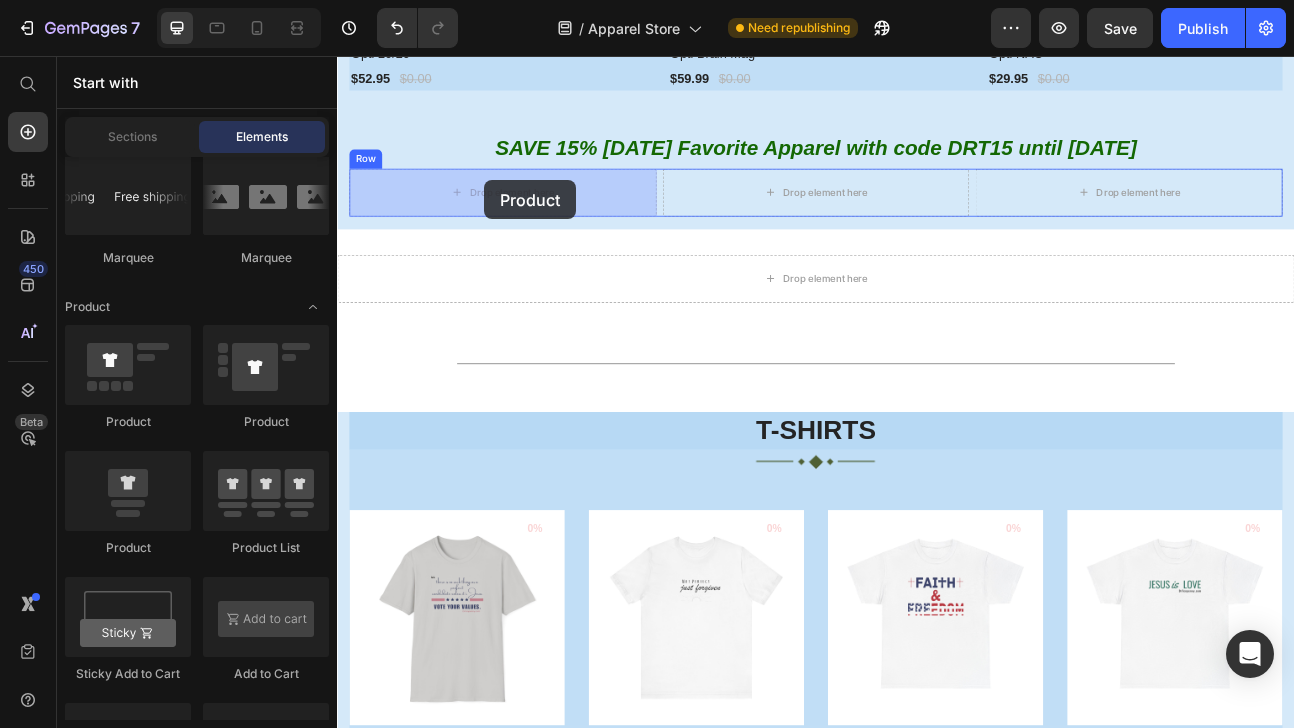 drag, startPoint x: 479, startPoint y: 557, endPoint x: 521, endPoint y: 212, distance: 347.54712 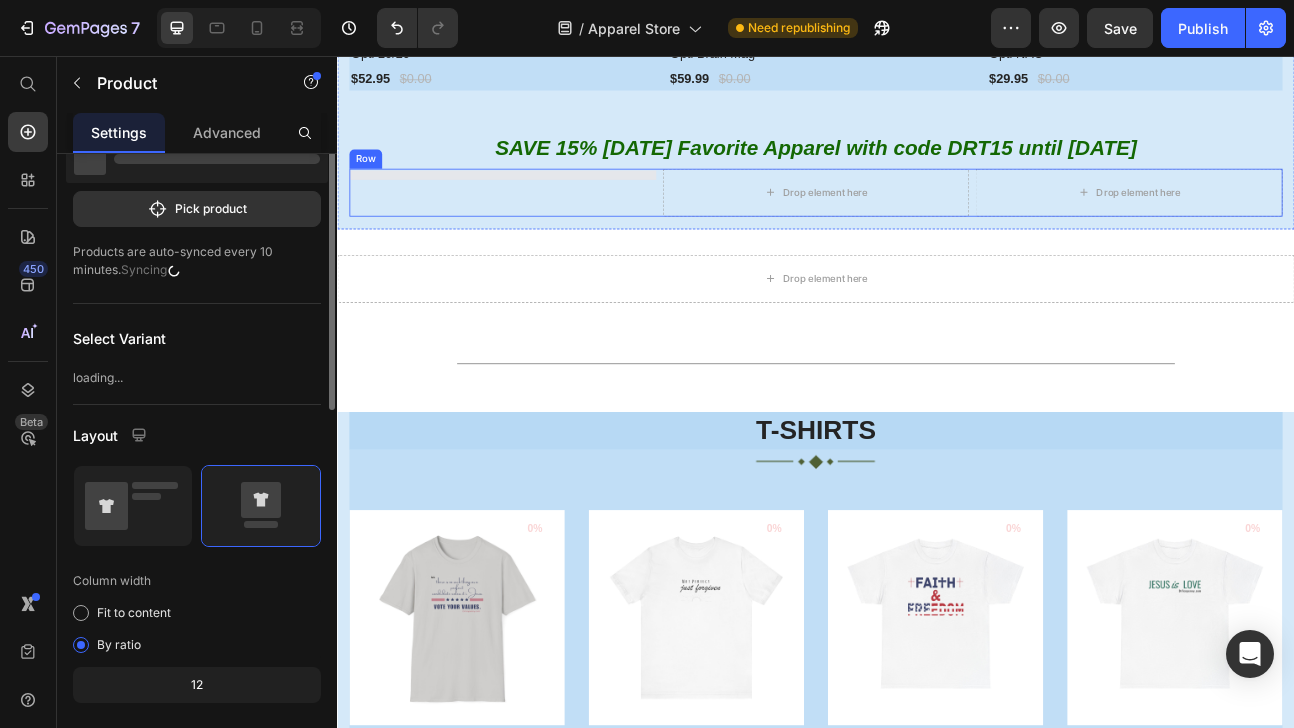 scroll, scrollTop: 0, scrollLeft: 0, axis: both 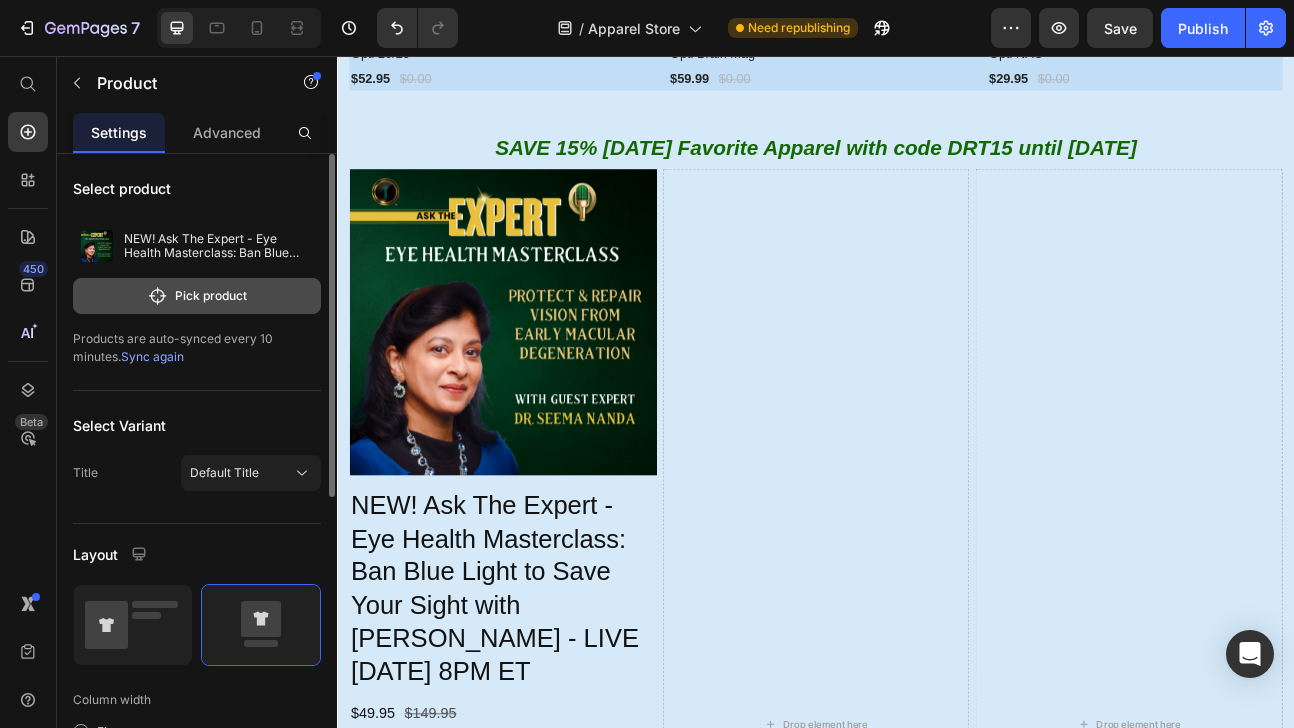 click on "Pick product" at bounding box center (197, 296) 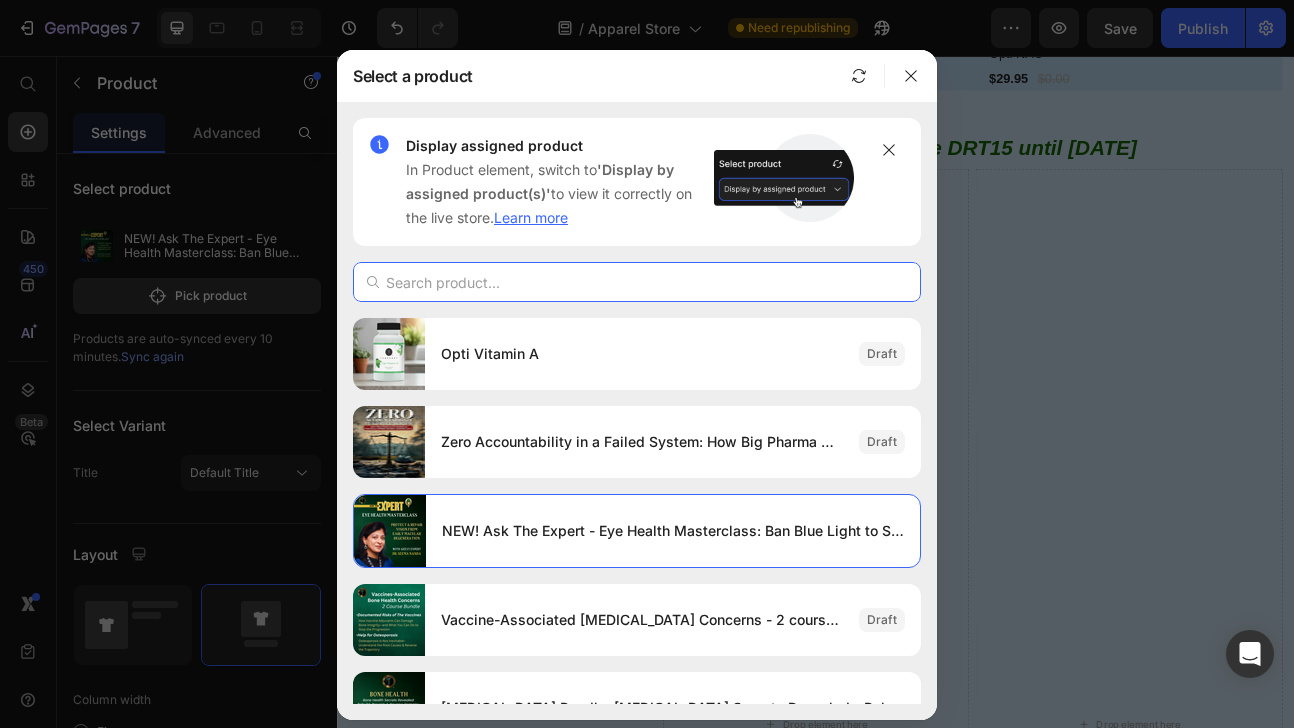 click at bounding box center [637, 282] 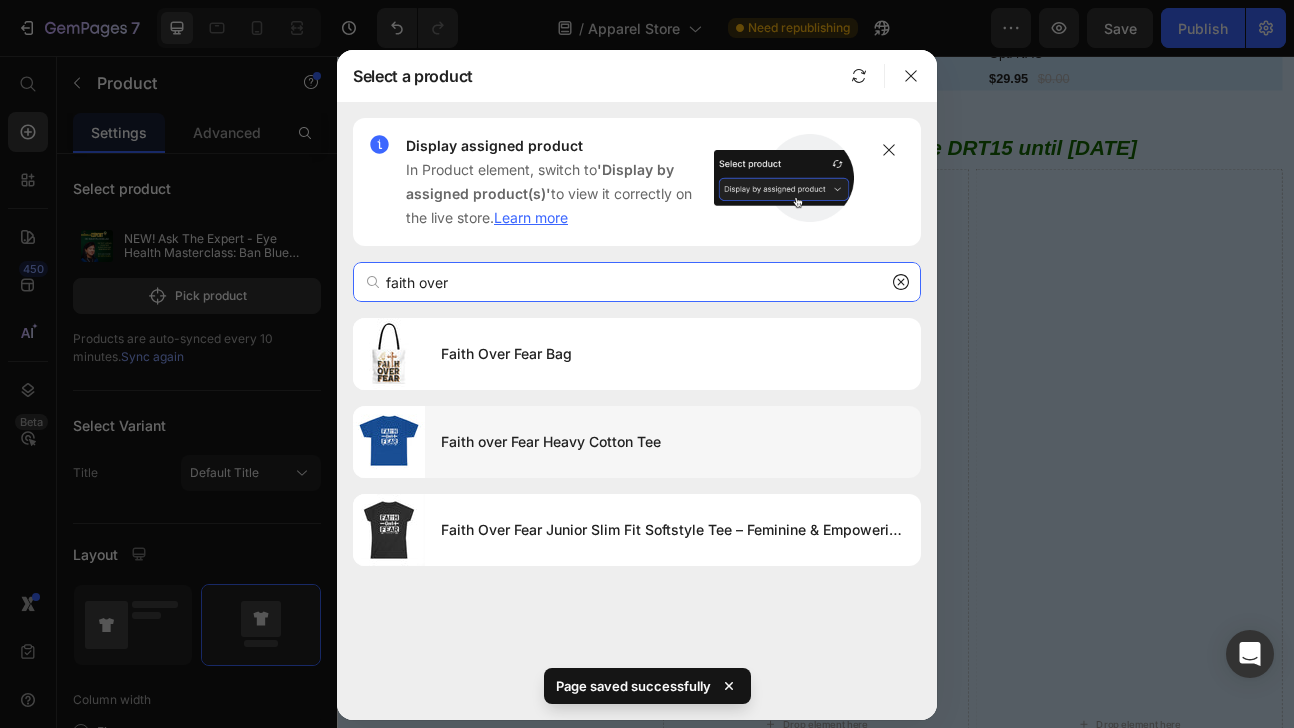 type on "faith over" 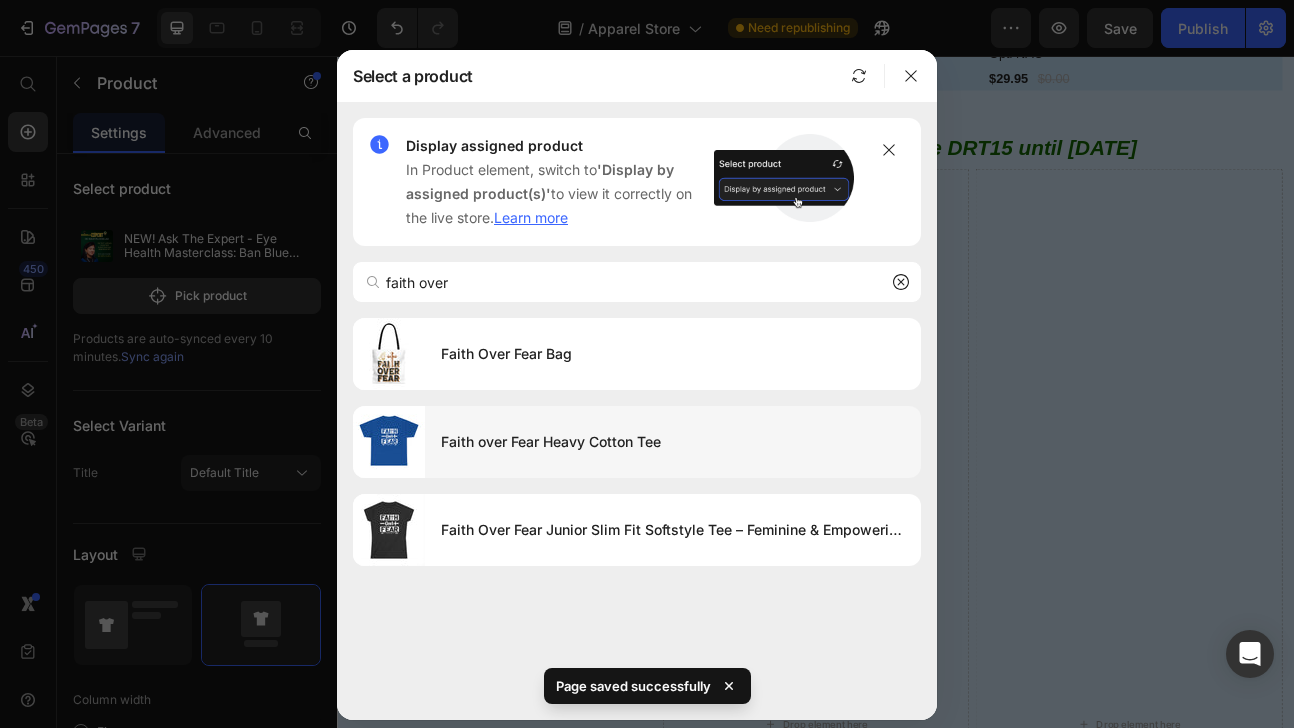 click on "Faith over Fear Heavy Cotton Tee" at bounding box center [673, 442] 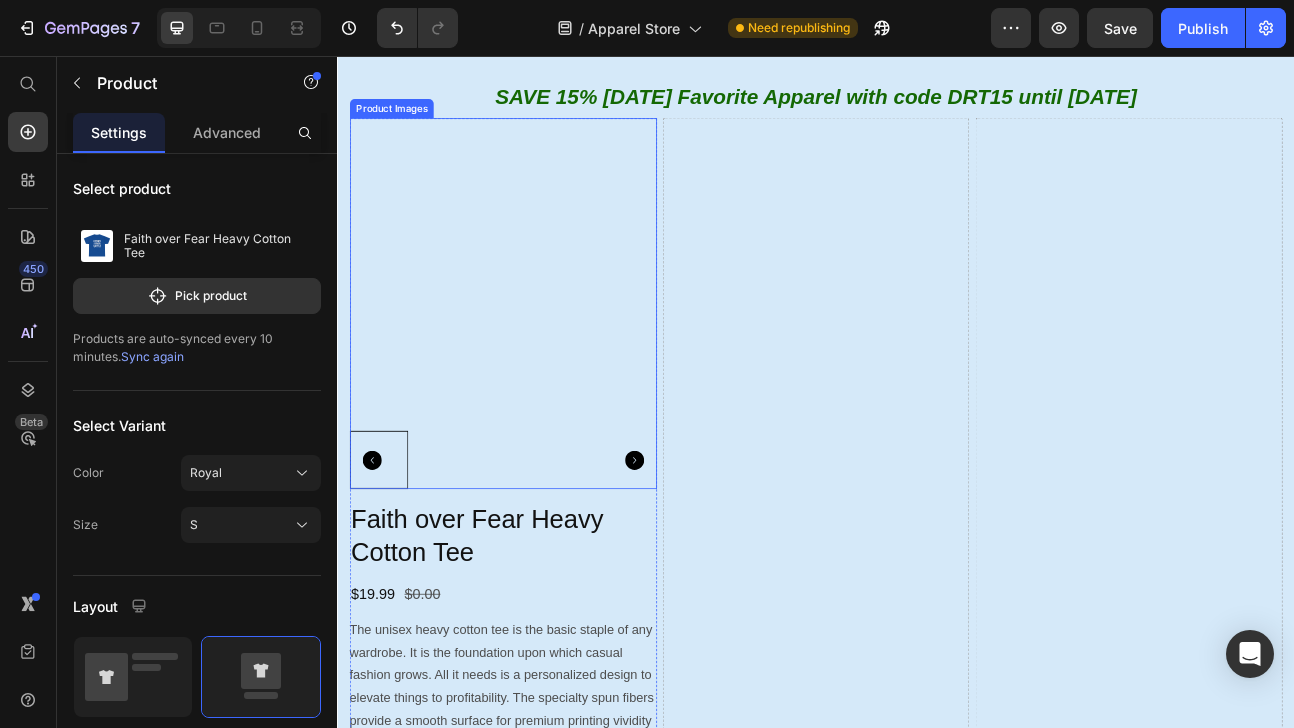scroll, scrollTop: 1422, scrollLeft: 0, axis: vertical 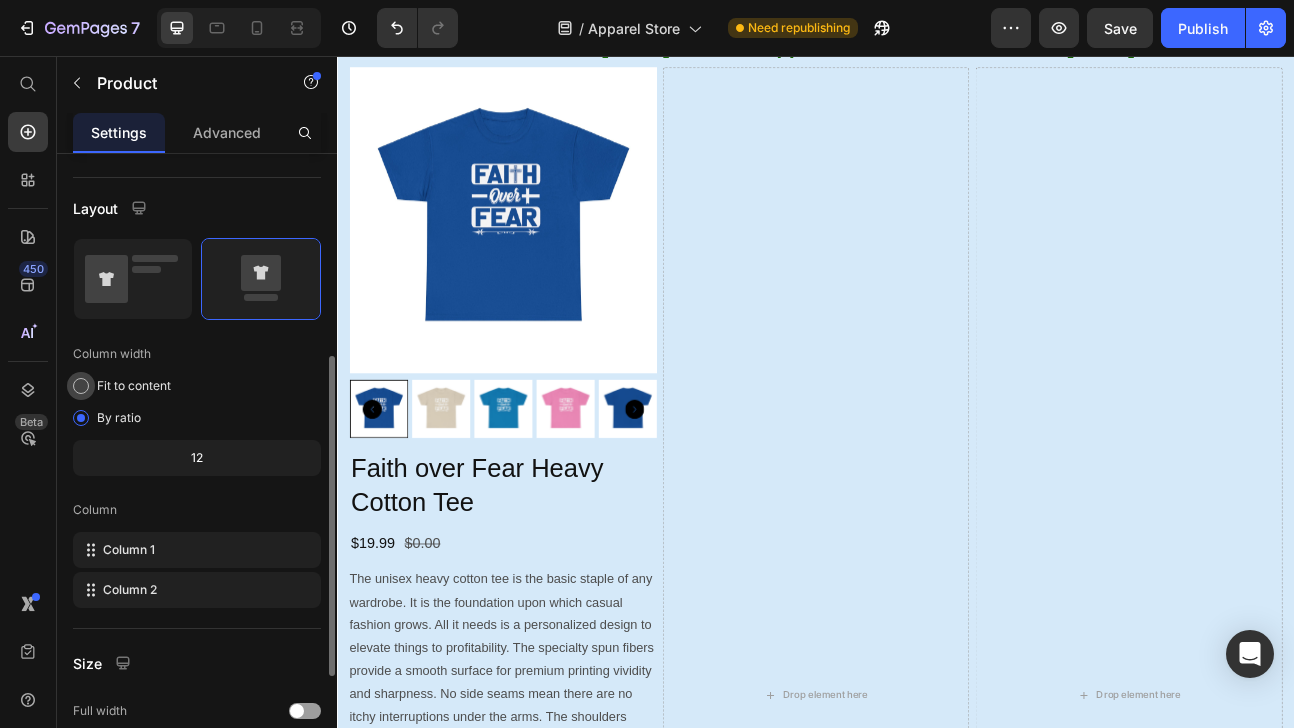 click at bounding box center [81, 386] 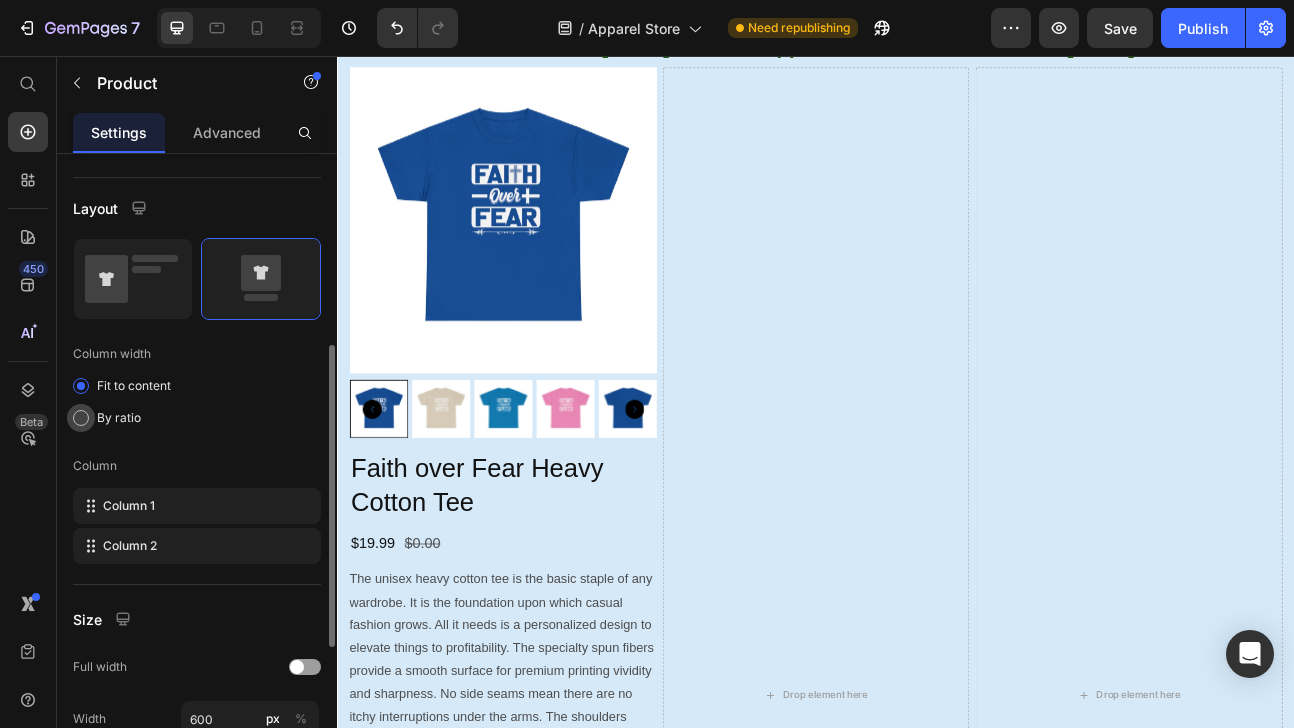 click at bounding box center [81, 418] 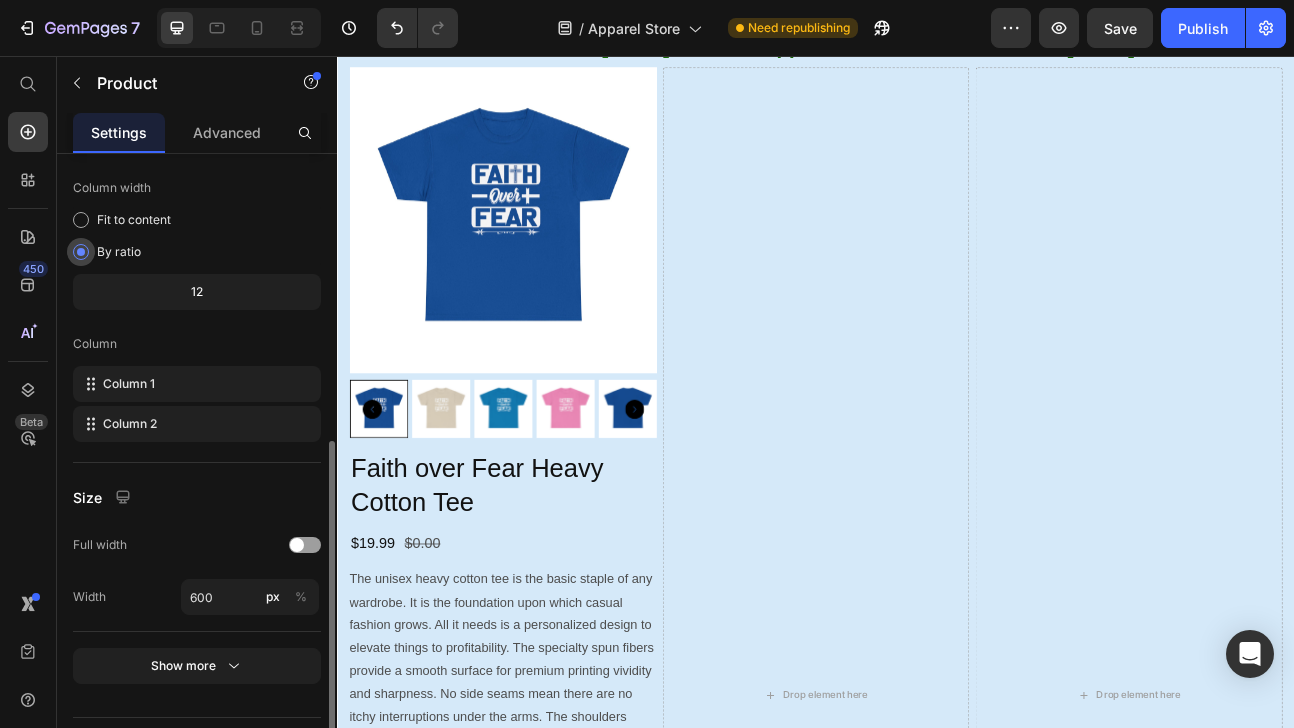 scroll, scrollTop: 611, scrollLeft: 0, axis: vertical 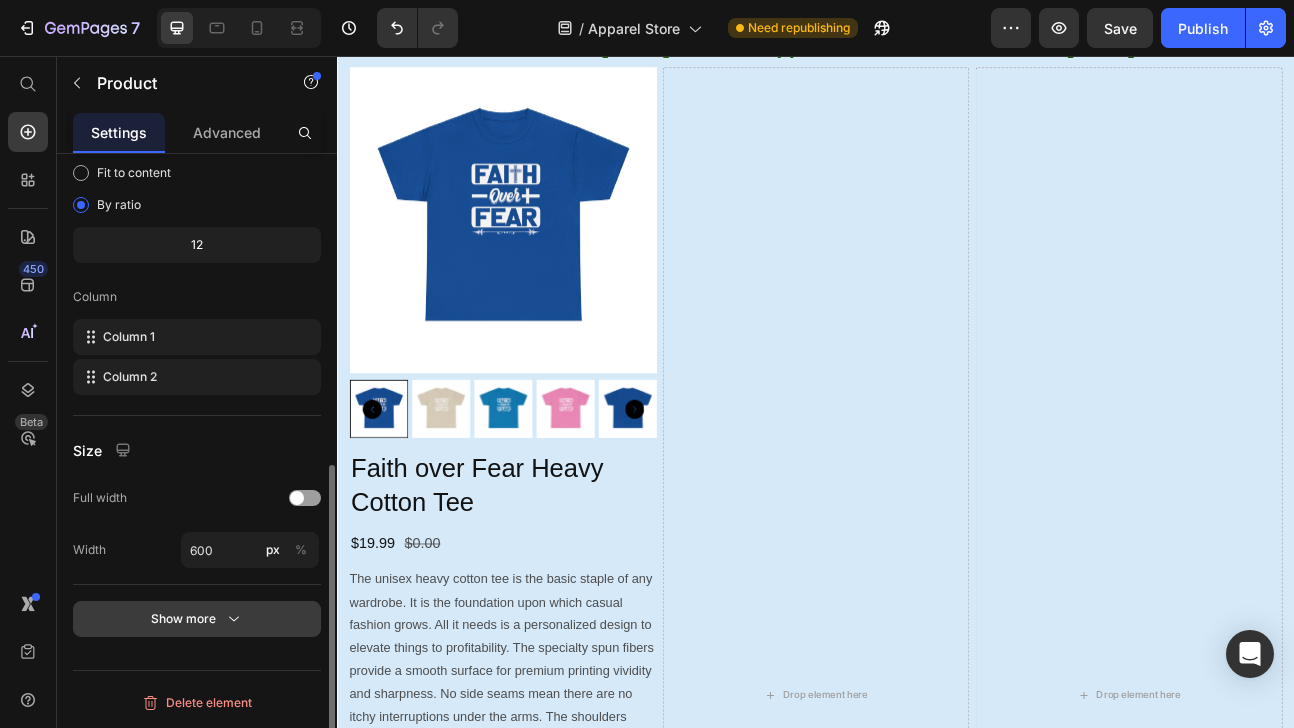 click 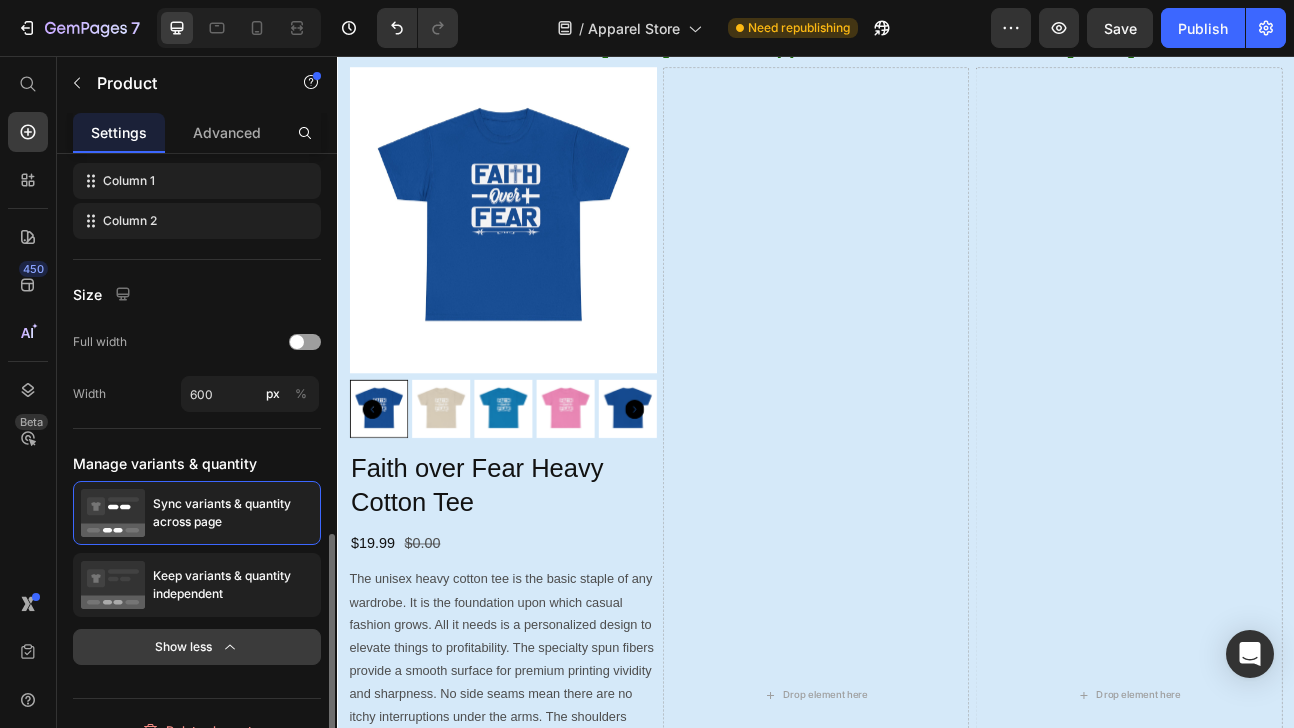 scroll, scrollTop: 795, scrollLeft: 0, axis: vertical 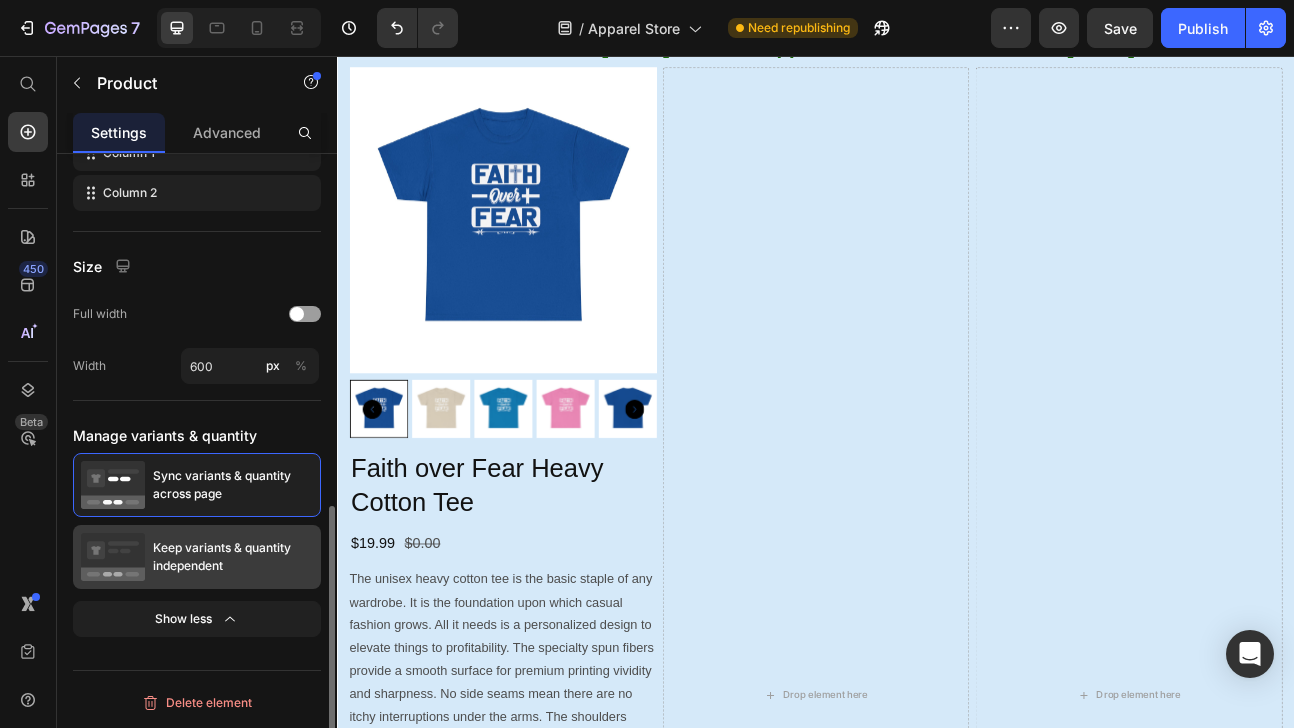 click on "Keep variants & quantity independent" at bounding box center [233, 557] 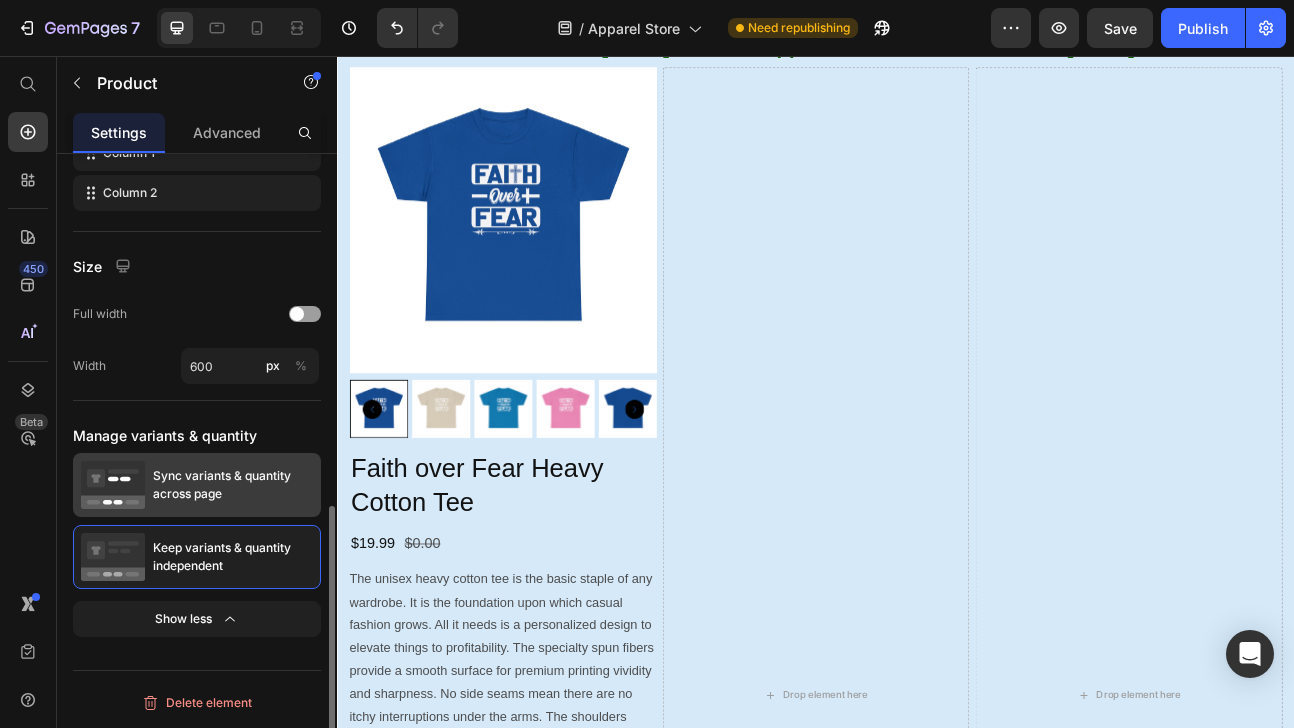 click on "Sync variants & quantity across page" at bounding box center (233, 485) 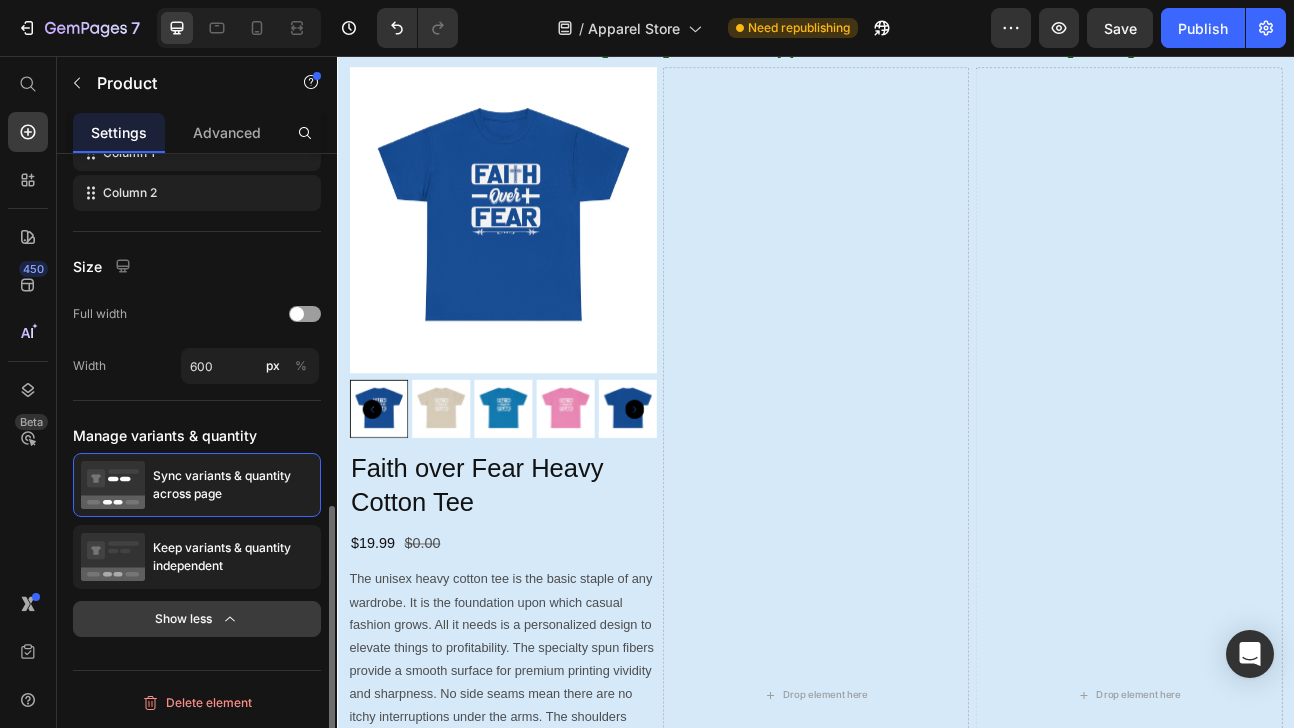 click 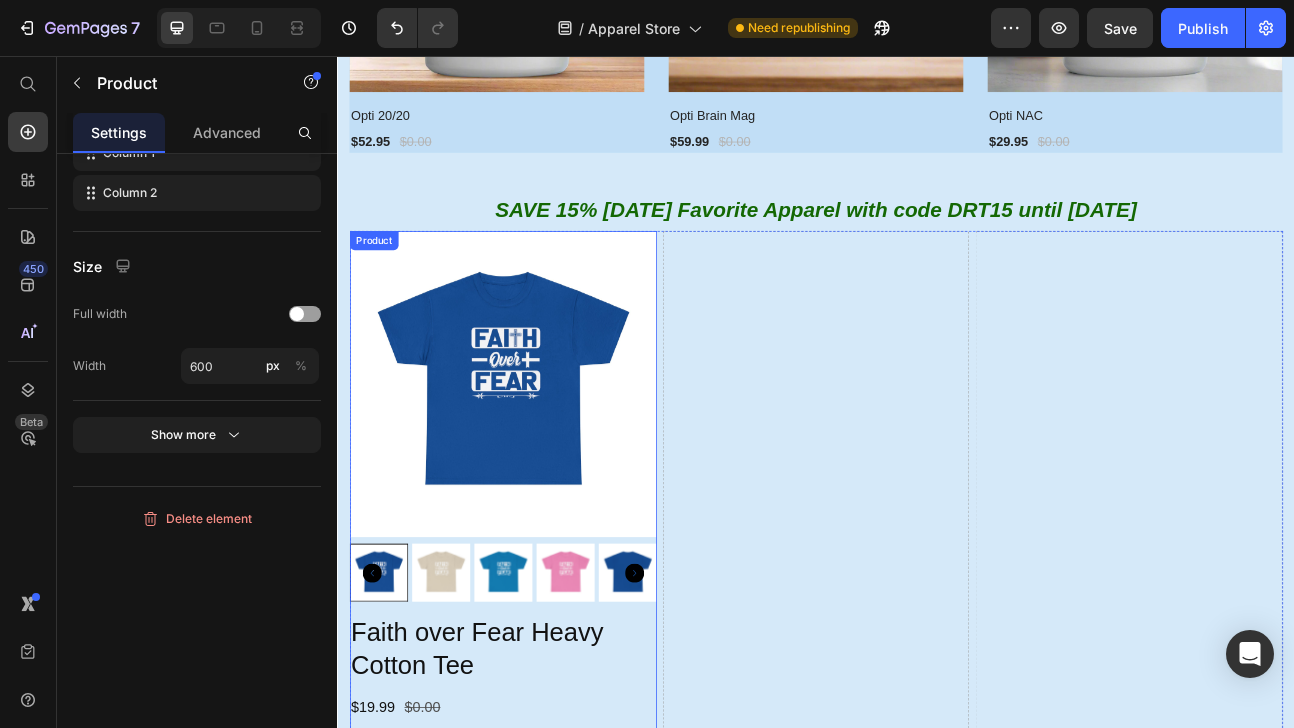 scroll, scrollTop: 751, scrollLeft: 0, axis: vertical 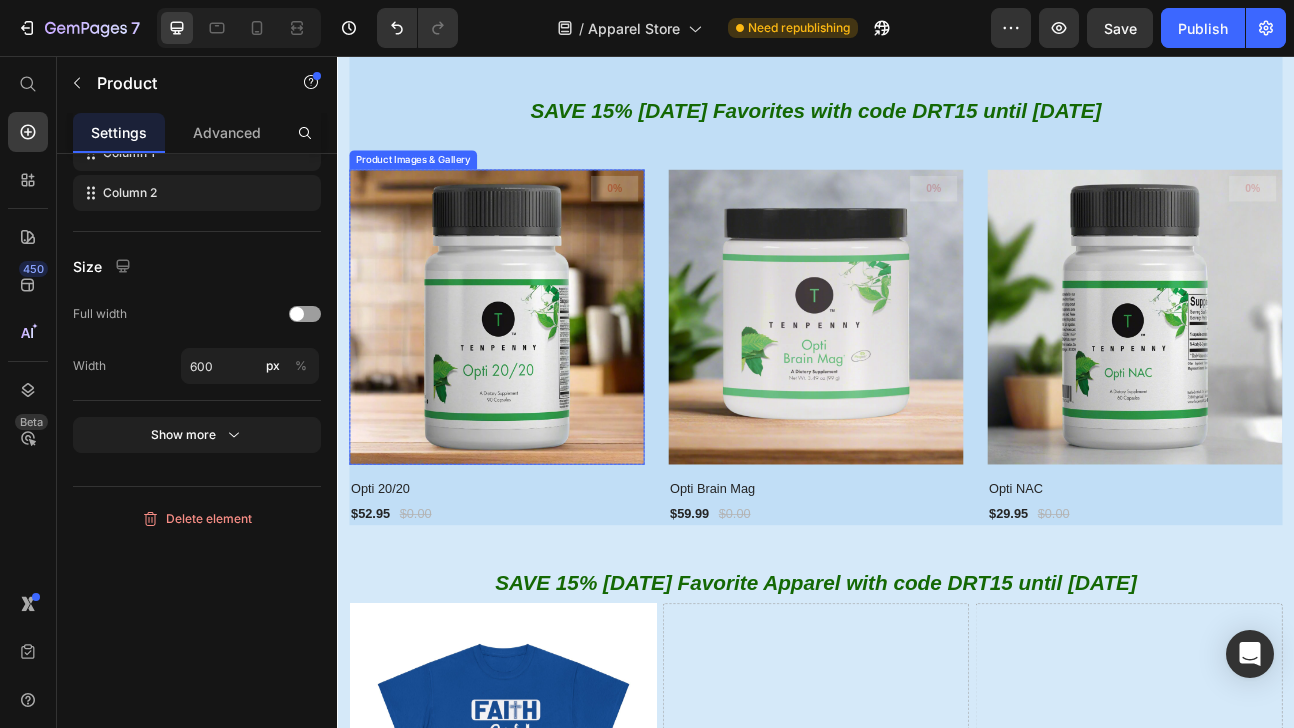 click at bounding box center (537, 383) 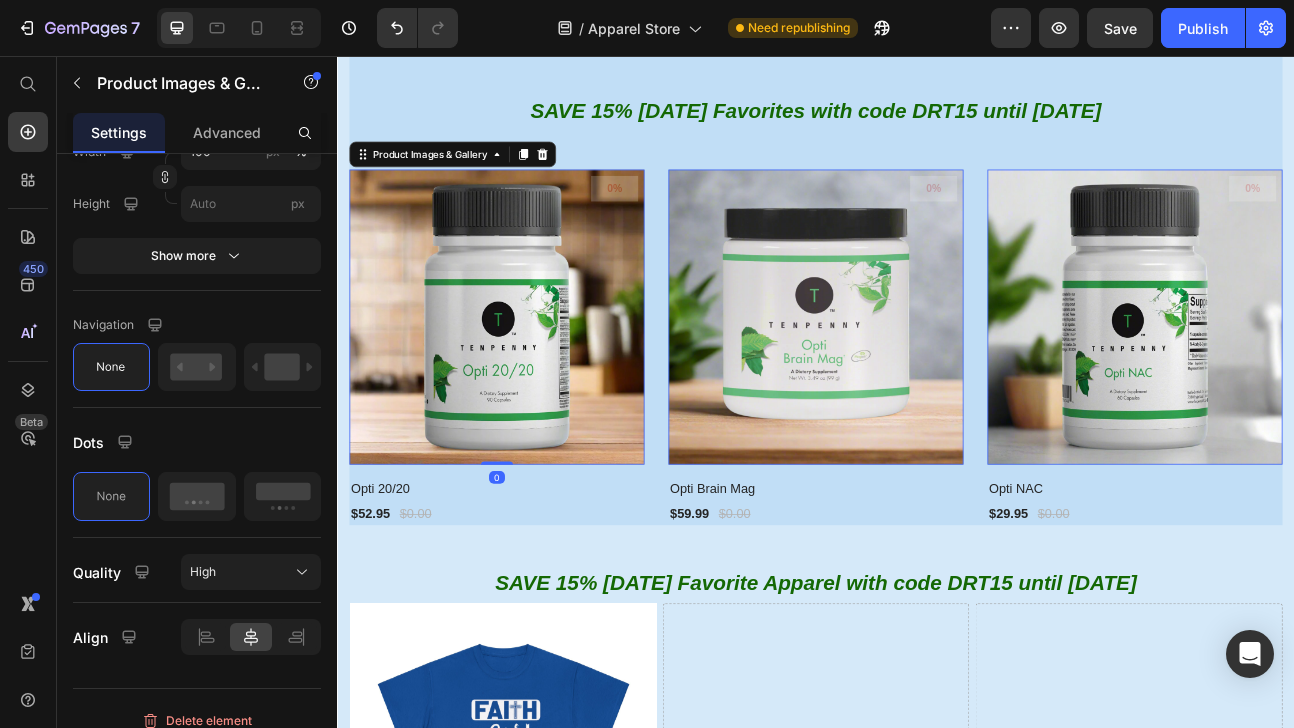 scroll, scrollTop: 0, scrollLeft: 0, axis: both 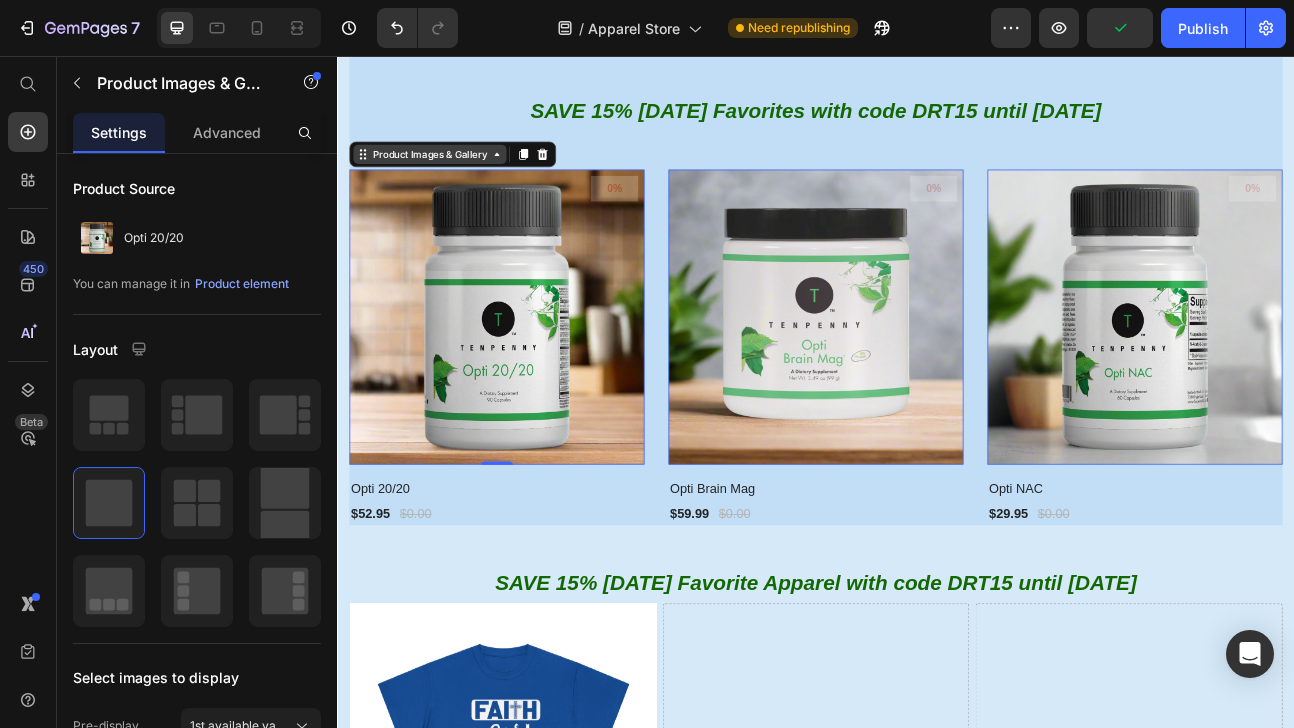 click on "Product Images & Gallery" at bounding box center [453, 179] 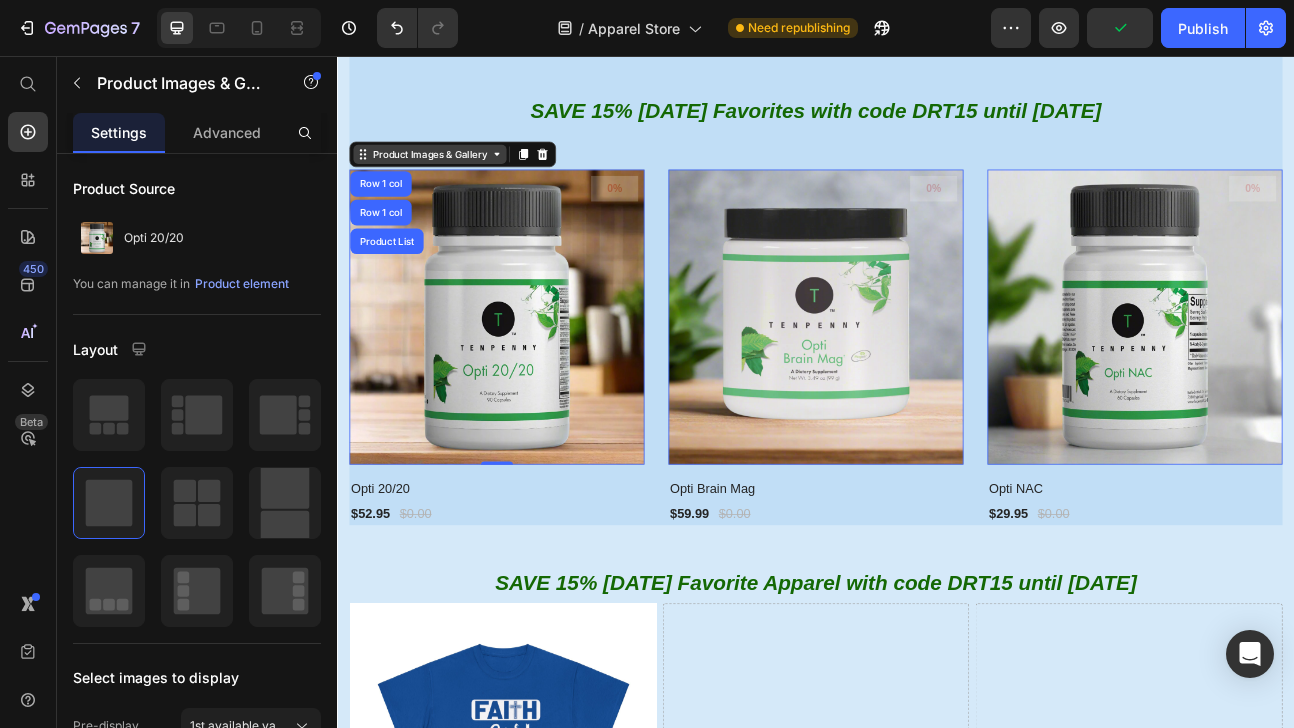 click on "Product Images & Gallery" at bounding box center [453, 179] 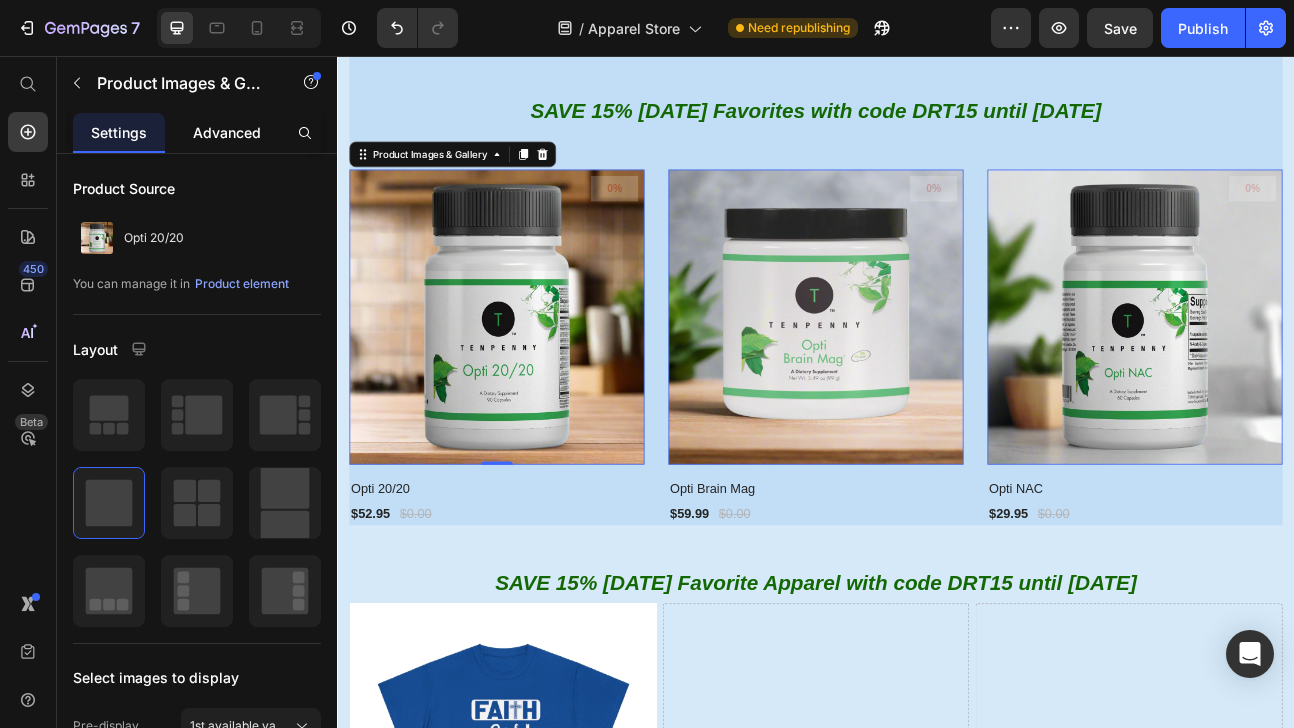 click on "Advanced" 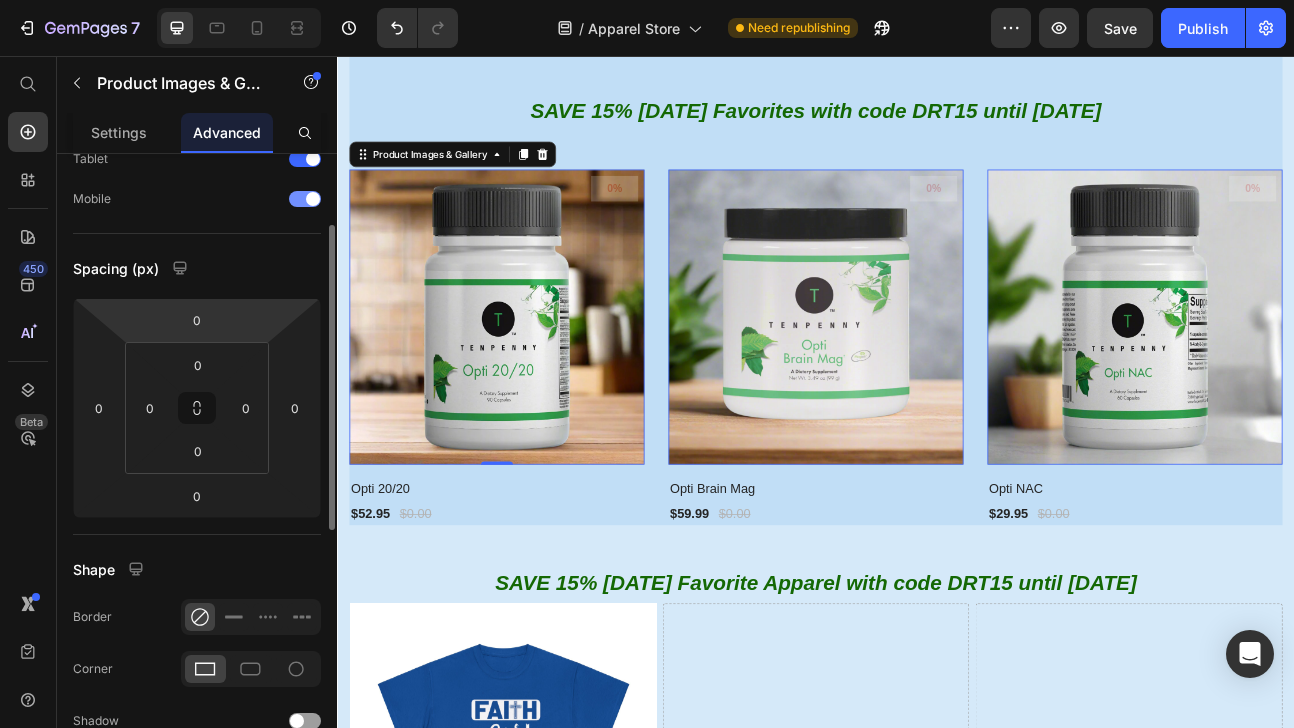 scroll, scrollTop: 225, scrollLeft: 0, axis: vertical 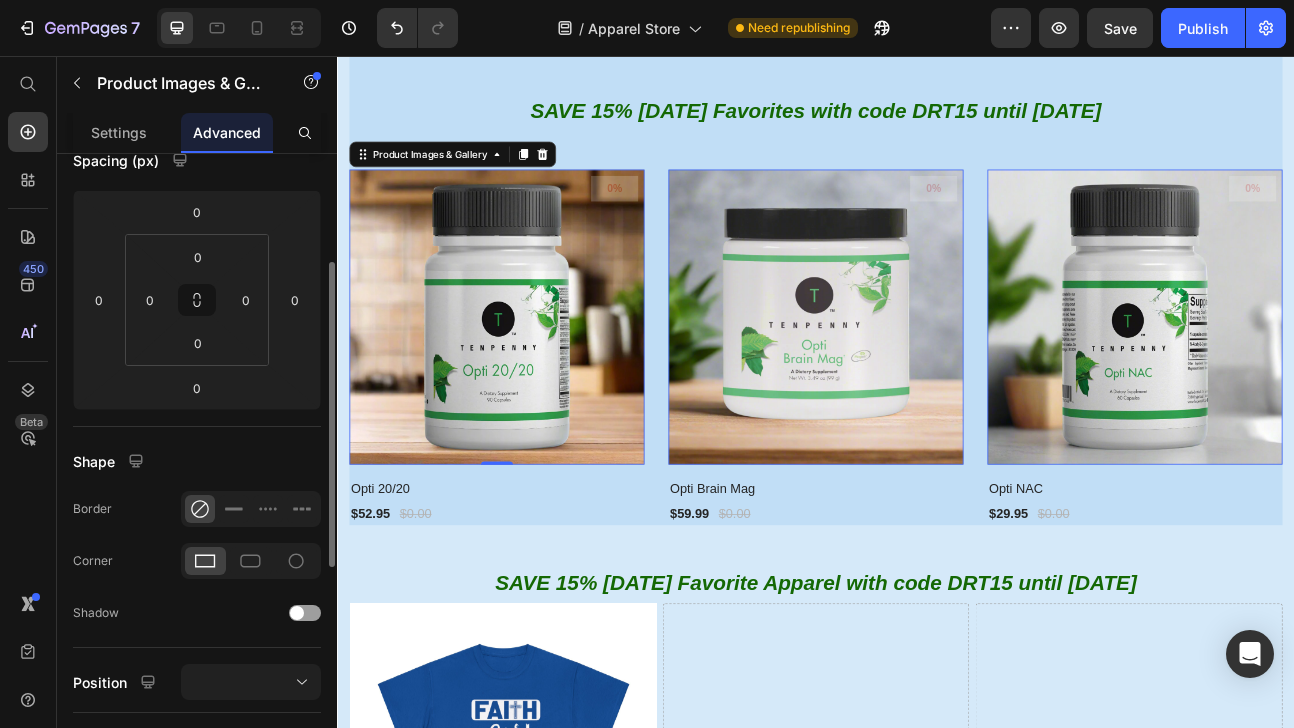 click at bounding box center [537, 383] 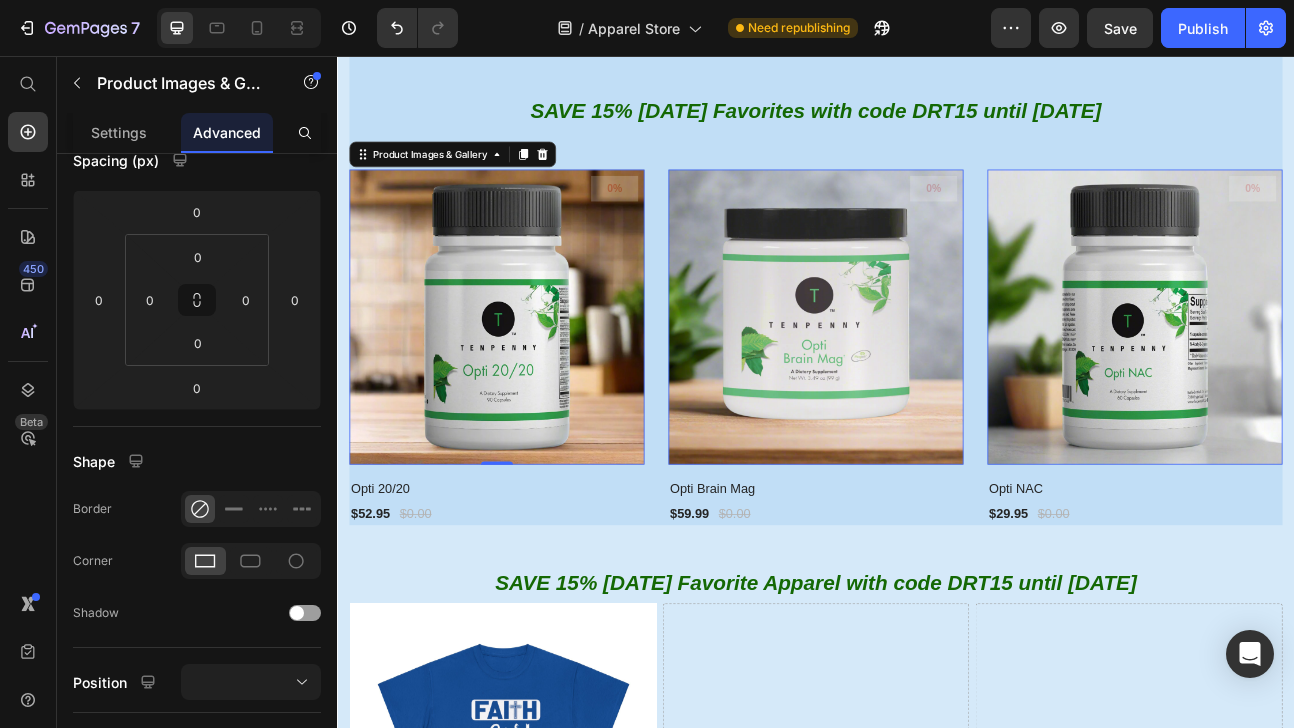 click at bounding box center (537, 383) 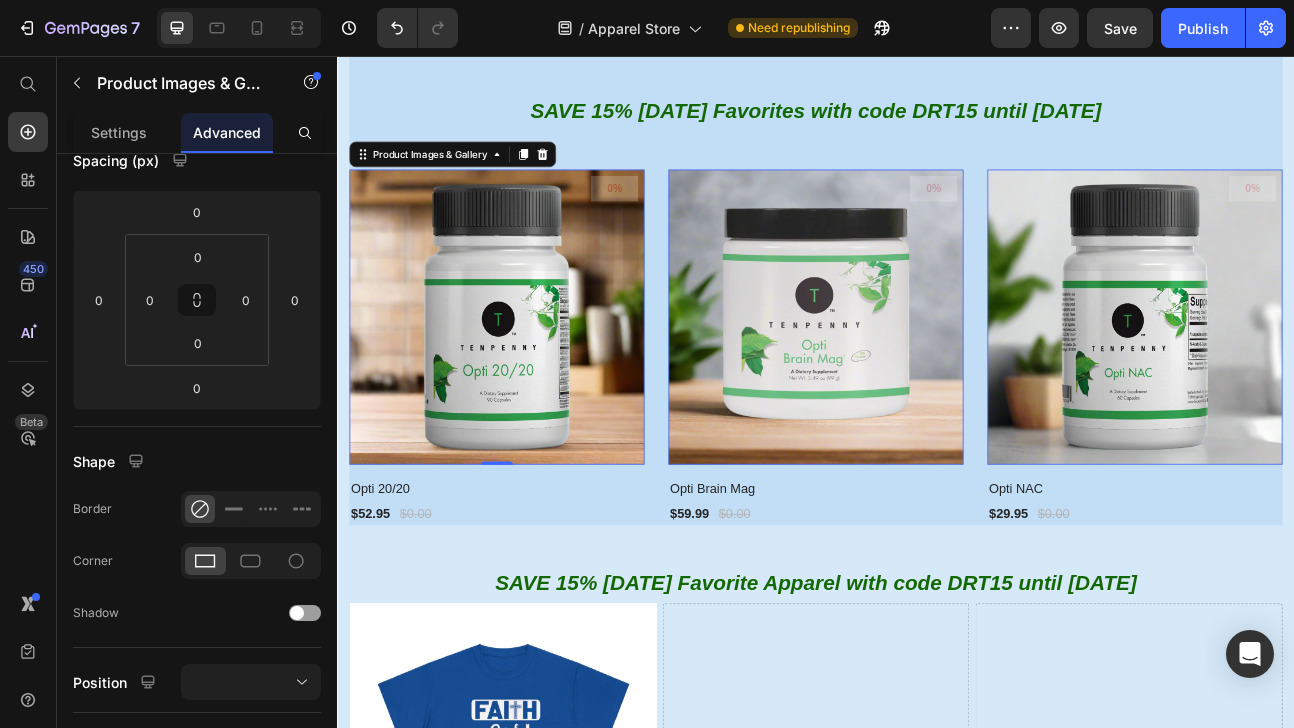 click at bounding box center [537, 383] 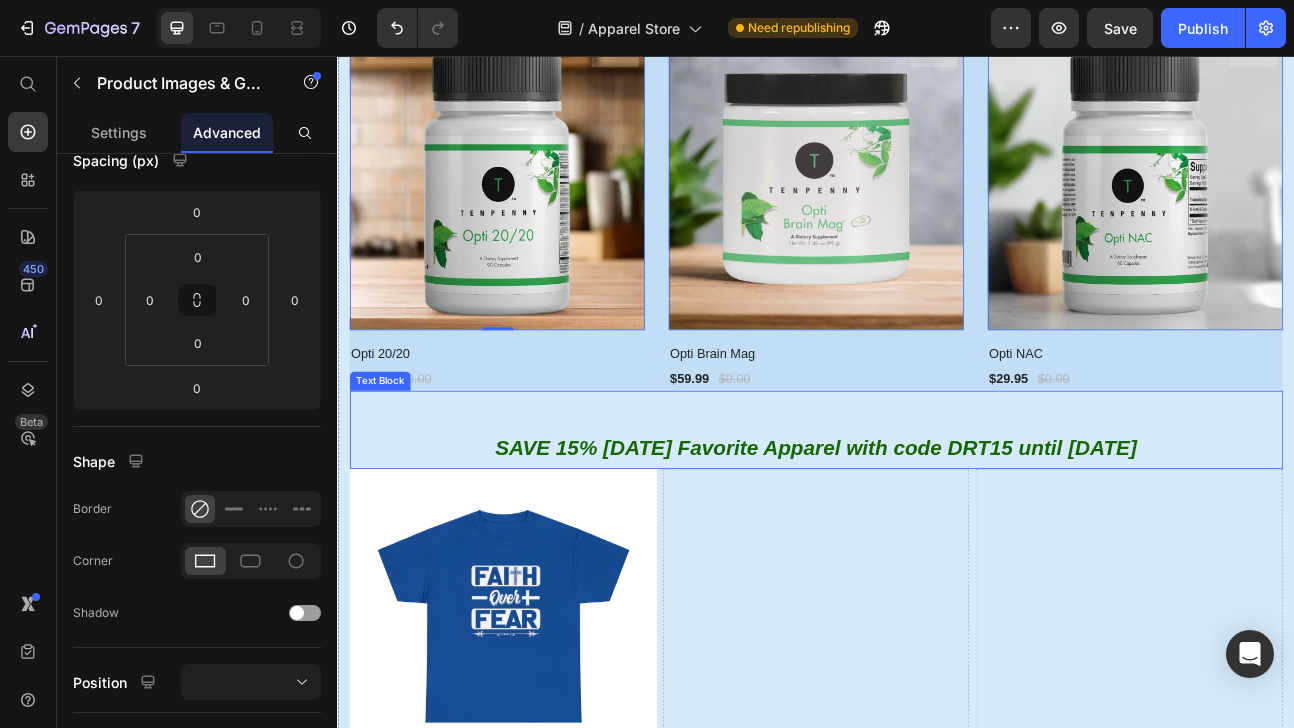 scroll, scrollTop: 921, scrollLeft: 0, axis: vertical 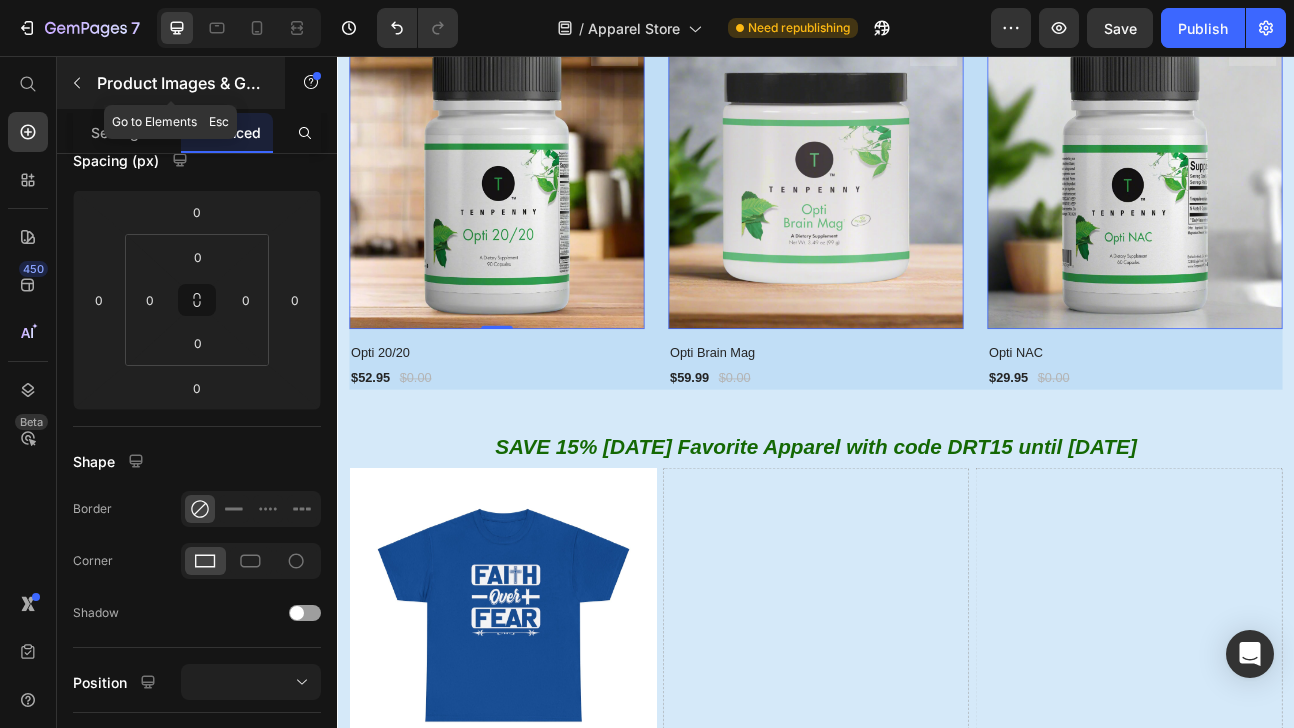 click 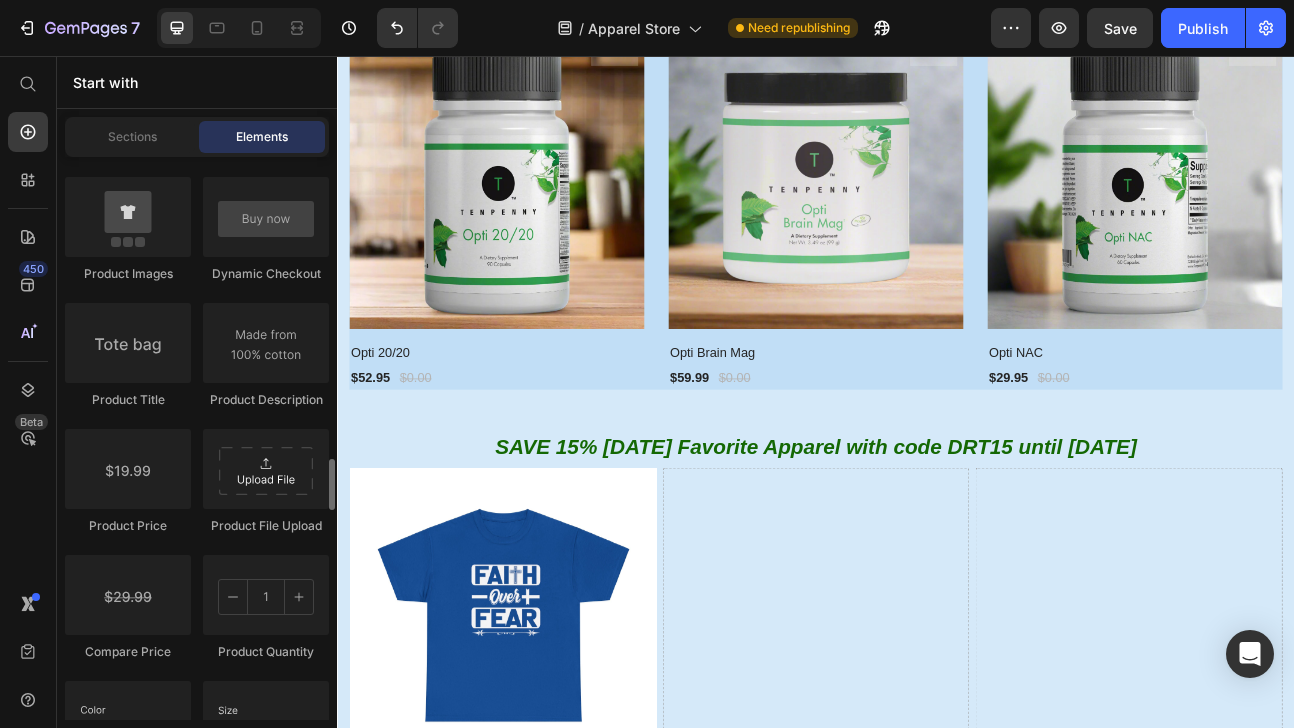 scroll, scrollTop: 3191, scrollLeft: 0, axis: vertical 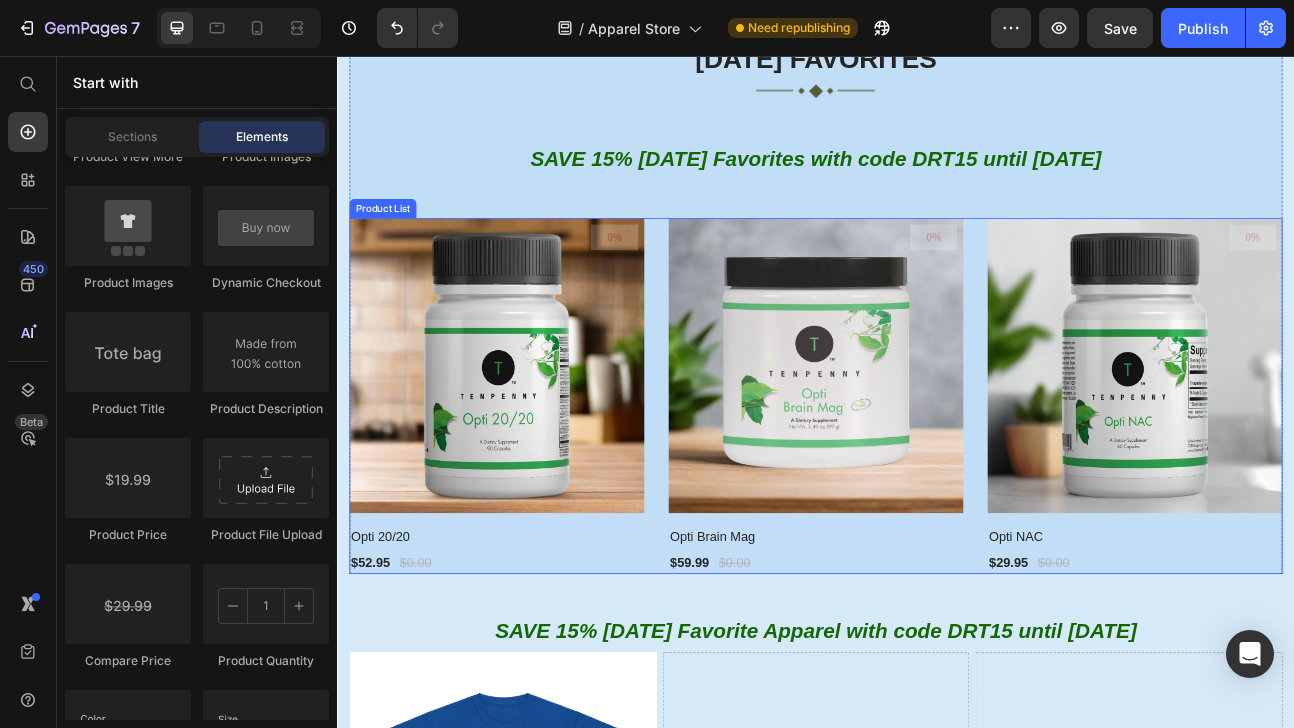 click on "0% (P) Tag Product Images & Gallery Row Opti 20/20 (P) Title $52.95 (P) Price $0.00 (P) Price Row Row 0% (P) Tag Product Images & Gallery Row Opti Brain Mag (P) Title $59.99 (P) Price $0.00 (P) Price Row Row 0% (P) Tag Product Images & Gallery Row Opti NAC (P) Title $29.95 (P) Price $0.00 (P) Price Row Row" at bounding box center [937, 482] 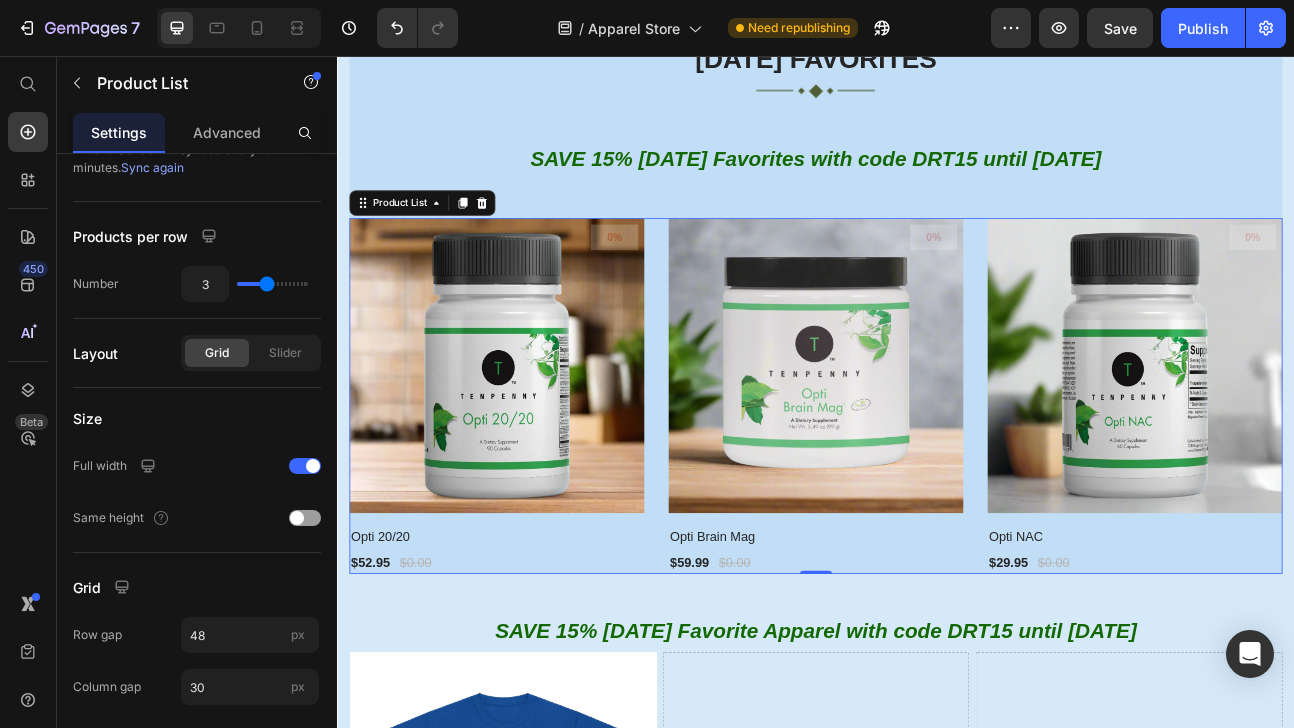 scroll, scrollTop: 0, scrollLeft: 0, axis: both 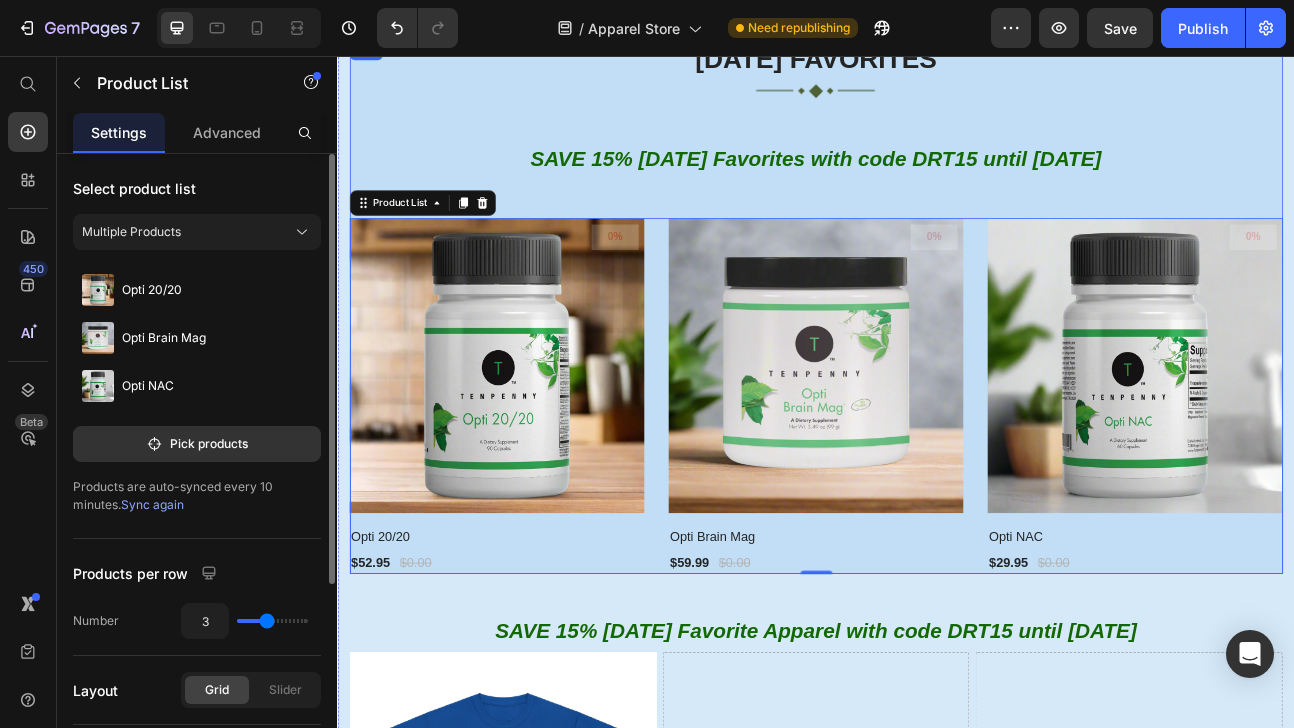 click on "[DATE] FAVORITES Heading Image SAVE 15% [DATE] Favorites with code DRT15 until [DATE] Text Block 0% (P) Tag Product Images & Gallery Row Opti 20/20 (P) Title $52.95 (P) Price $0.00 (P) Price Row Row 0% (P) Tag Product Images & Gallery Row Opti Brain Mag (P) Title $59.99 (P) Price $0.00 (P) Price Row Row 0% (P) Tag Product Images & Gallery Row Opti NAC (P) Title $29.95 (P) Price $0.00 (P) Price Row Row Product List   0" at bounding box center (937, 371) 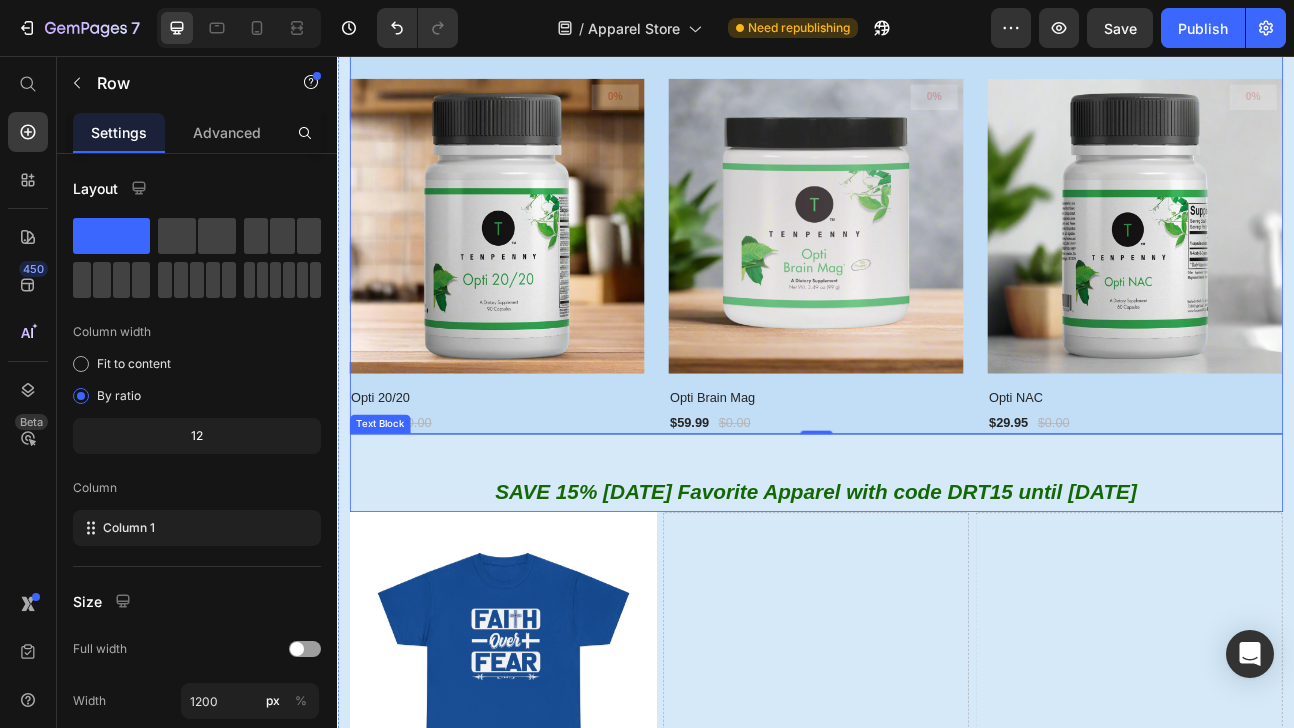 scroll, scrollTop: 870, scrollLeft: 0, axis: vertical 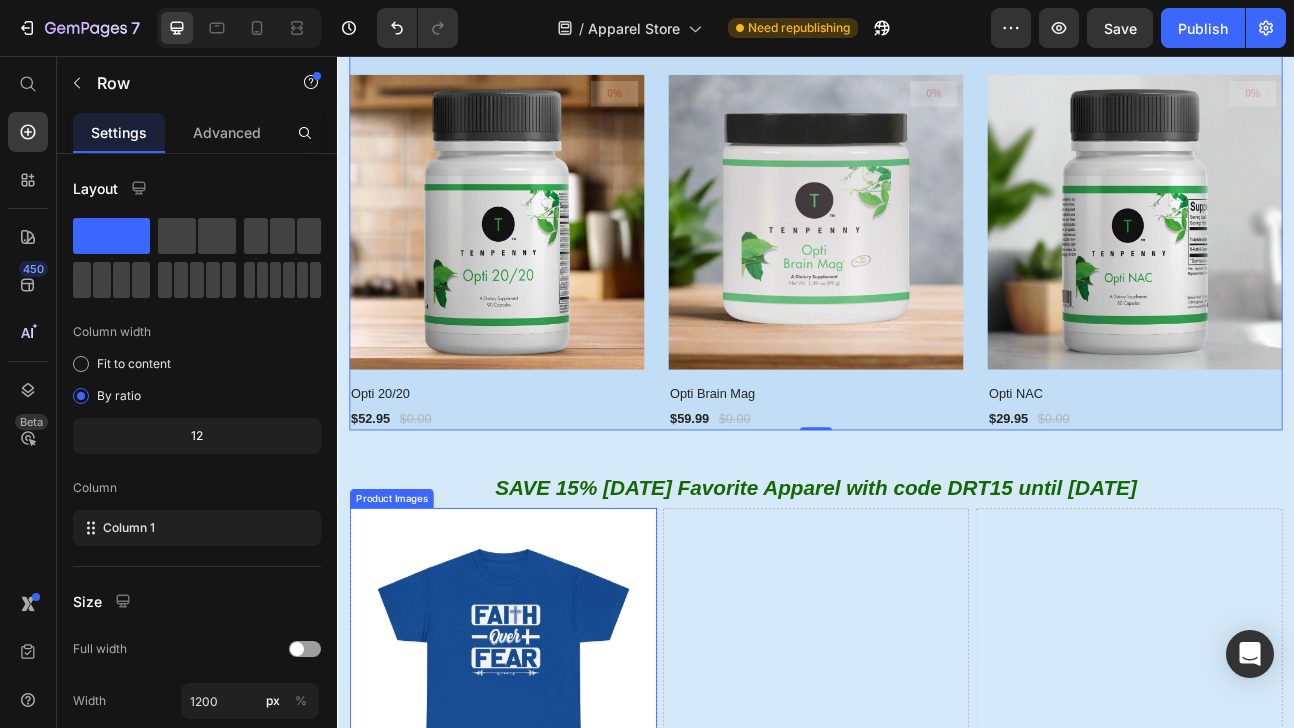 click at bounding box center (544, 815) 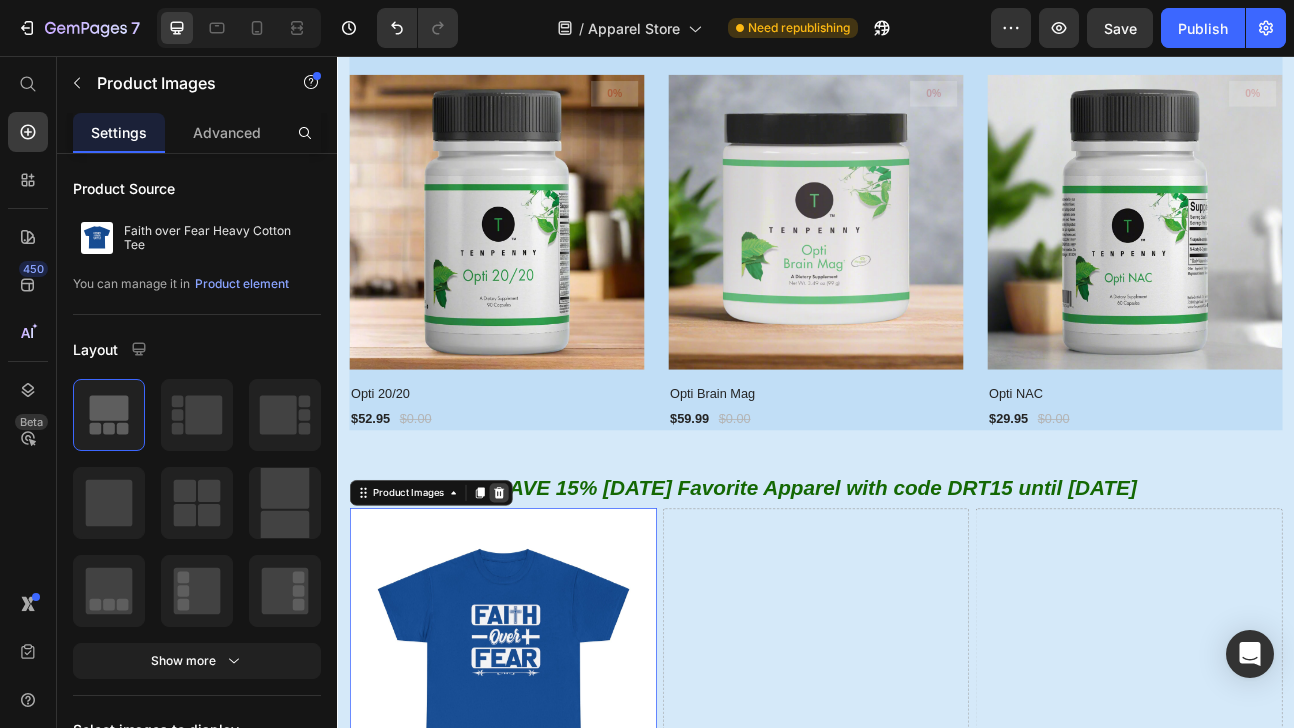 click 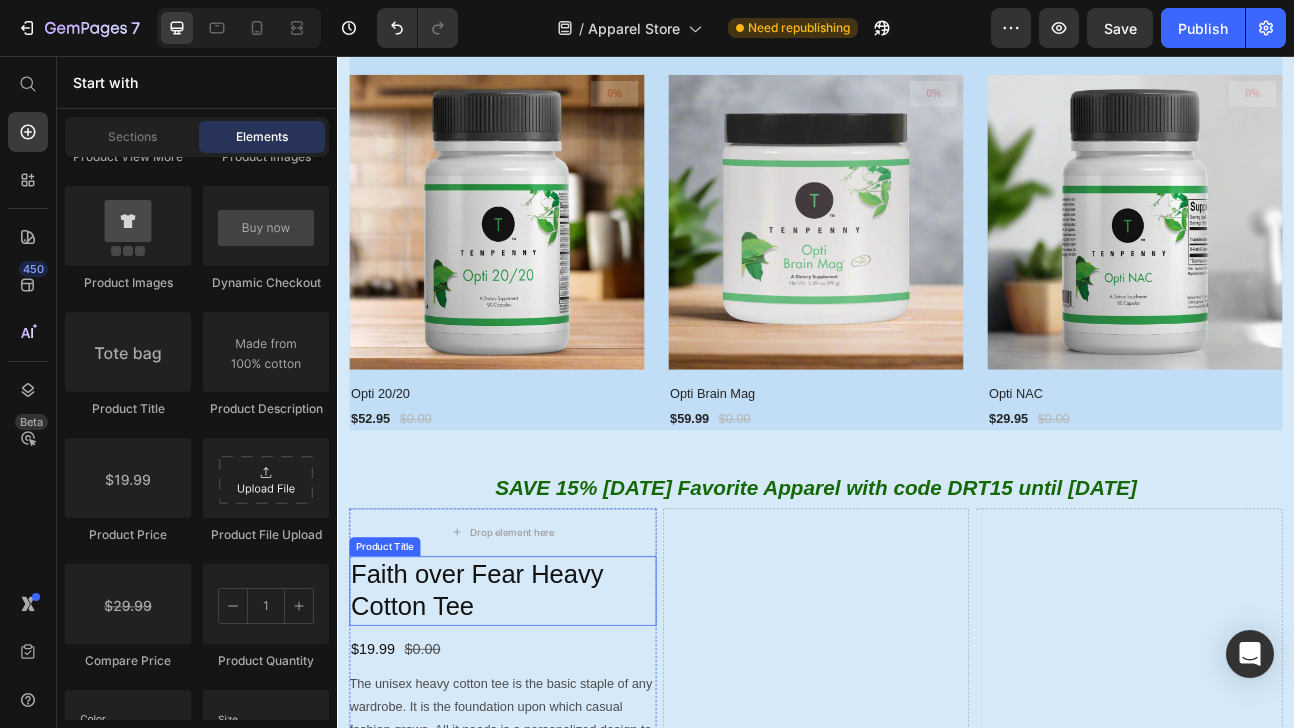 click on "Faith over Fear Heavy Cotton Tee" at bounding box center [544, 726] 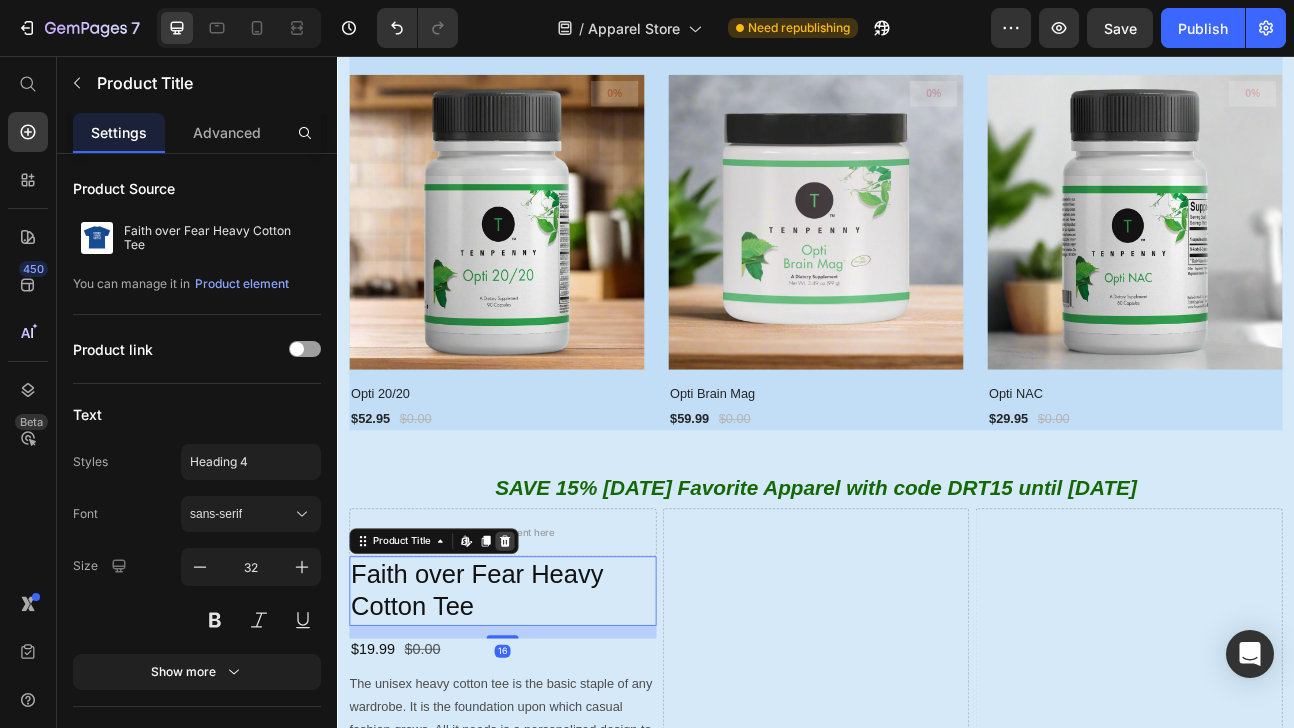 click 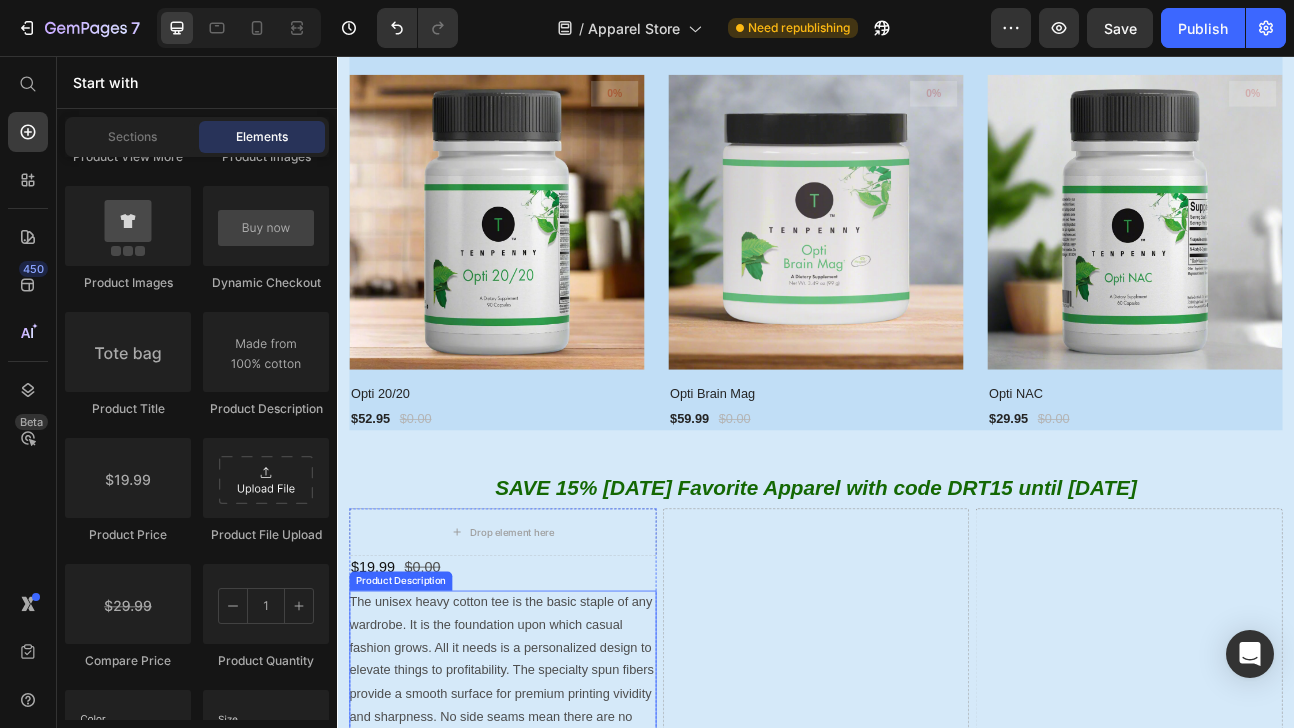 click on "The unisex heavy cotton tee is the basic staple of any wardrobe. It is the foundation upon which casual fashion grows. All it needs is a personalized design to elevate things to profitability. The specialty spun fibers provide a smooth surface for premium printing vividity and sharpness. No side seams mean there are no itchy interruptions under the arms. The shoulders have tape for improved durability.
.: 100% Cotton (fiber content may vary for different colors) .: Medium fabric (5.3 oz/yd² (180 g/m²)) .: Classic fit .: Tear away label .: Runs true to size" at bounding box center [544, 894] 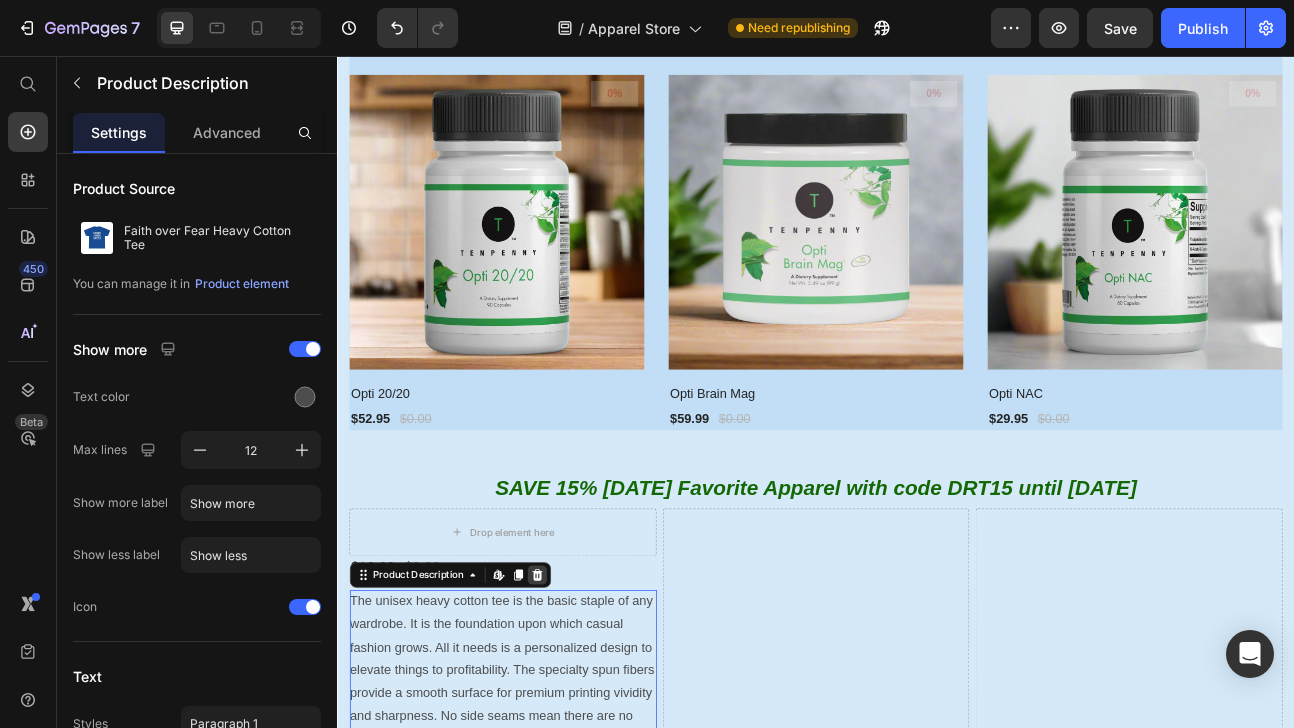 click 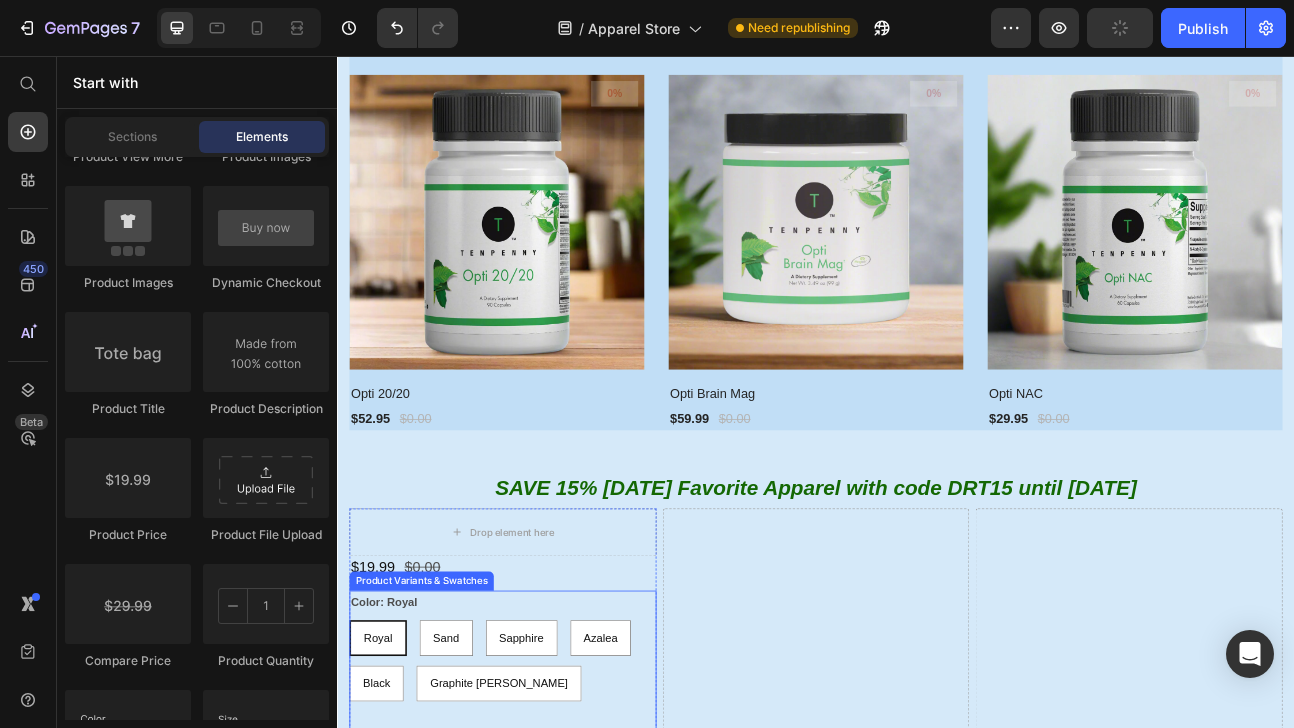 click on "Color: Royal Royal Royal Royal Sand Sand Sand Sapphire Sapphire Sapphire Azalea Azalea Azalea Black Black Black Graphite Heather Graphite Heather Graphite [PERSON_NAME]" at bounding box center (544, 795) 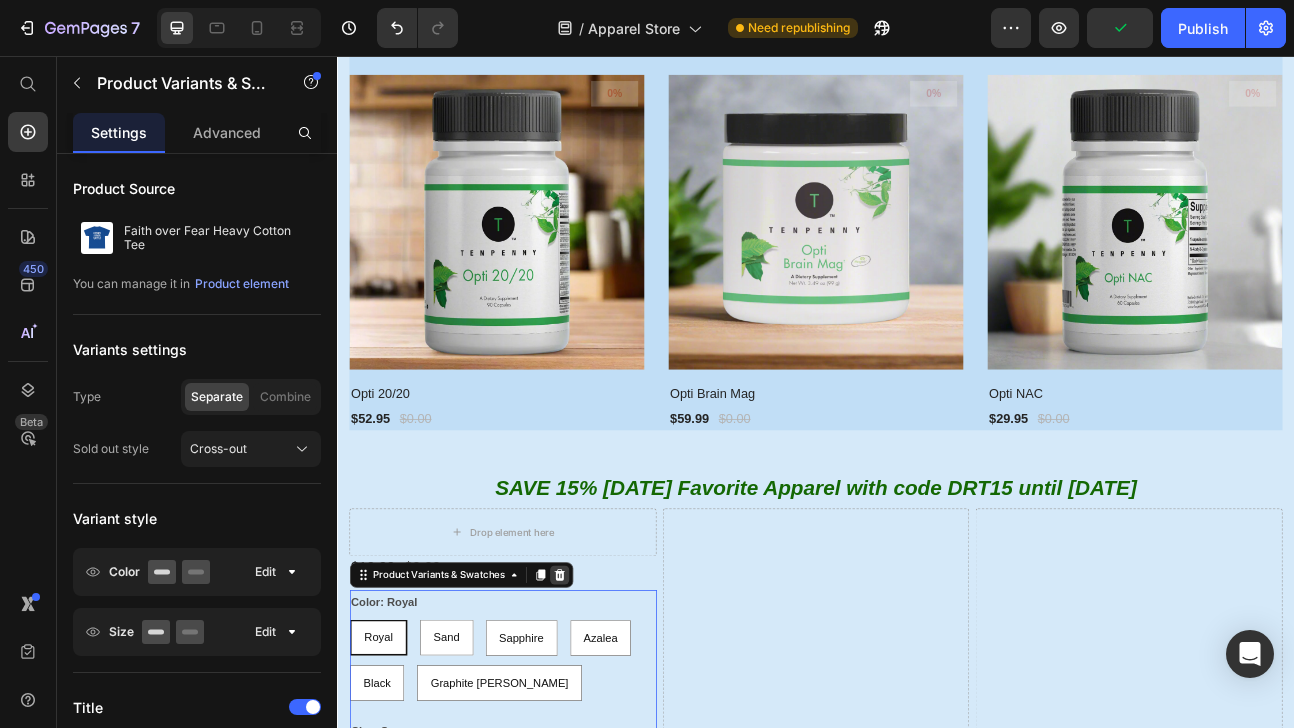 click 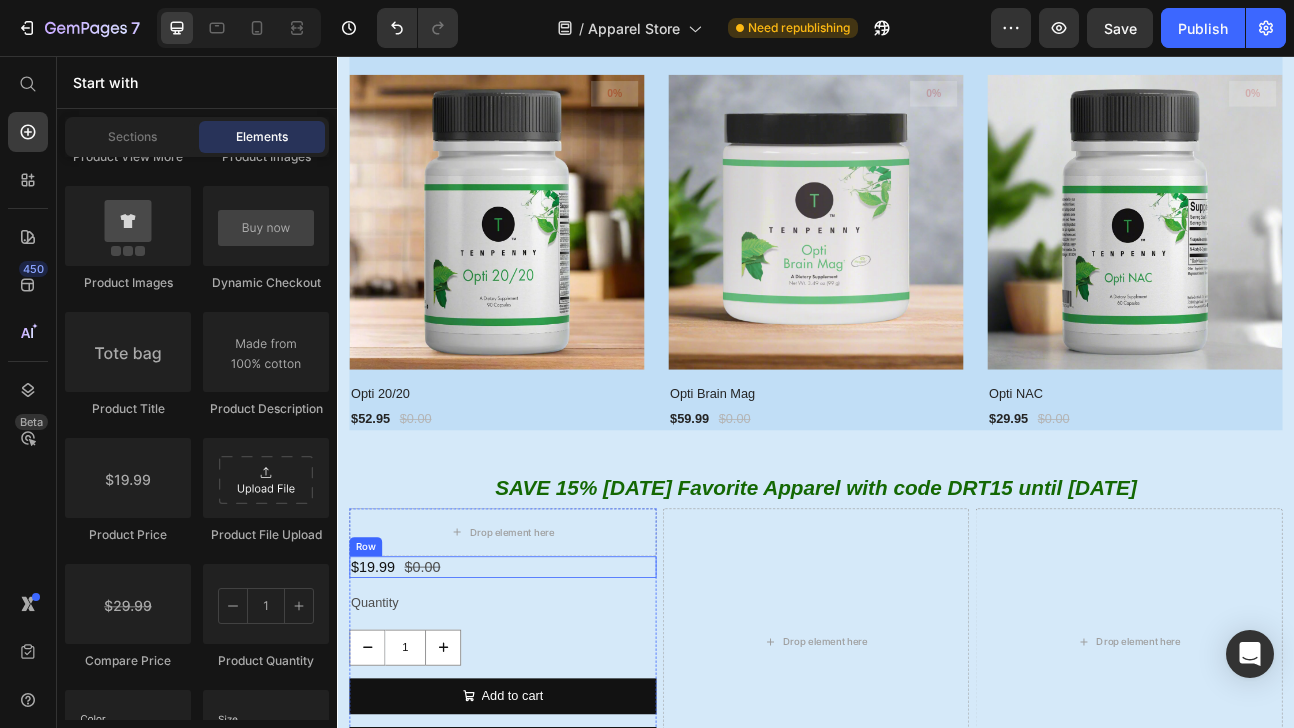 click on "$19.99 Product Price $0.00 Product Price Row" at bounding box center [544, 696] 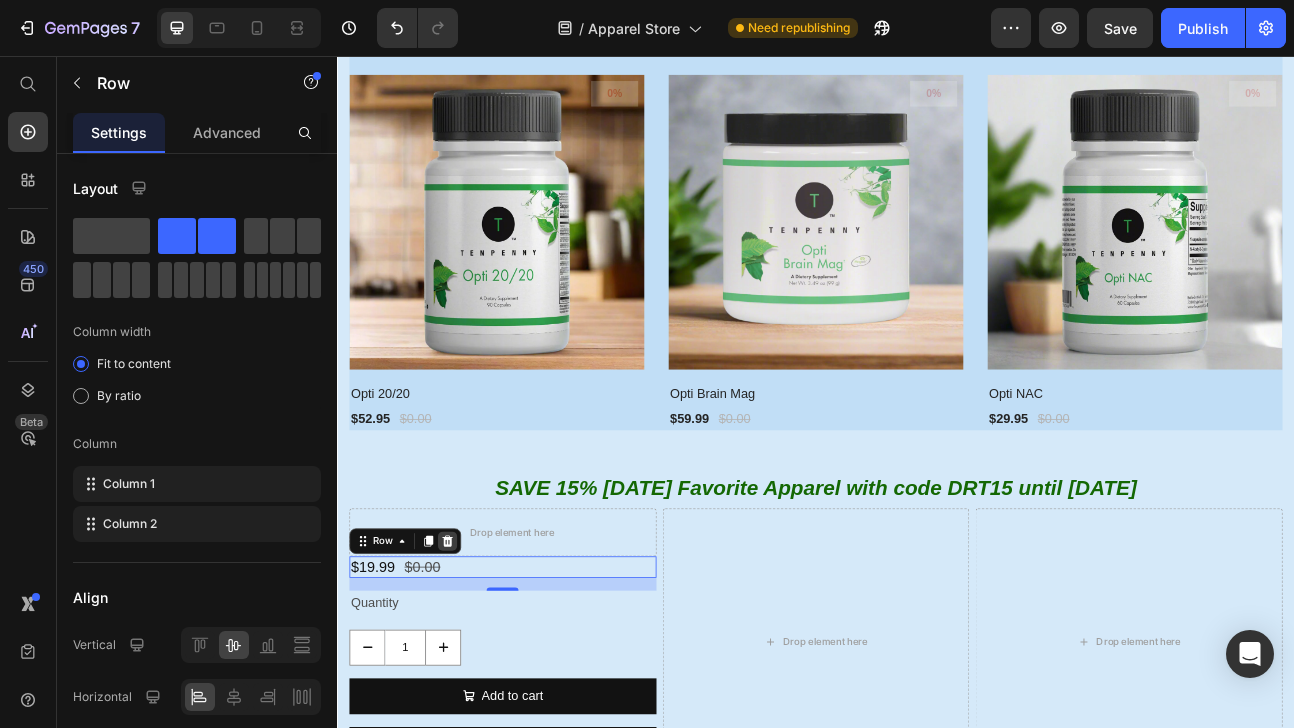 click 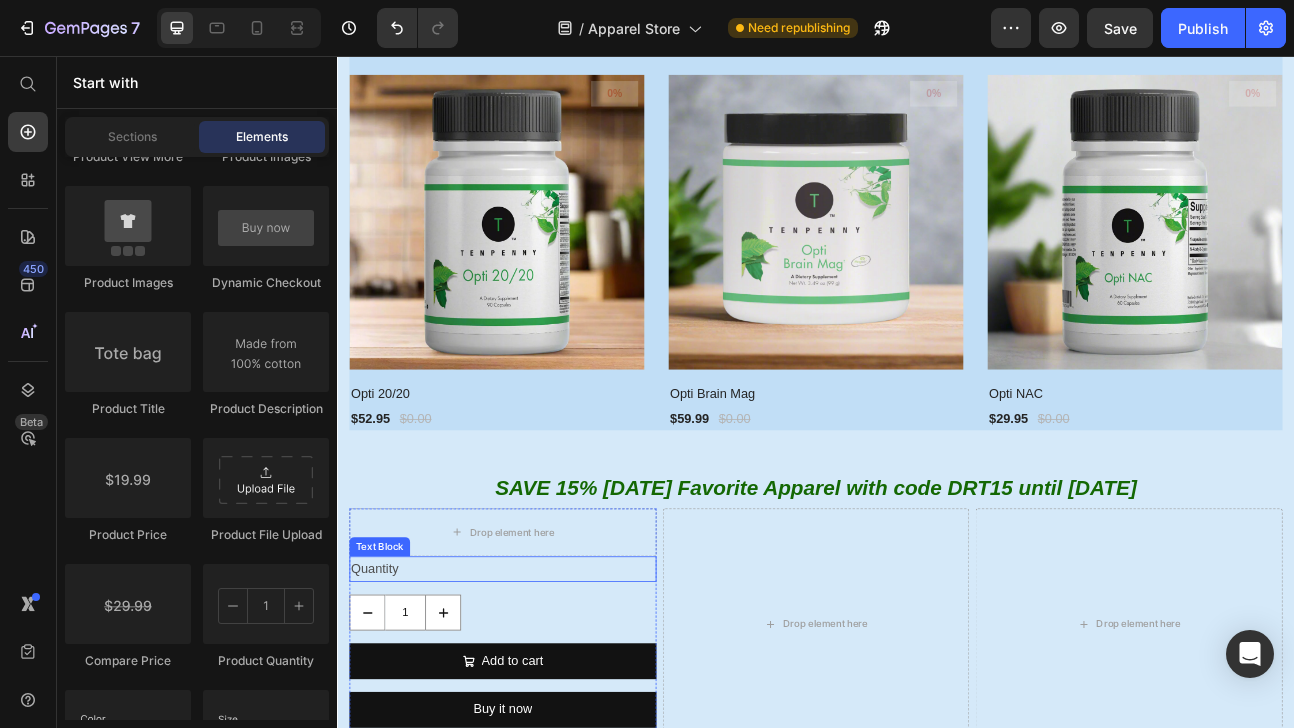 click on "Quantity" at bounding box center (544, 699) 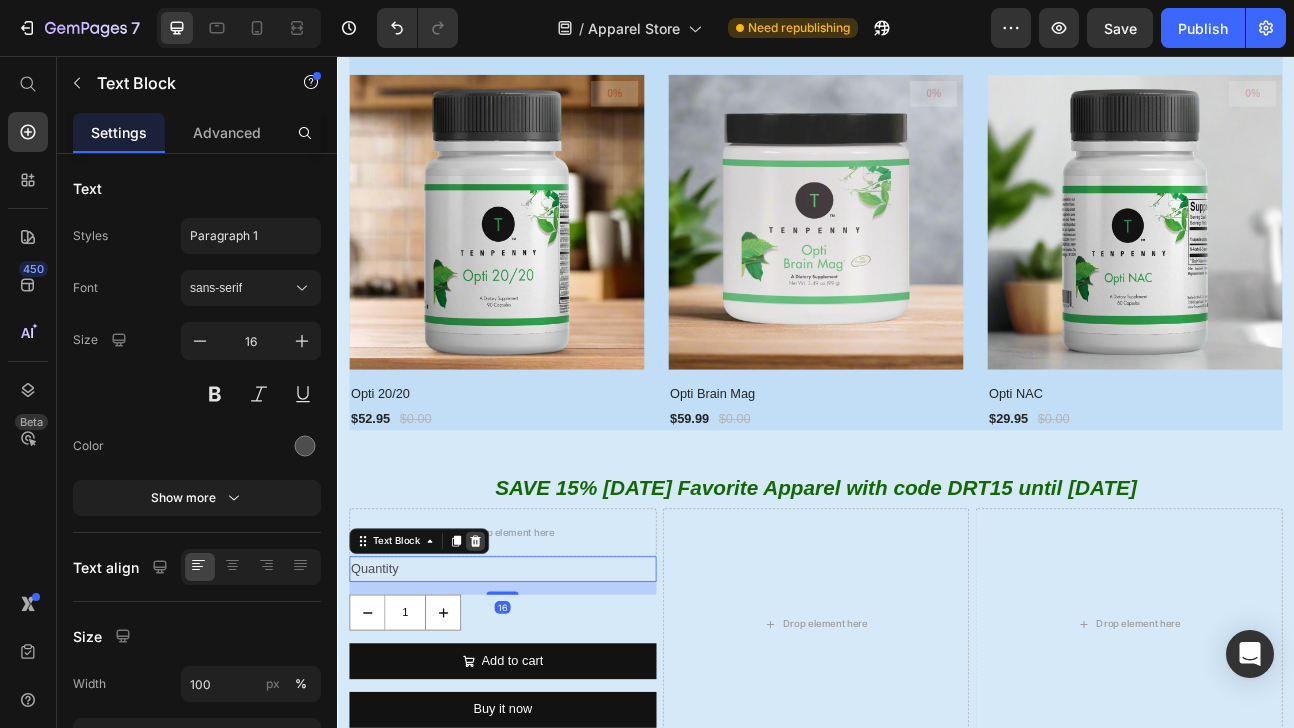 click 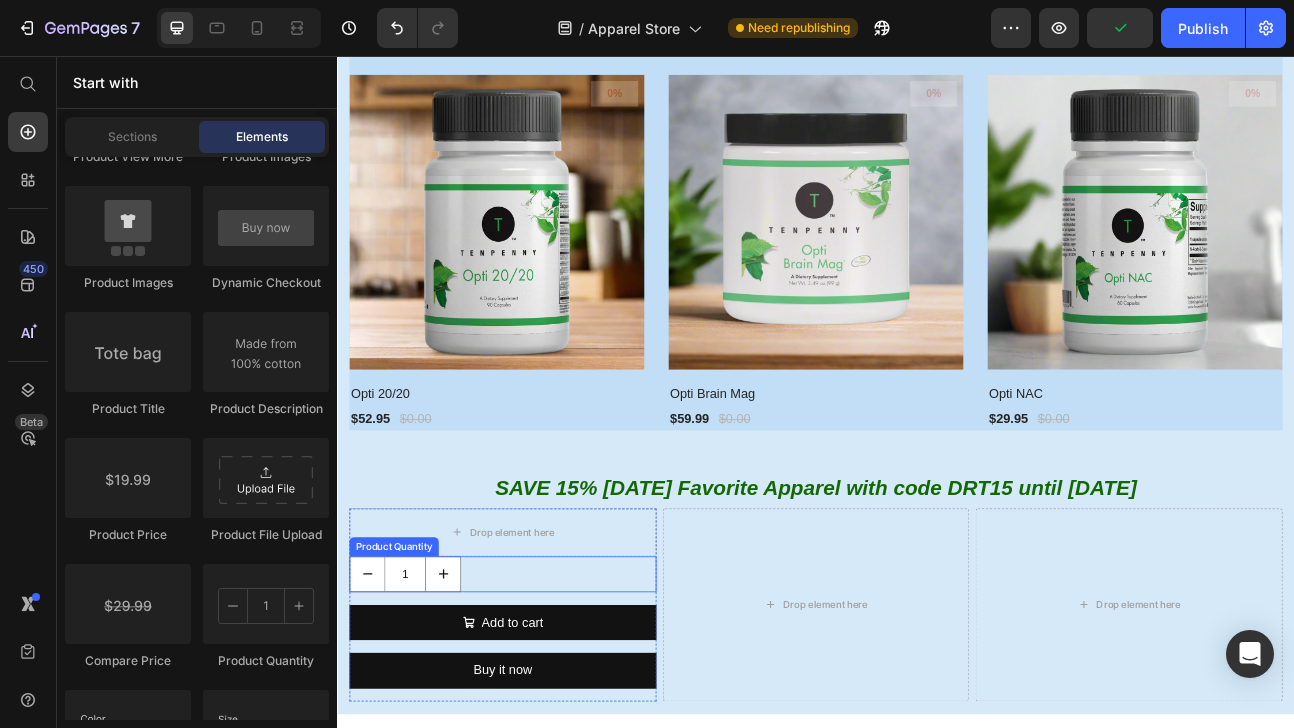 click on "1" at bounding box center [544, 705] 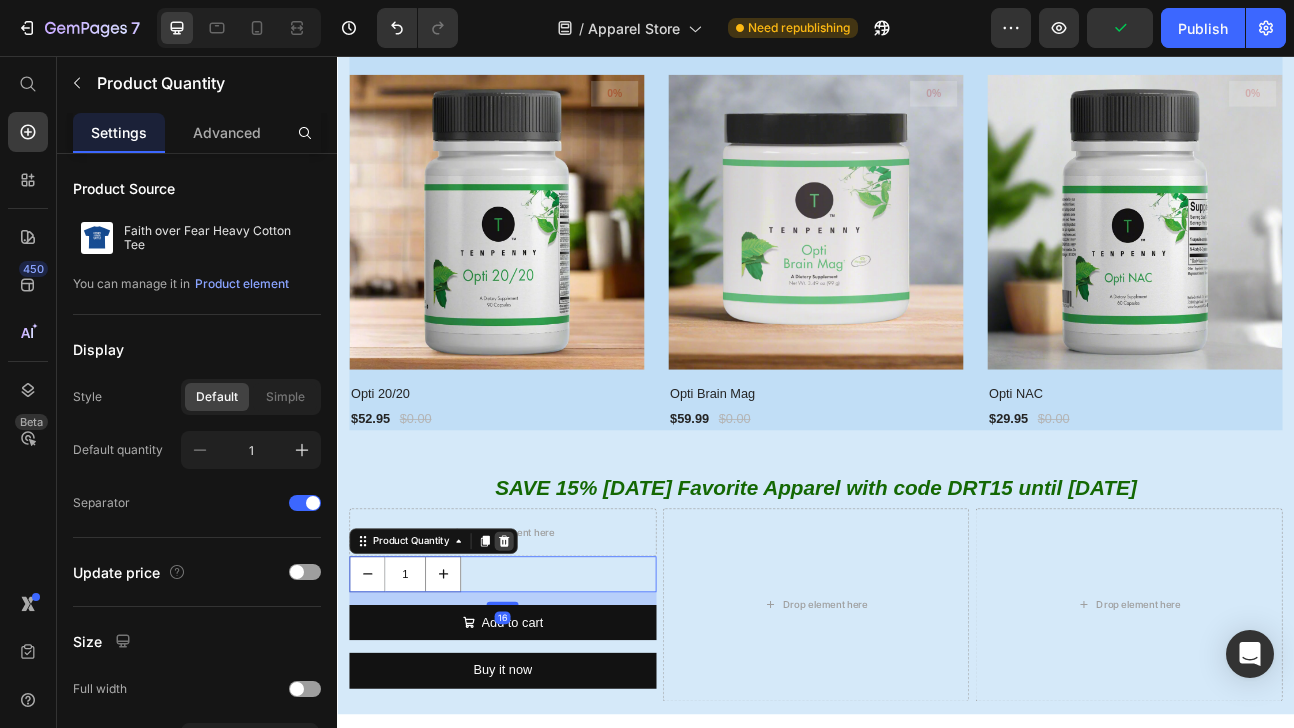 click 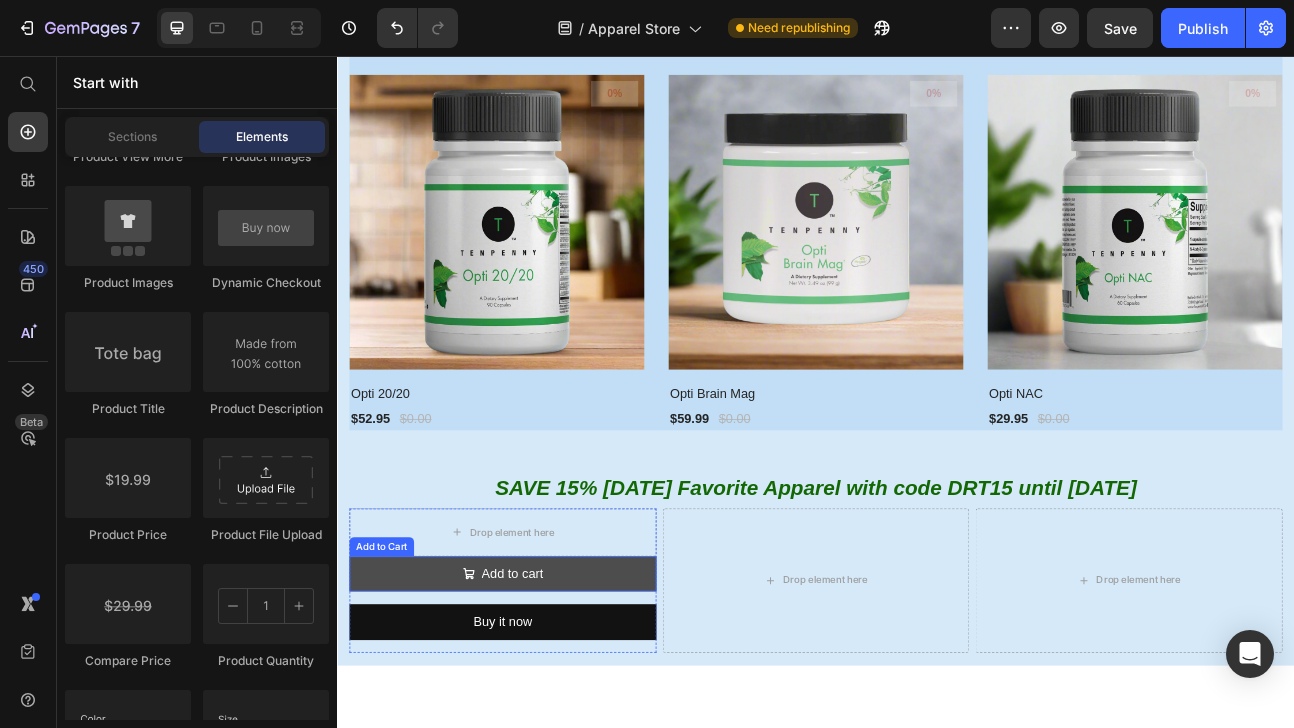 click on "Add to cart" at bounding box center (544, 705) 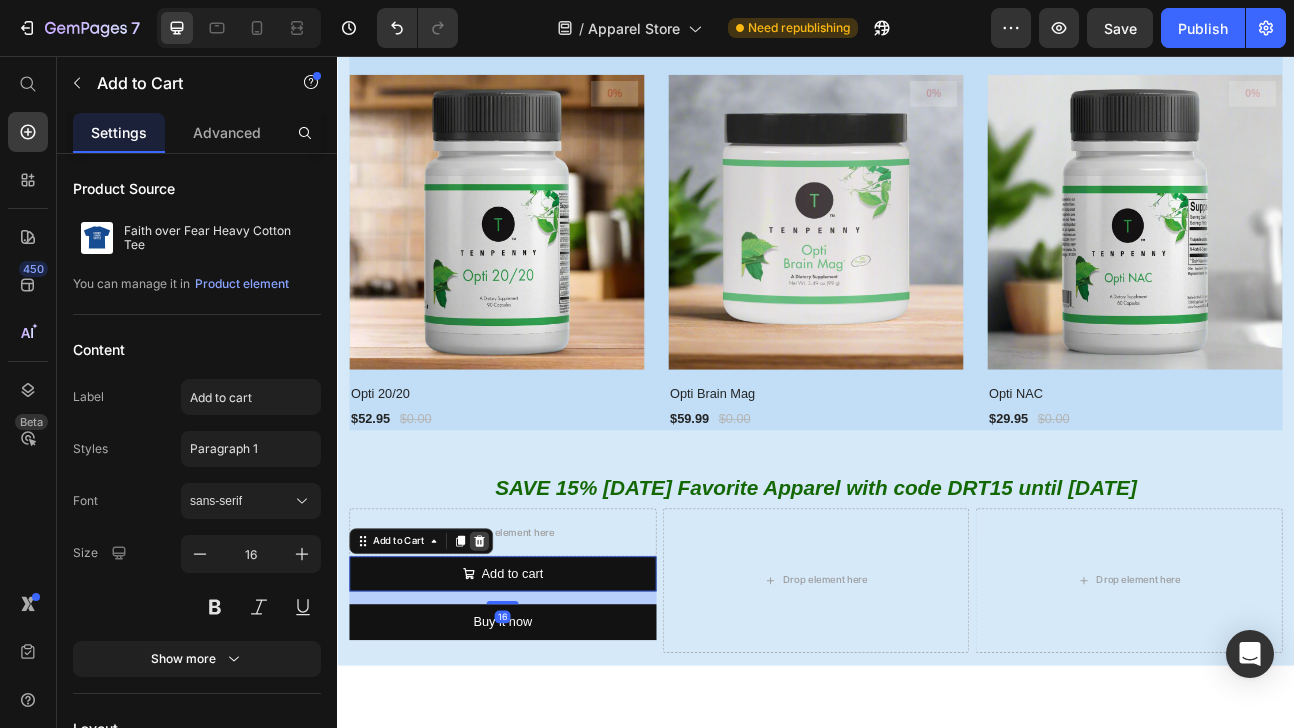 click 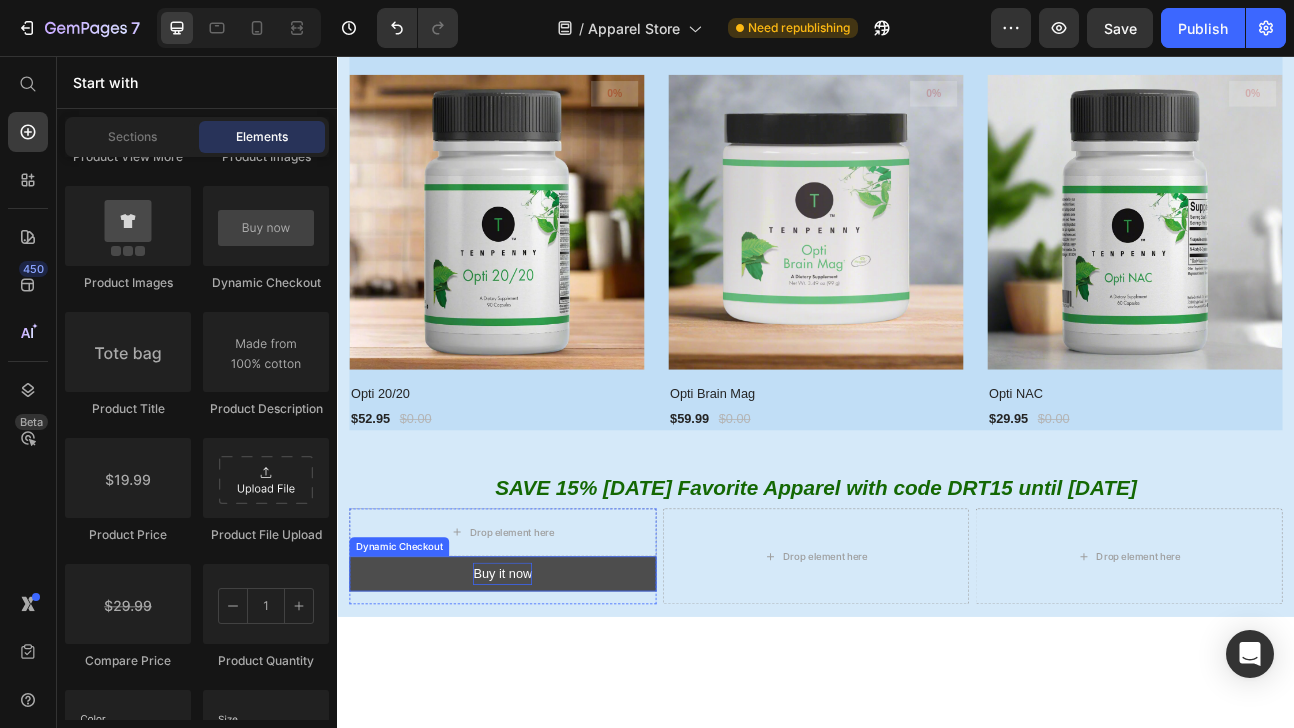 click on "Buy it now" at bounding box center (544, 705) 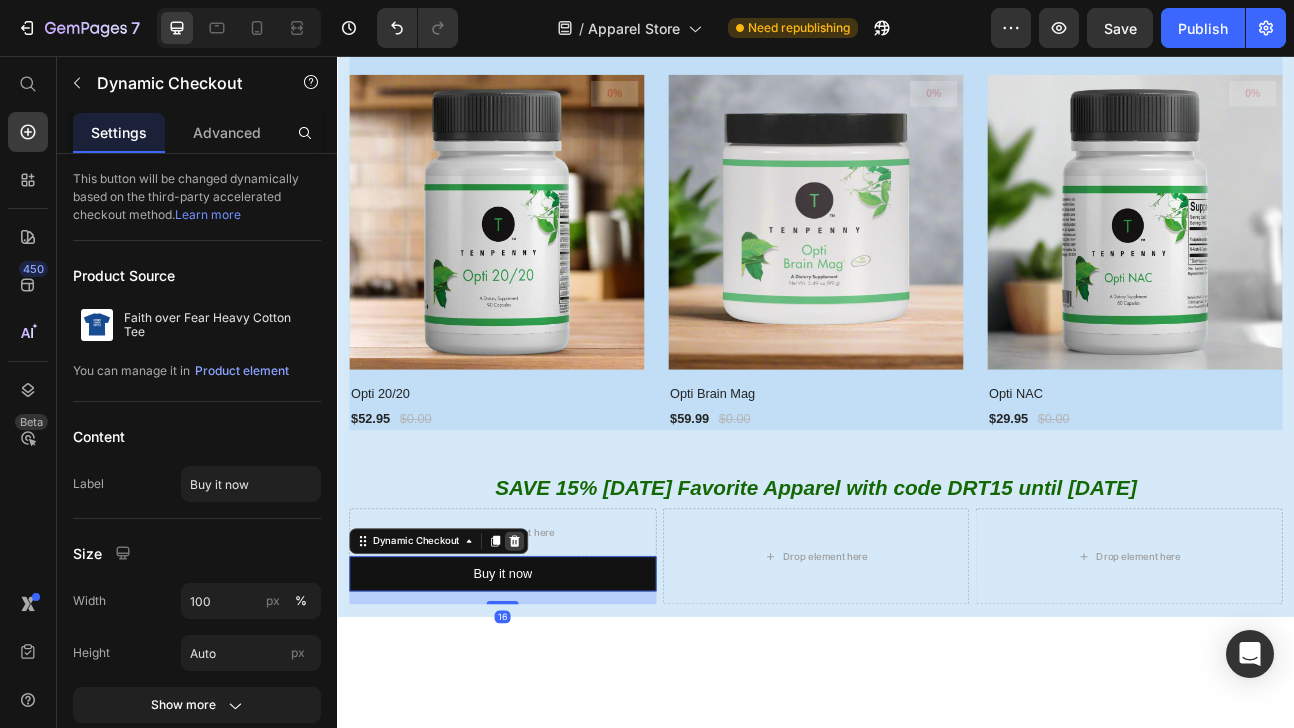 click 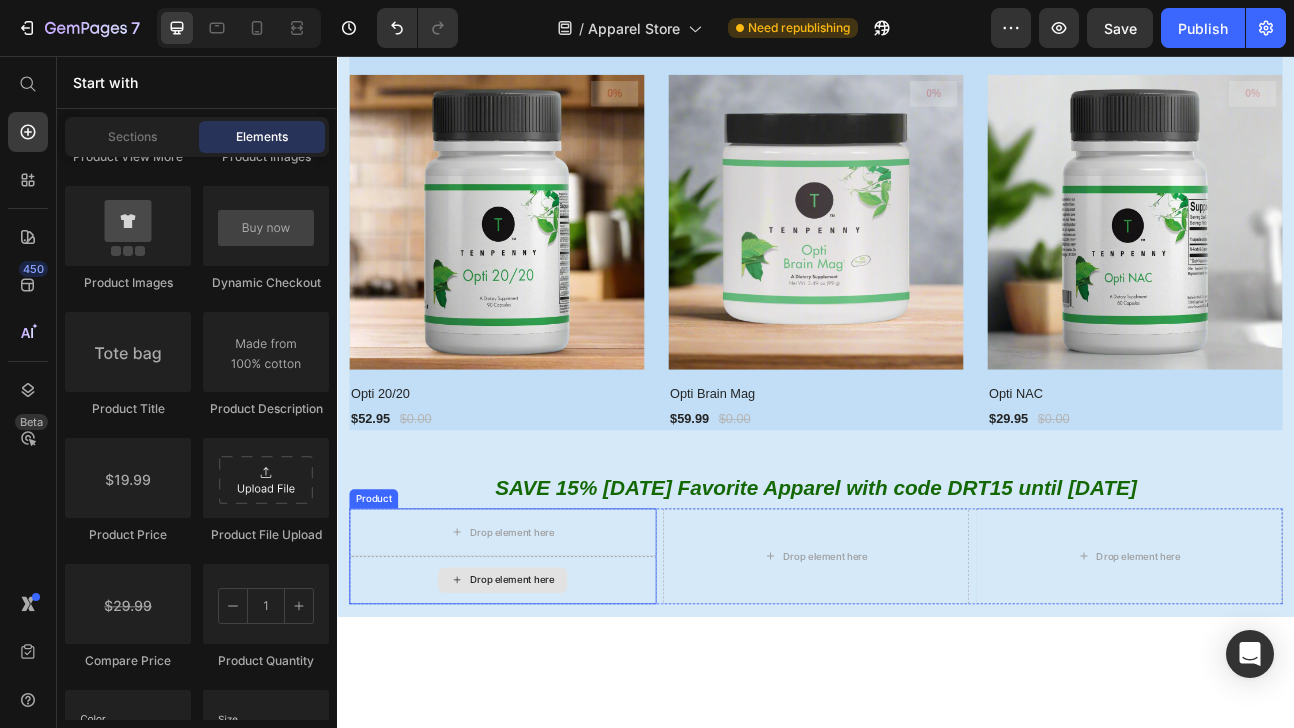 click on "Drop element here" at bounding box center [544, 713] 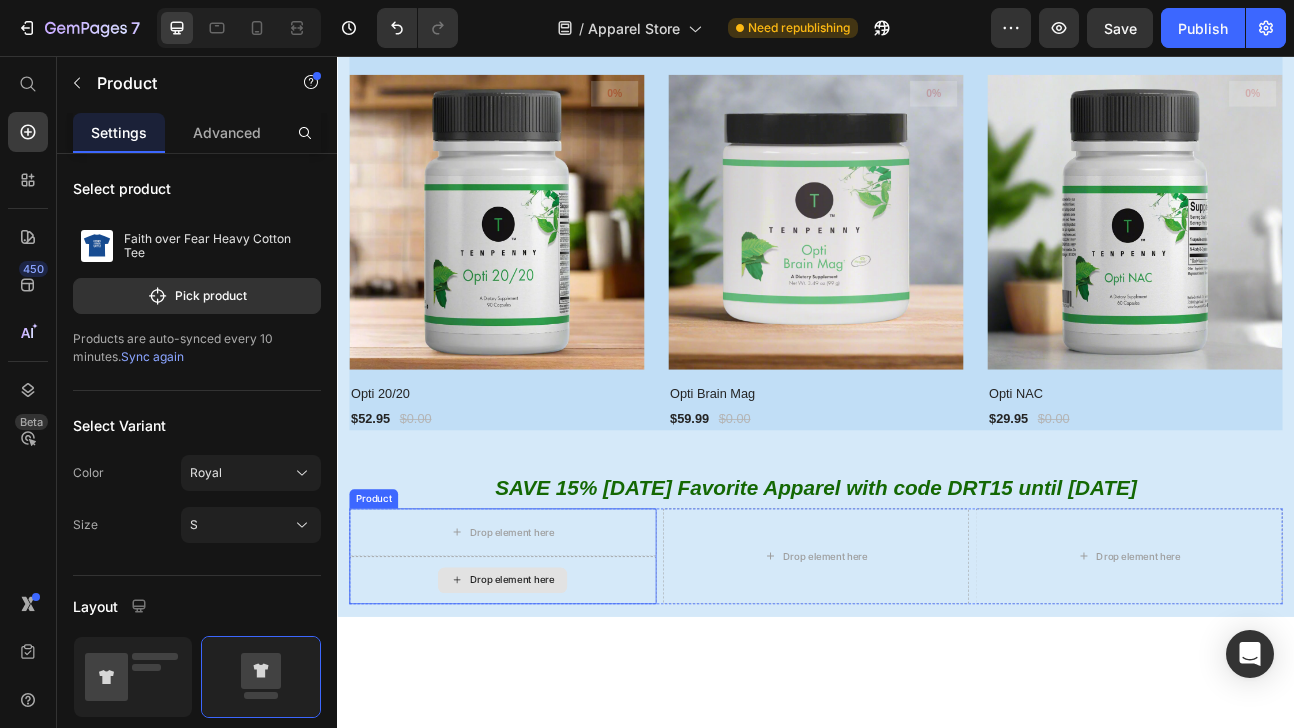 click on "Drop element here" at bounding box center (544, 713) 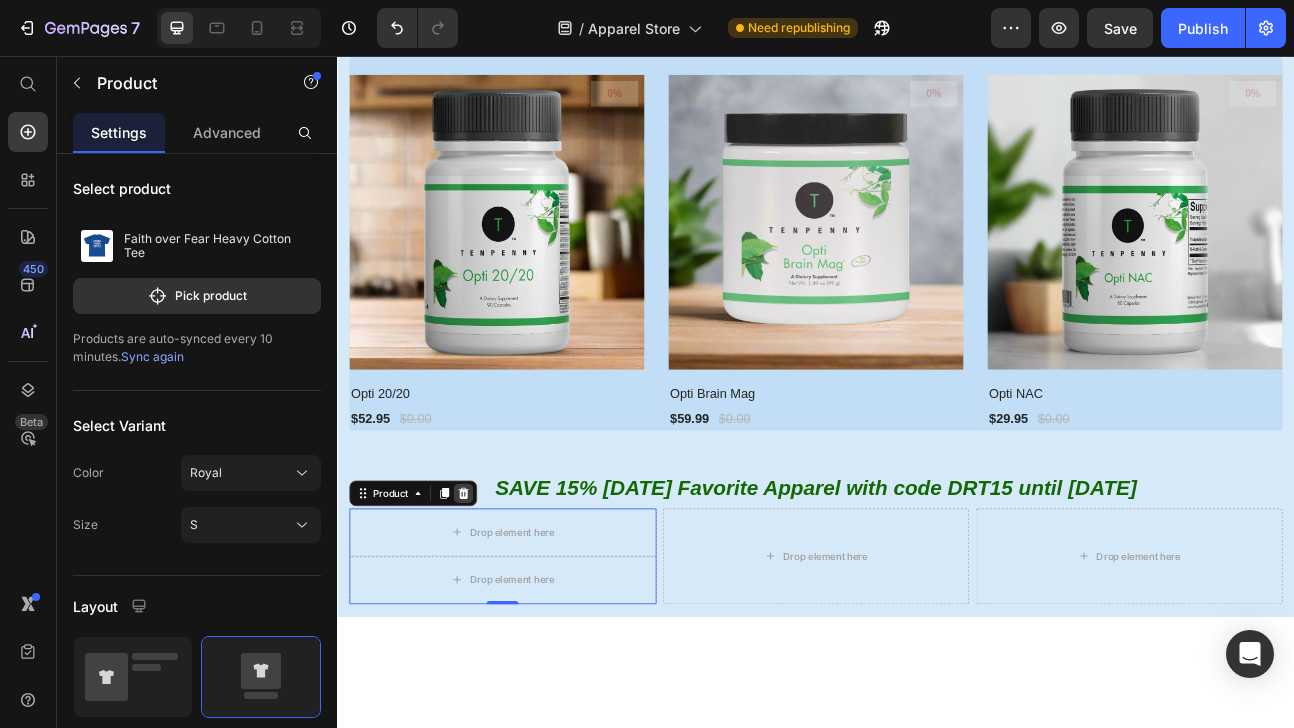click 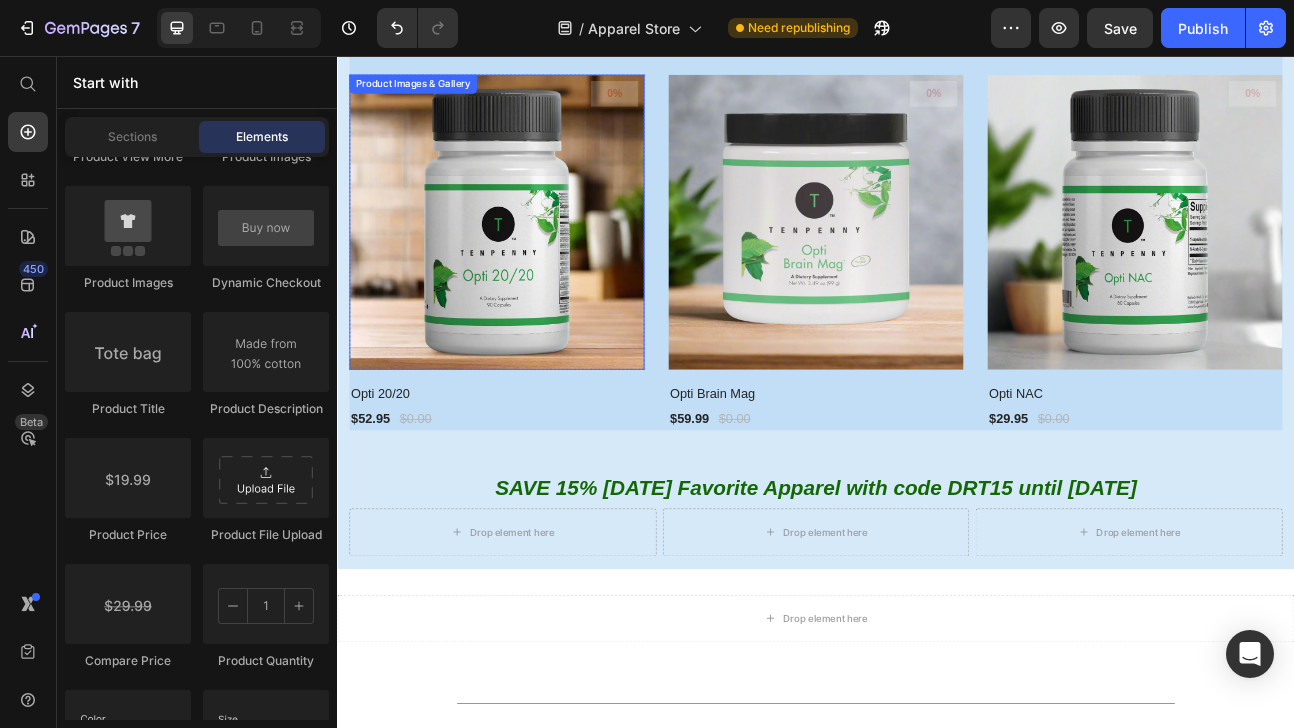 scroll, scrollTop: 859, scrollLeft: 0, axis: vertical 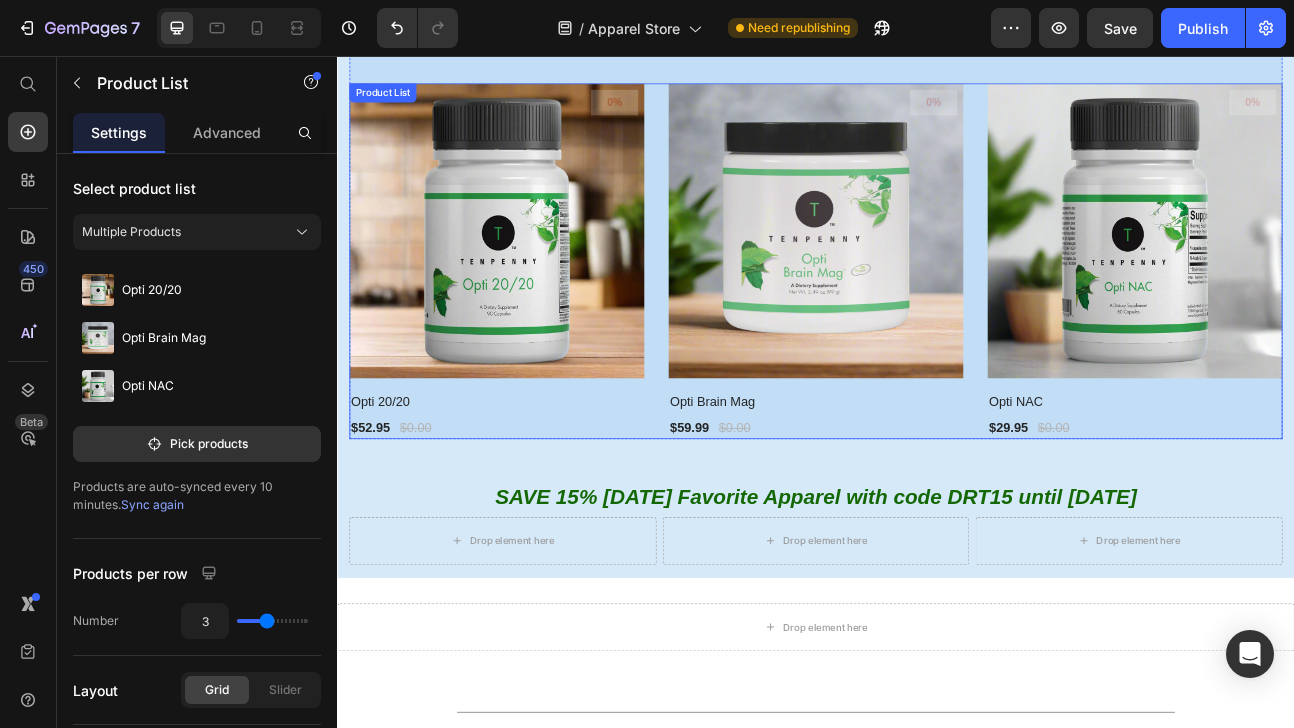 click on "0% (P) Tag Product Images & Gallery Row Opti 20/20 (P) Title $52.95 (P) Price $0.00 (P) Price Row Row 0% (P) Tag Product Images & Gallery Row Opti Brain Mag (P) Title $59.99 (P) Price $0.00 (P) Price Row Row 0% (P) Tag Product Images & Gallery Row Opti NAC (P) Title $29.95 (P) Price $0.00 (P) Price Row Row" at bounding box center (937, 313) 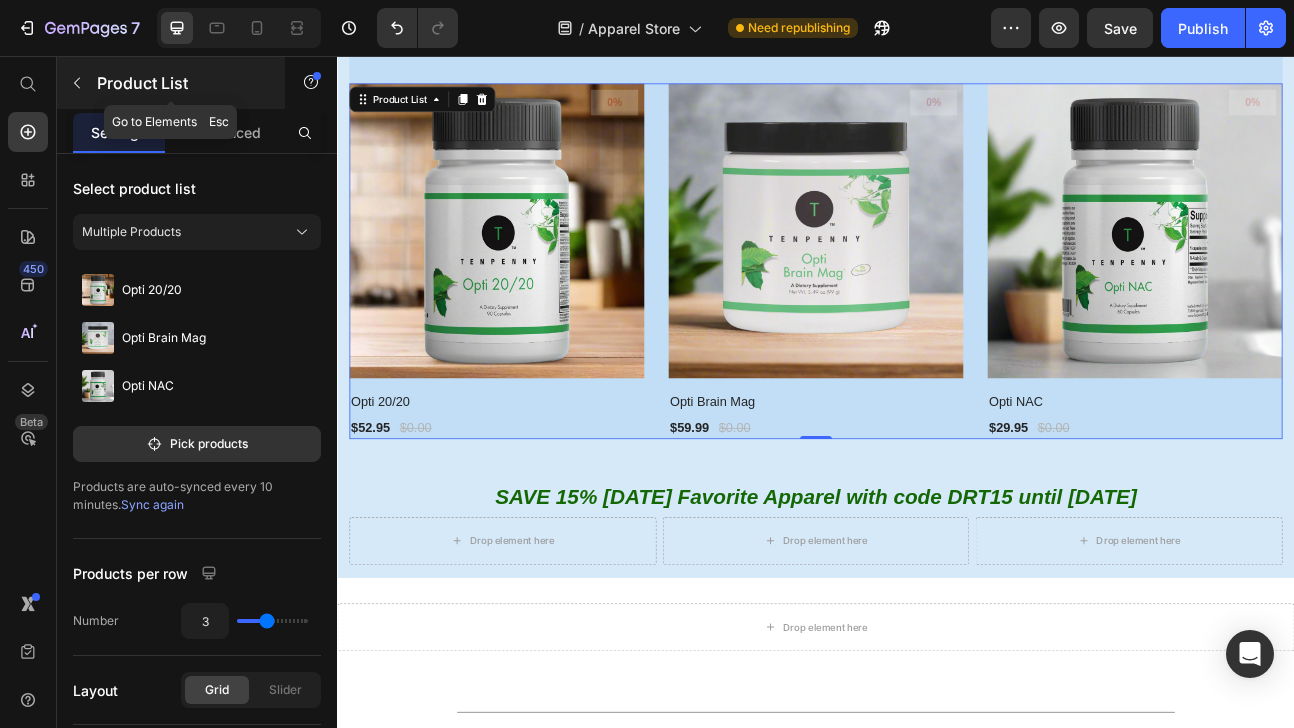 click 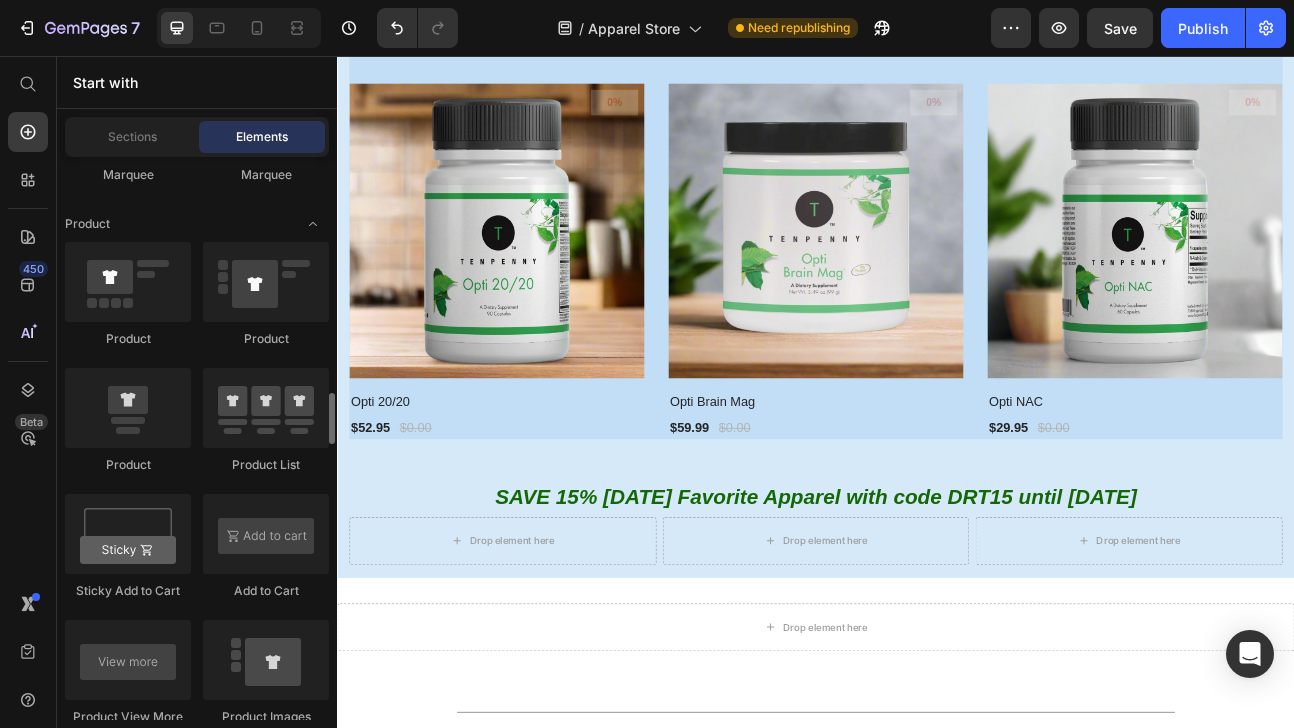 scroll, scrollTop: 2628, scrollLeft: 0, axis: vertical 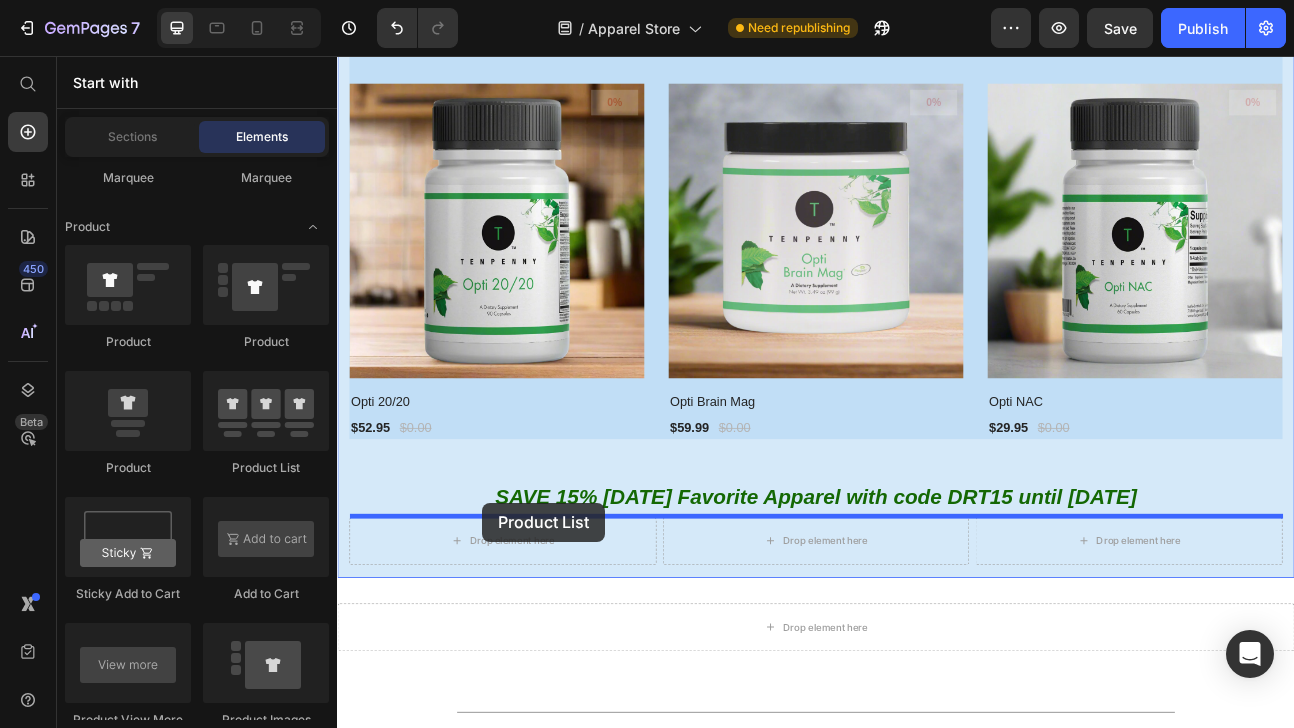 drag, startPoint x: 593, startPoint y: 463, endPoint x: 519, endPoint y: 616, distance: 169.95587 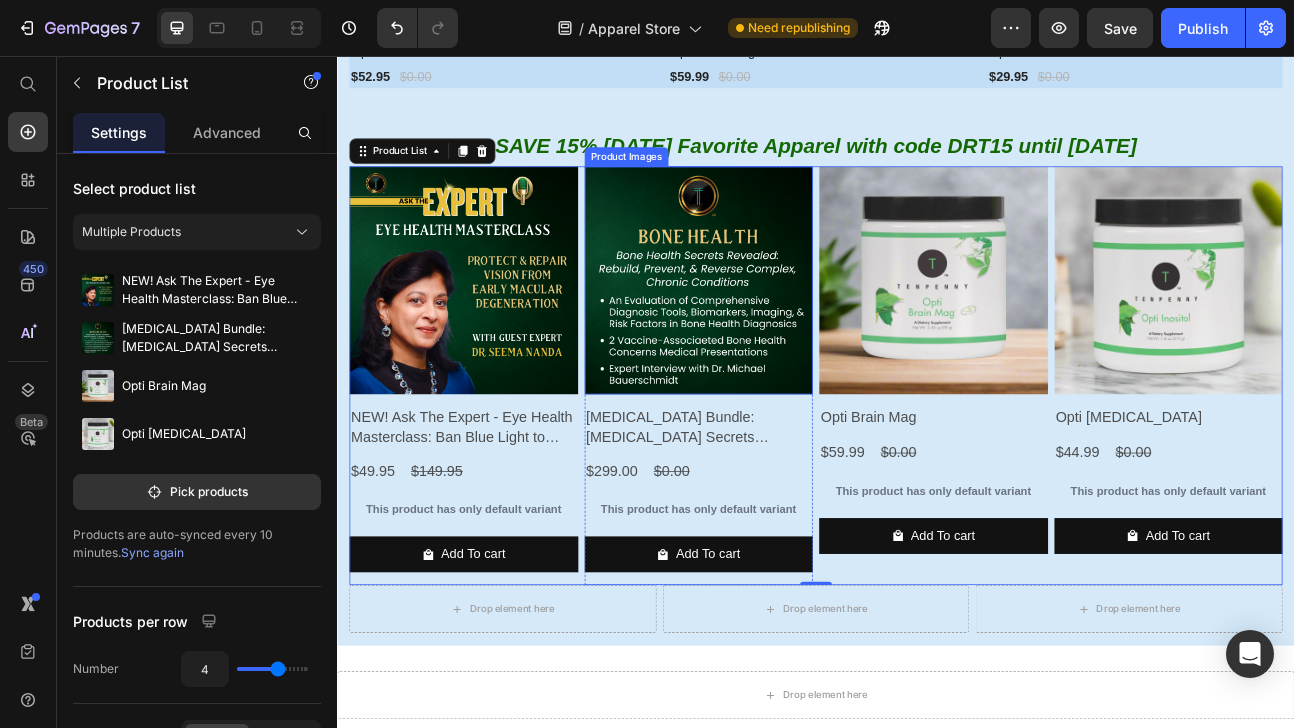 scroll, scrollTop: 1308, scrollLeft: 0, axis: vertical 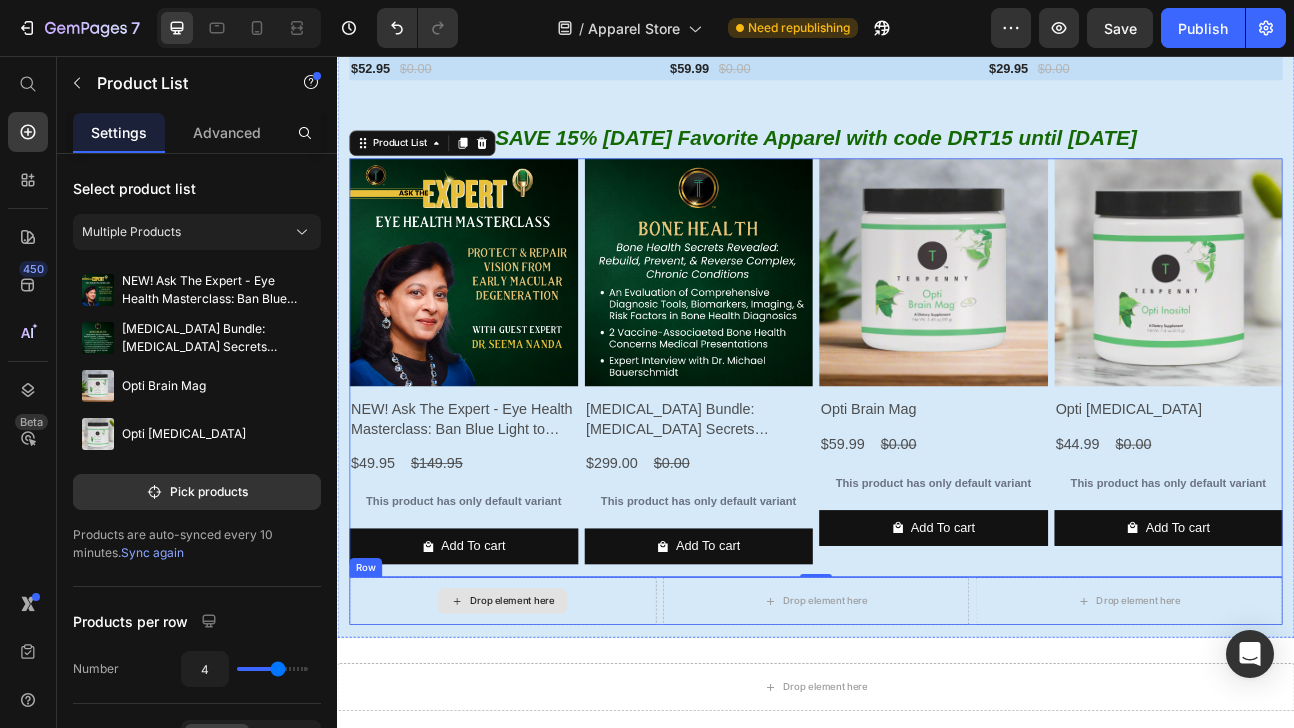 click on "Drop element here" at bounding box center (544, 739) 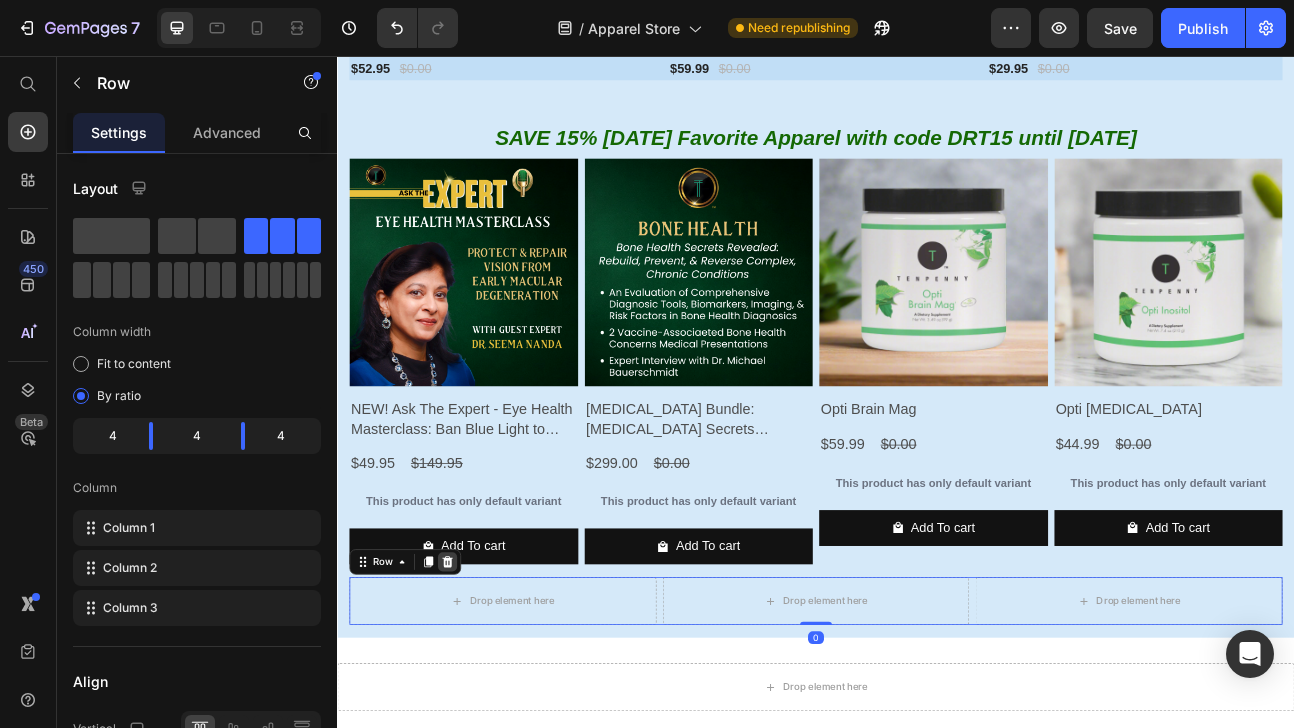 click 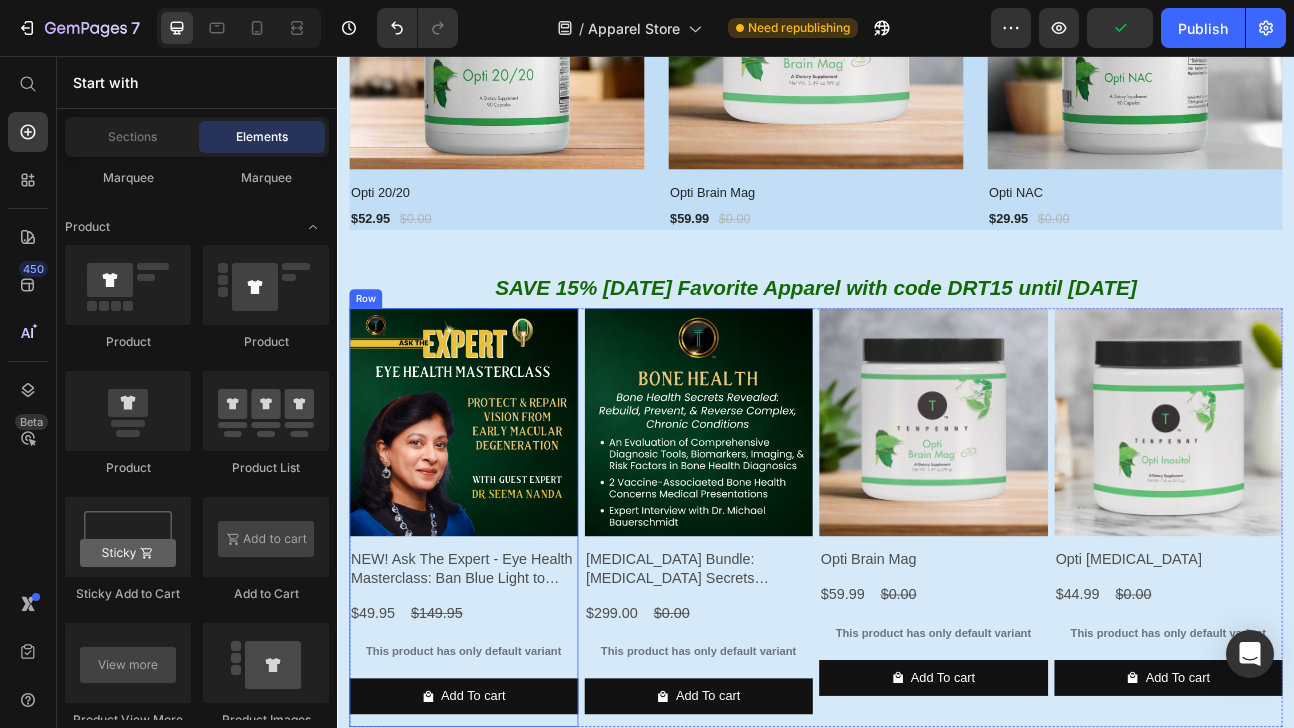 scroll, scrollTop: 1117, scrollLeft: 0, axis: vertical 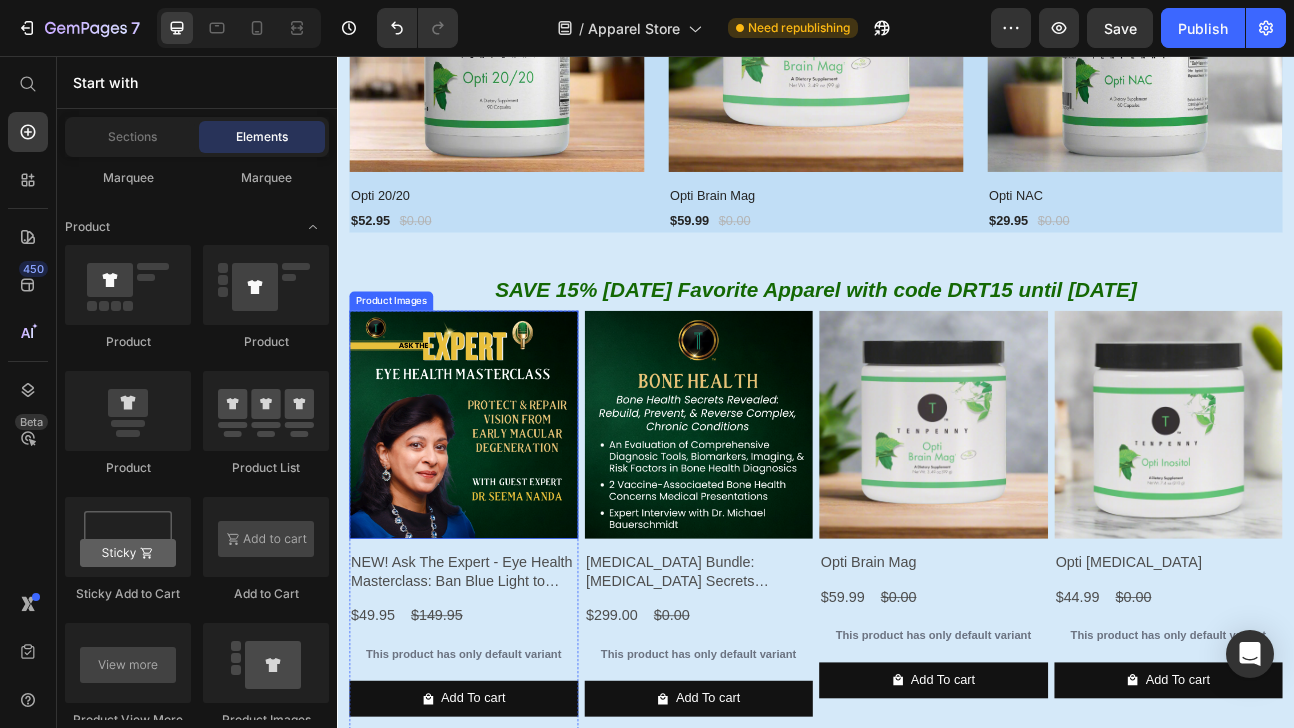 click at bounding box center (495, 518) 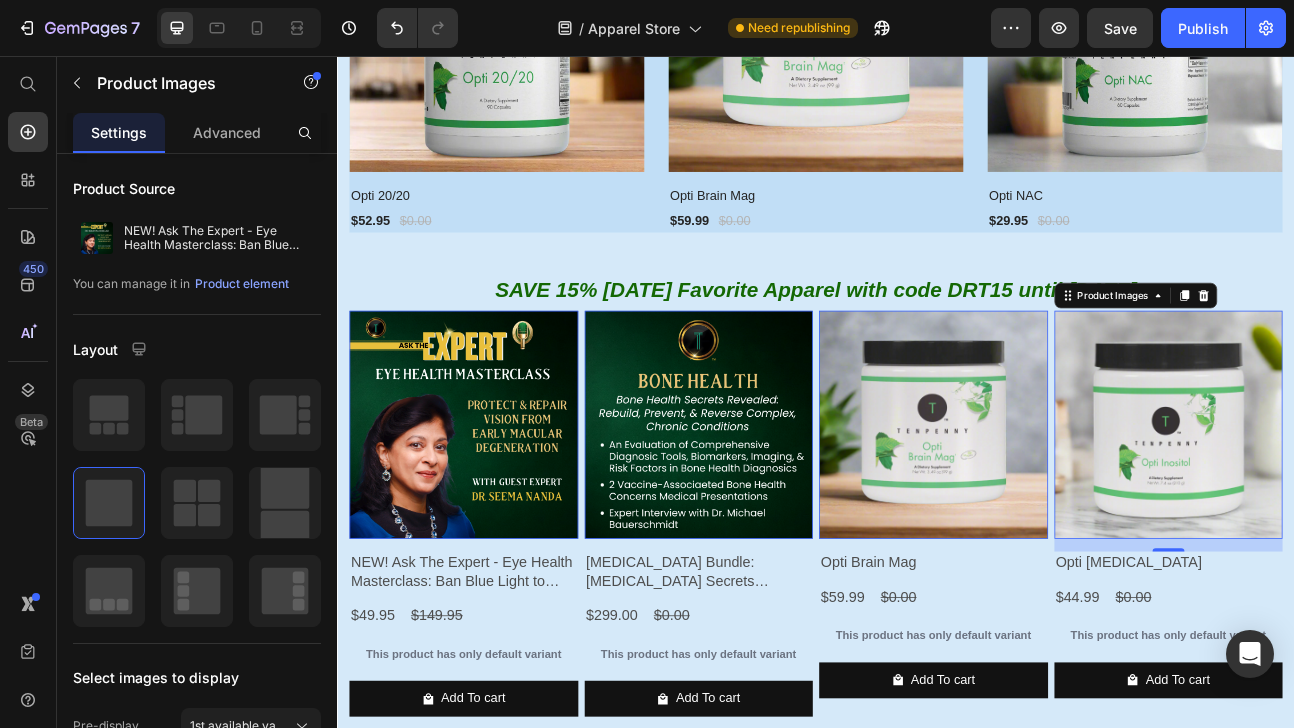 click at bounding box center [1379, 518] 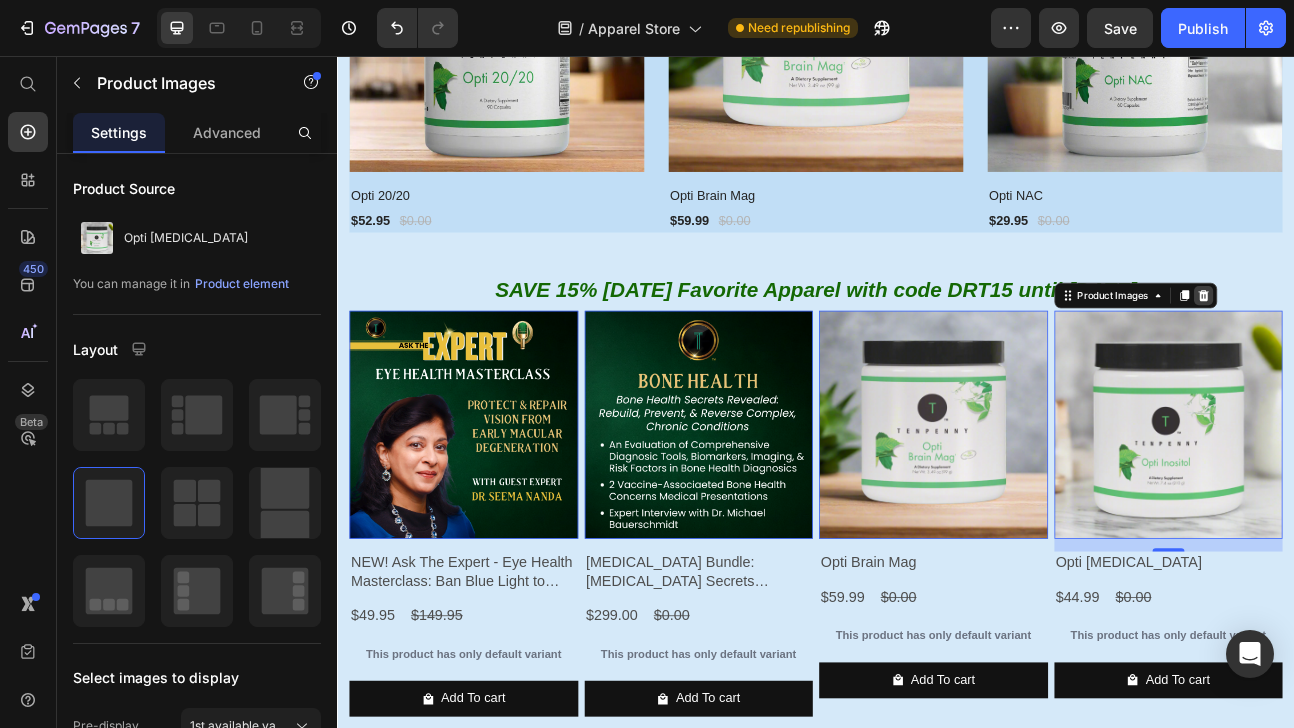 click 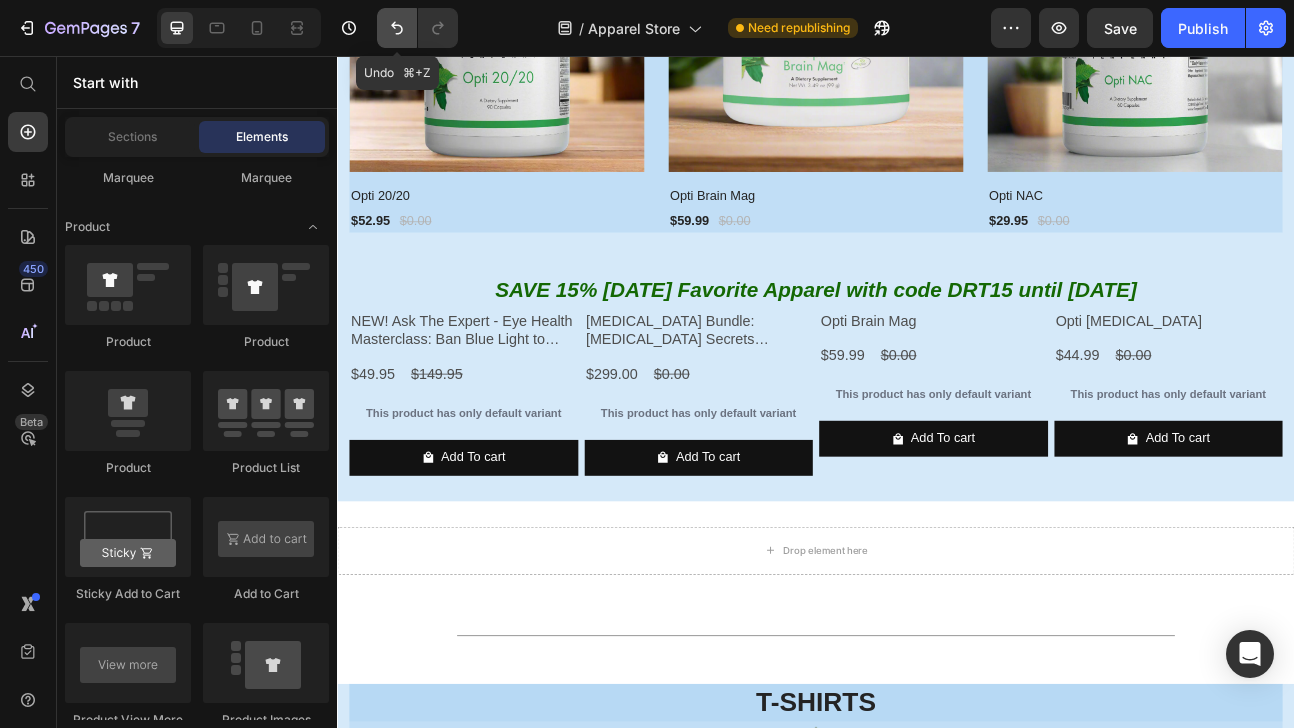 drag, startPoint x: 390, startPoint y: 24, endPoint x: 85, endPoint y: 67, distance: 308.01624 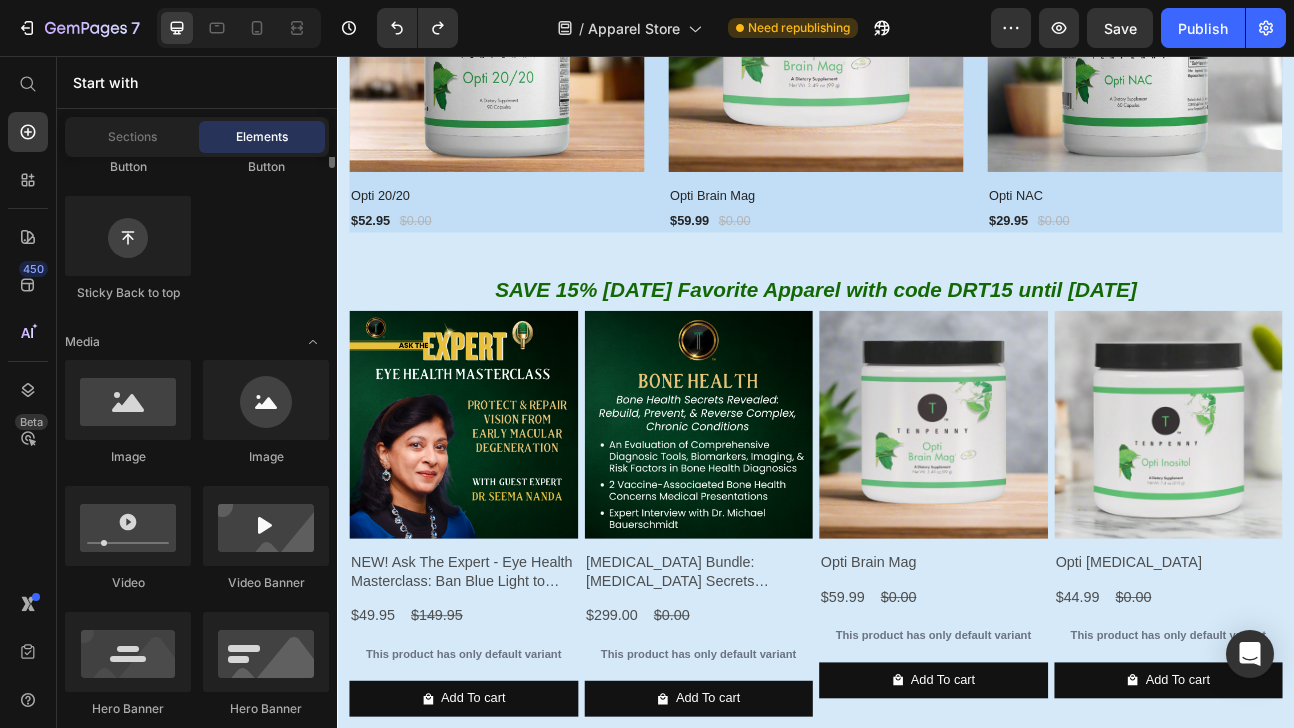 scroll, scrollTop: 0, scrollLeft: 0, axis: both 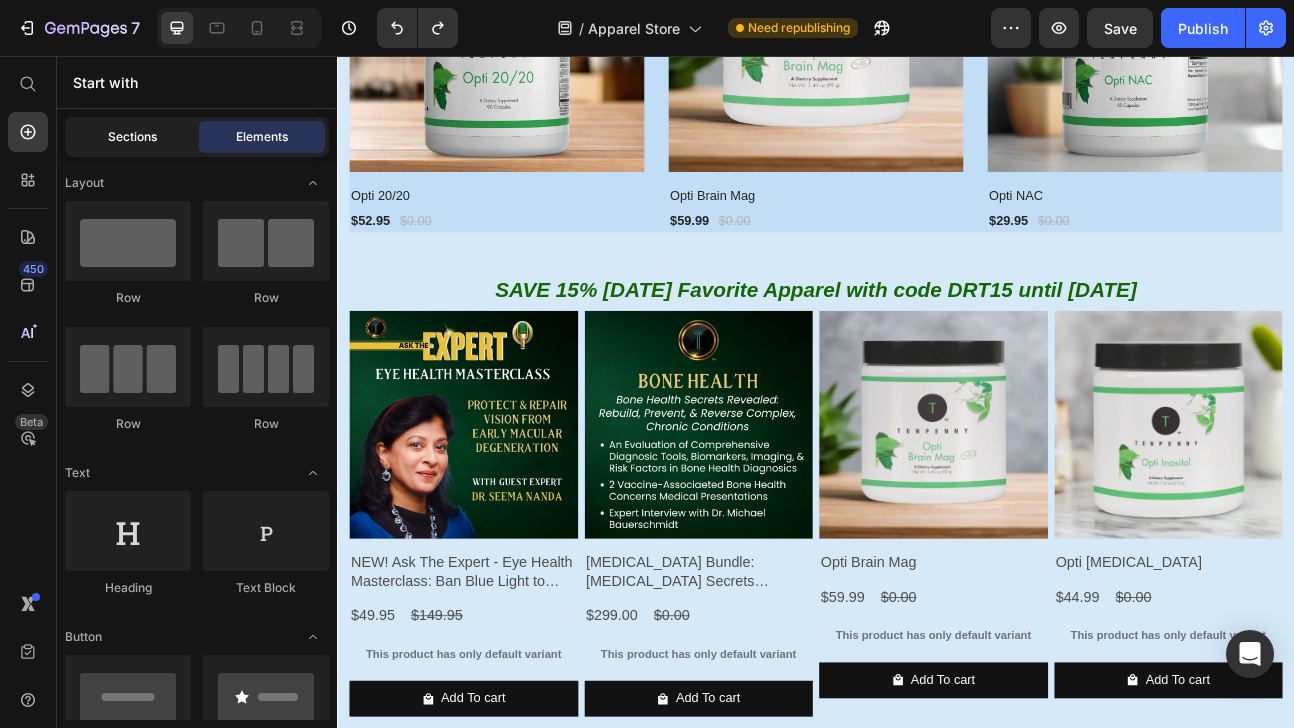 click on "Sections" 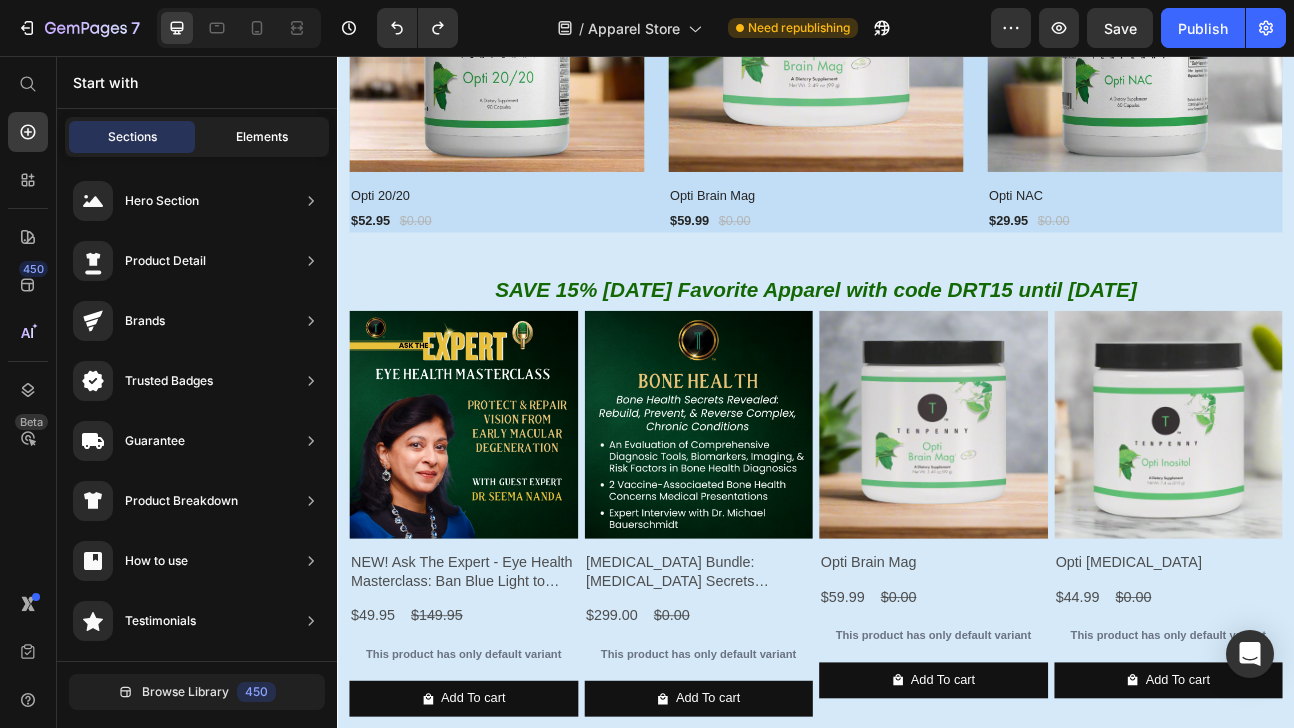 click on "Elements" at bounding box center (262, 137) 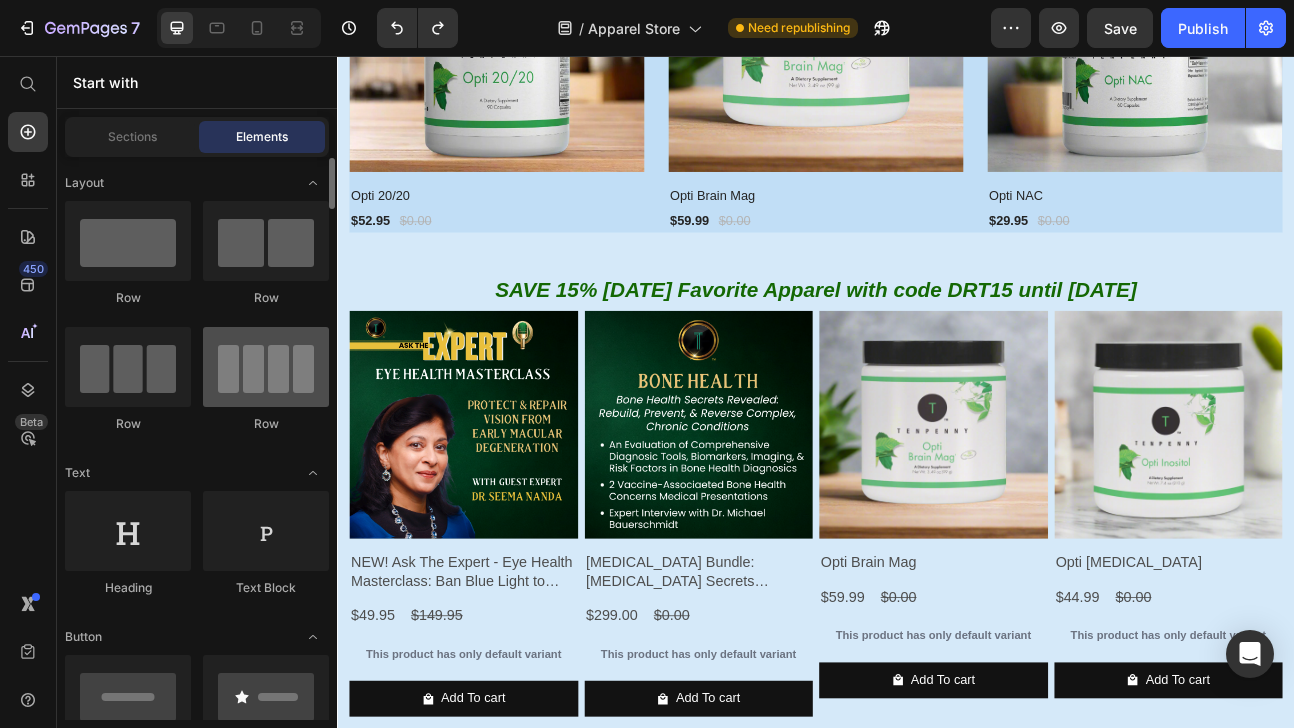 scroll, scrollTop: 7, scrollLeft: 0, axis: vertical 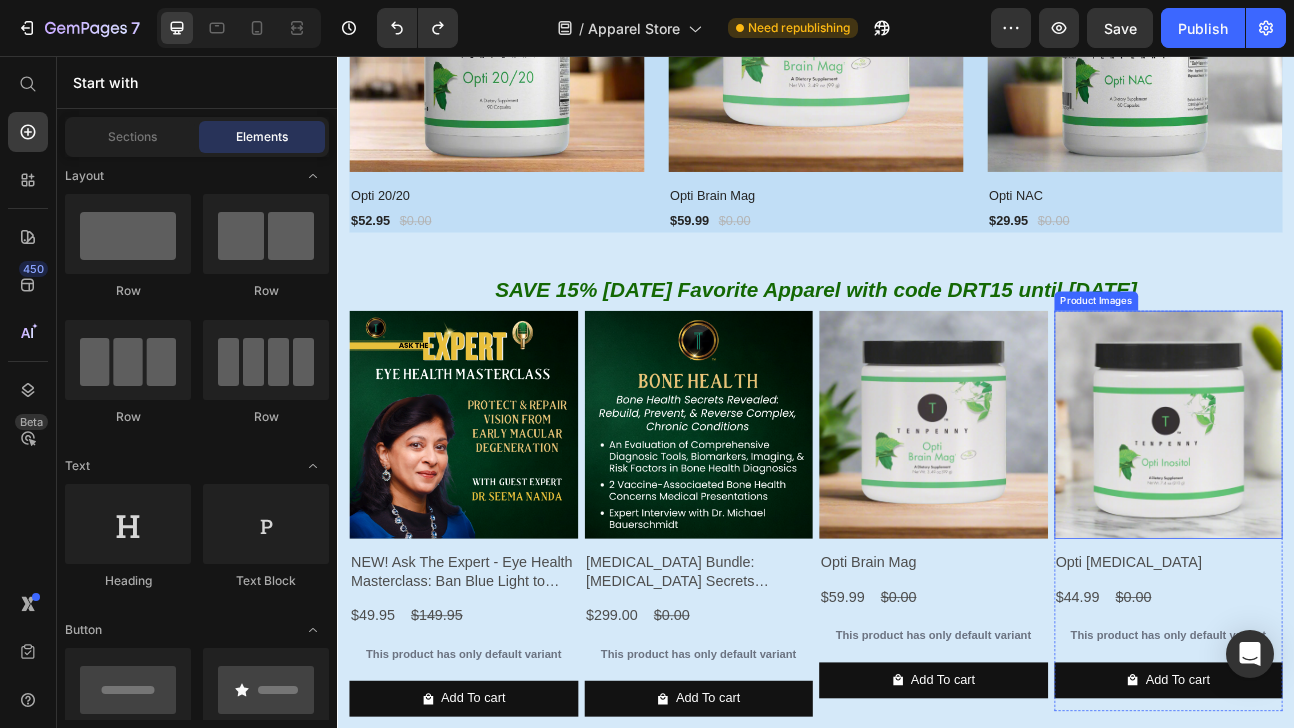 click on "Product Images" at bounding box center [405, 363] 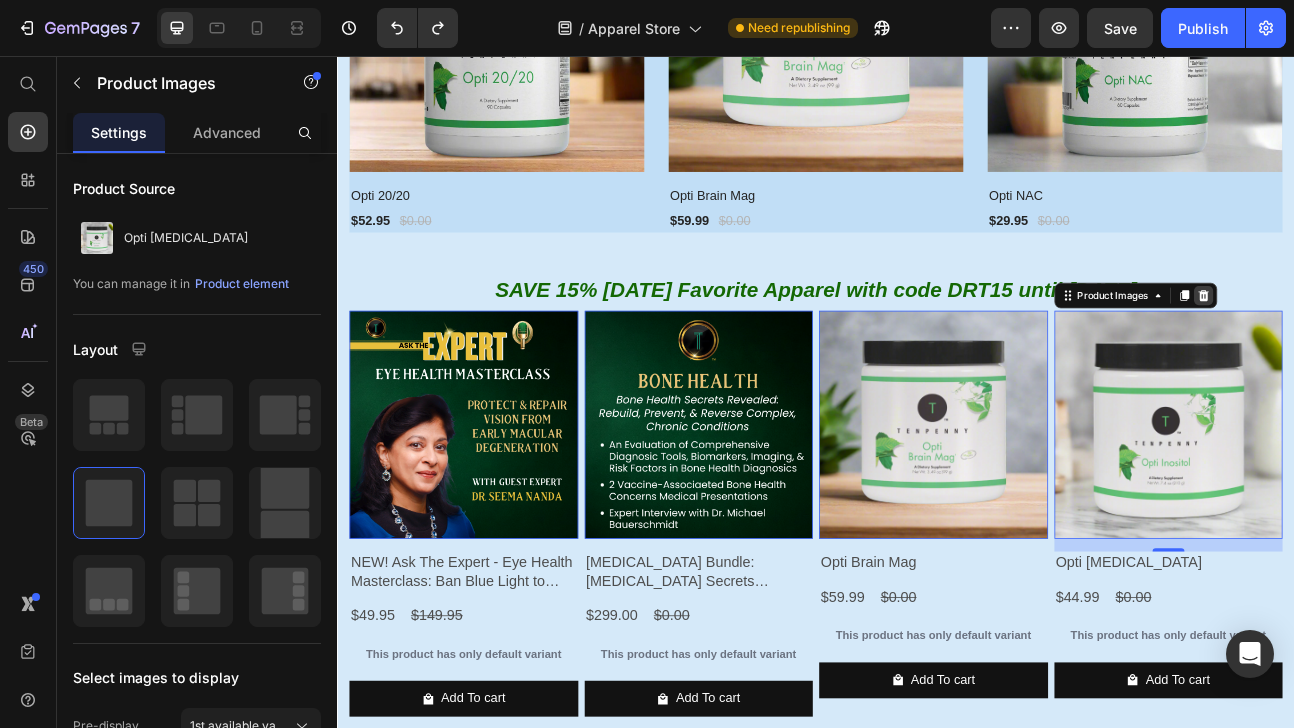 click 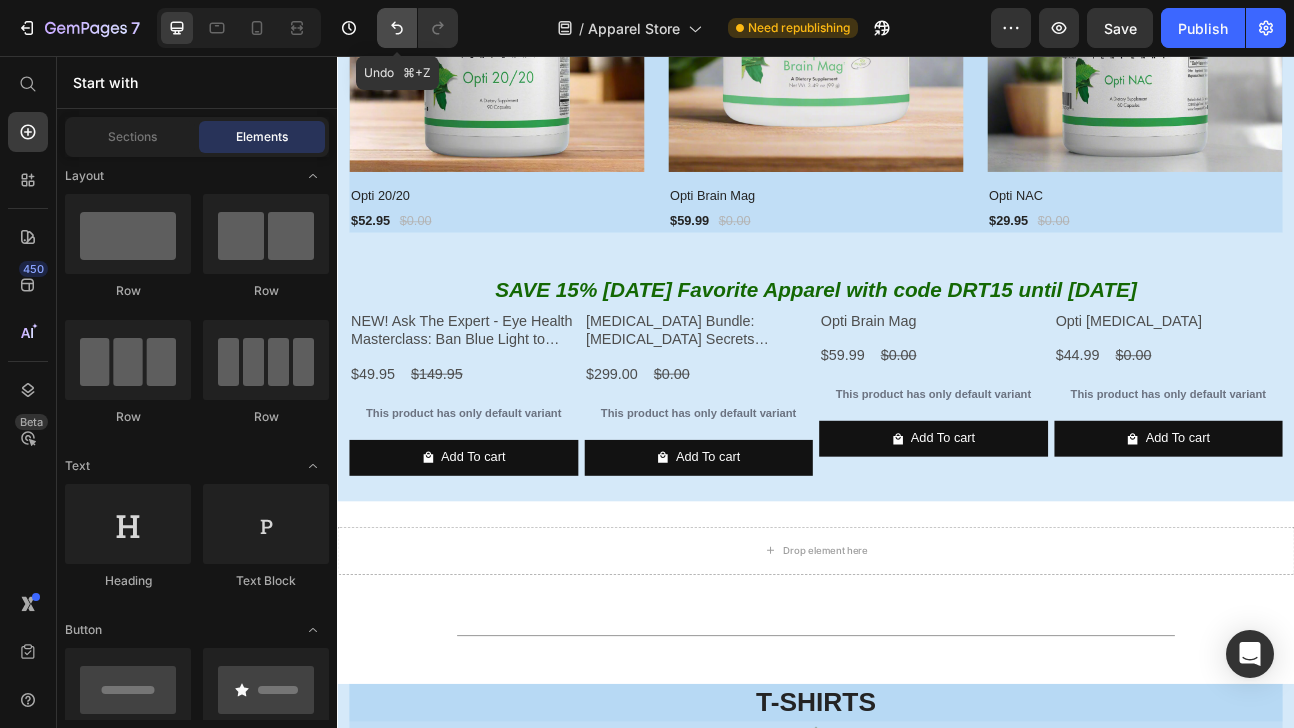 click 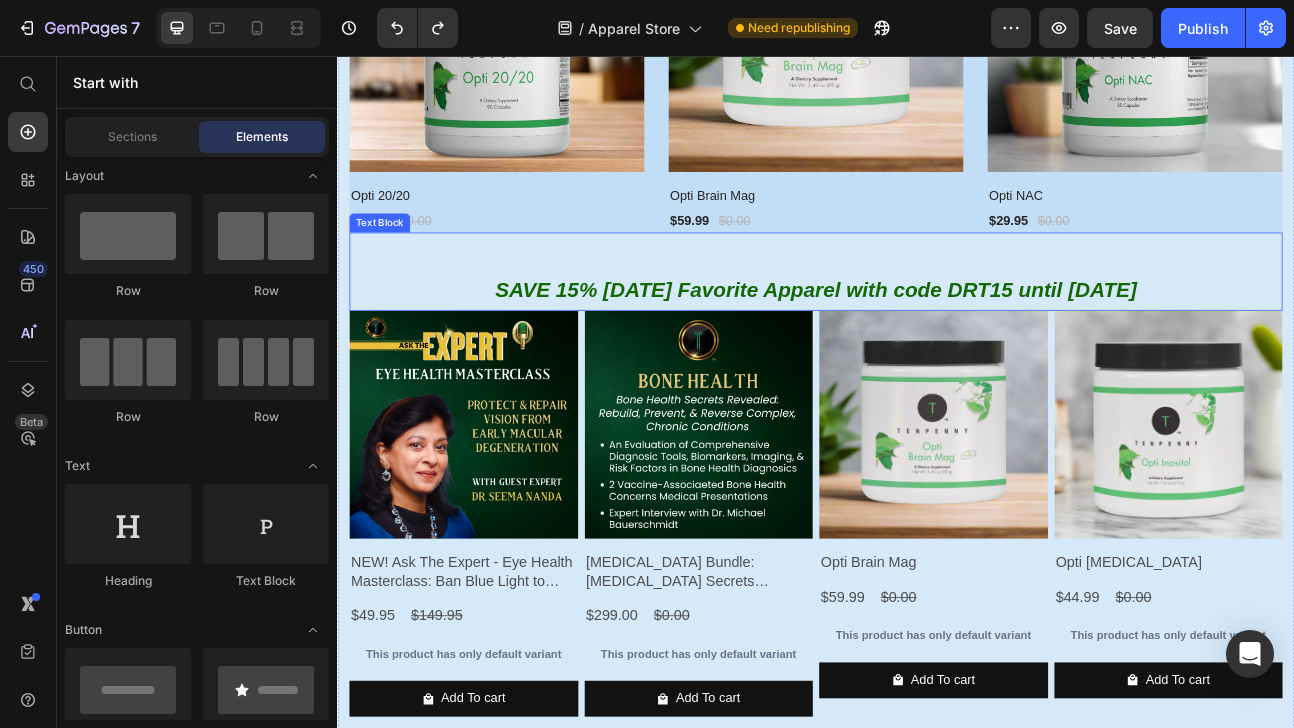 click on "SAVE 15% [DATE] Favorite Apparel with code DRT15 until [DATE]" at bounding box center [937, 349] 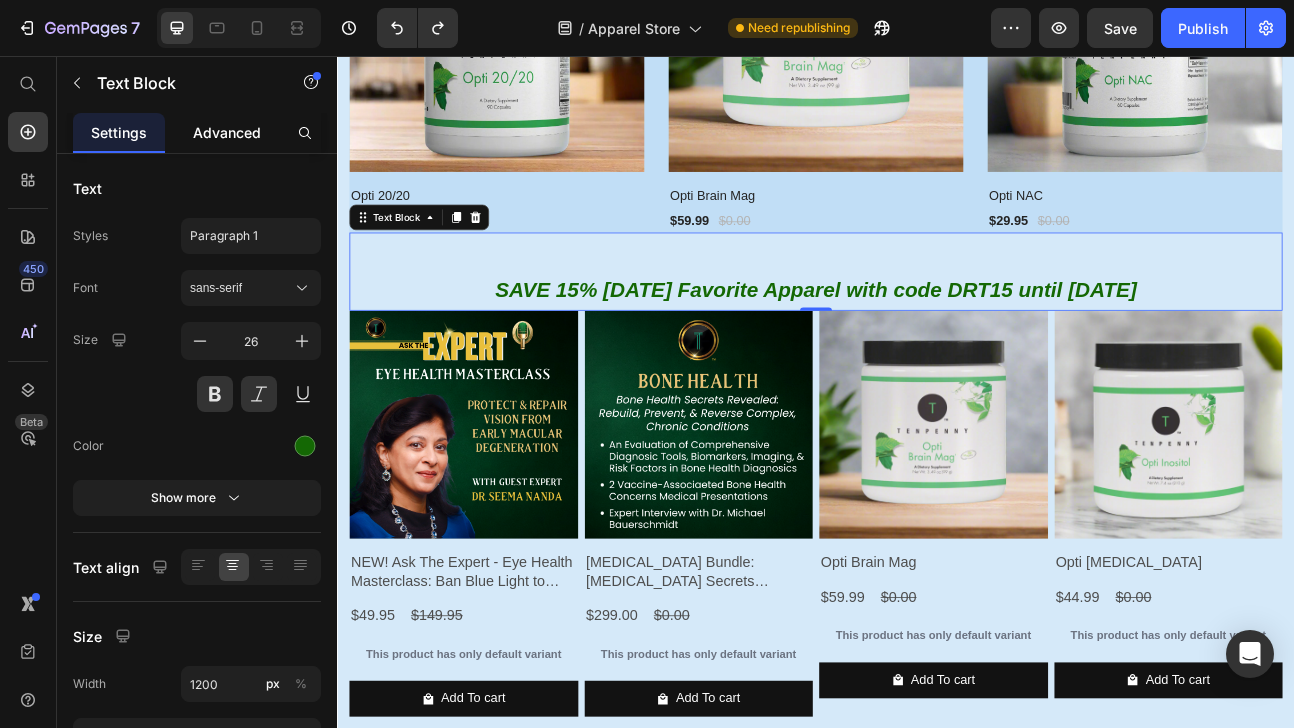 click on "Advanced" at bounding box center (227, 132) 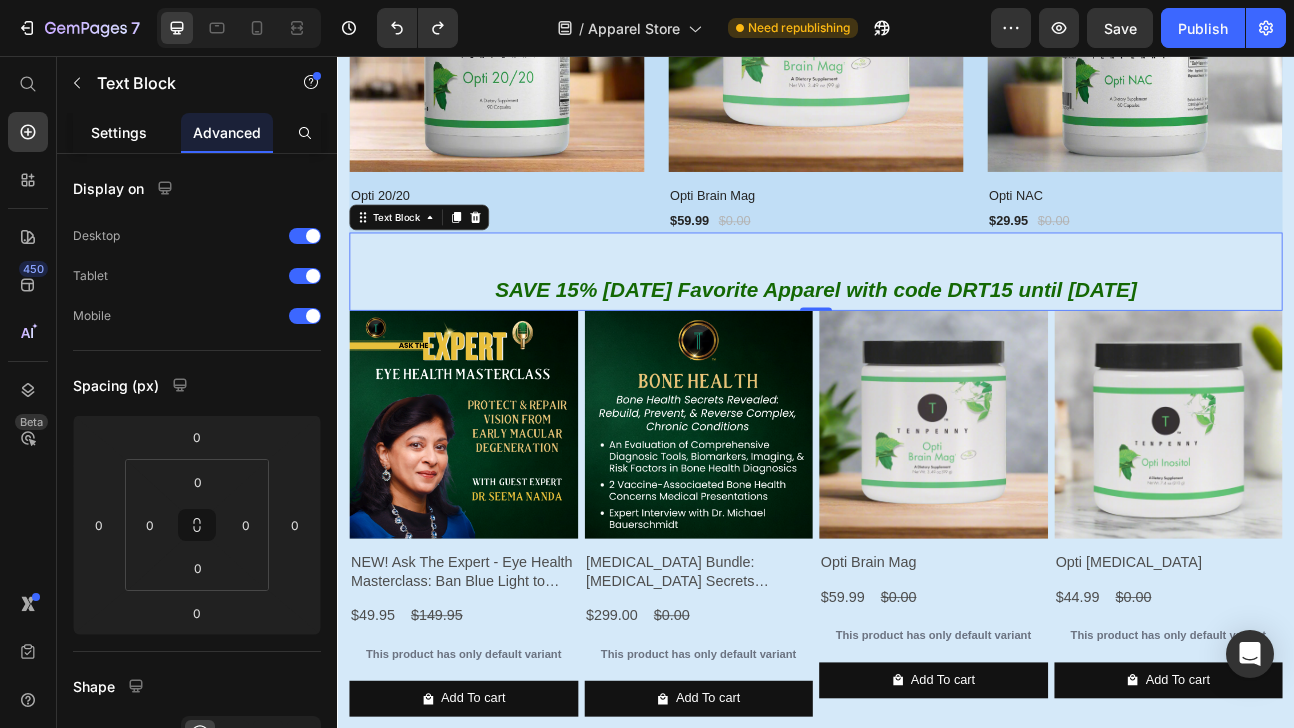 click on "Settings" 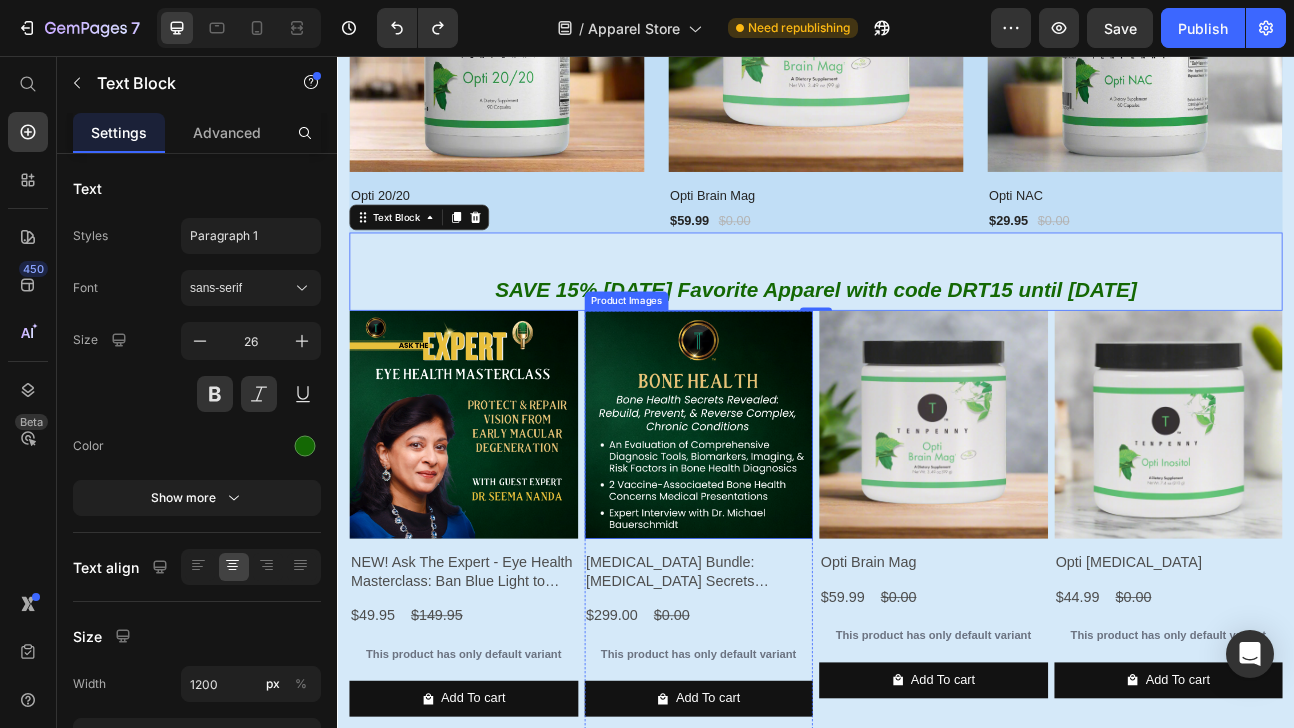 click at bounding box center (790, 518) 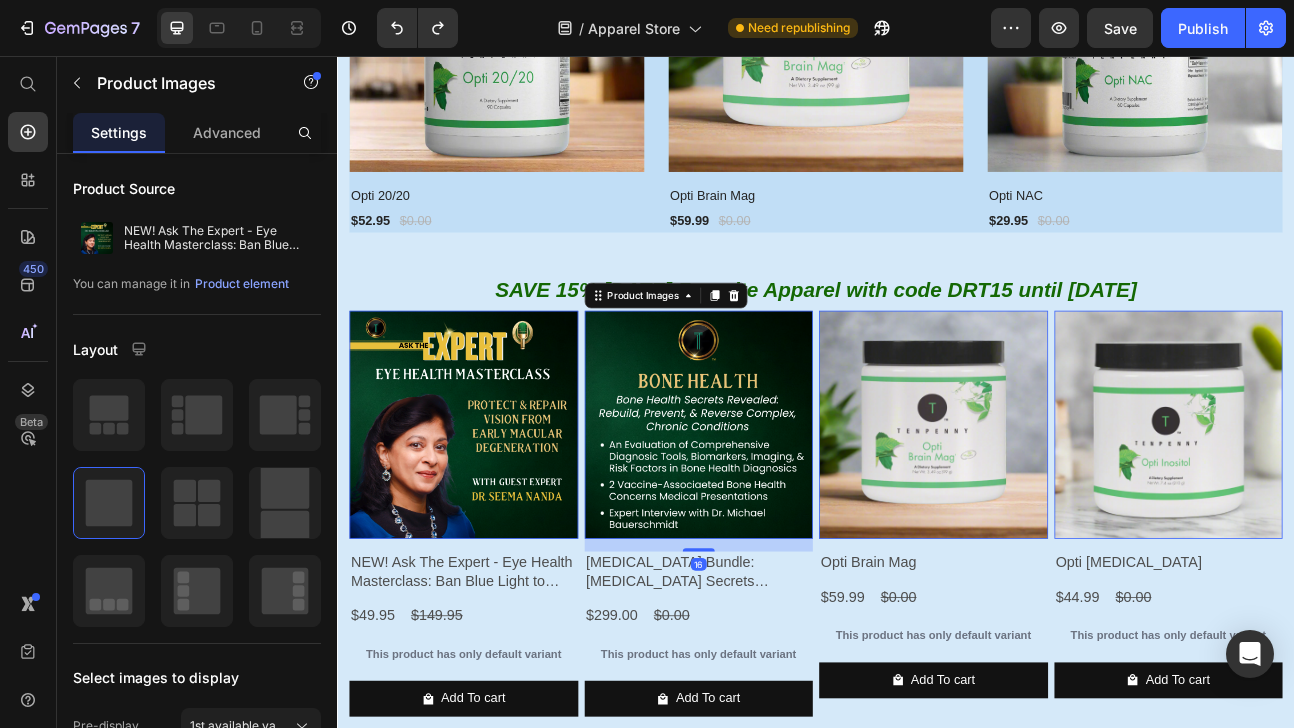 click at bounding box center (495, 518) 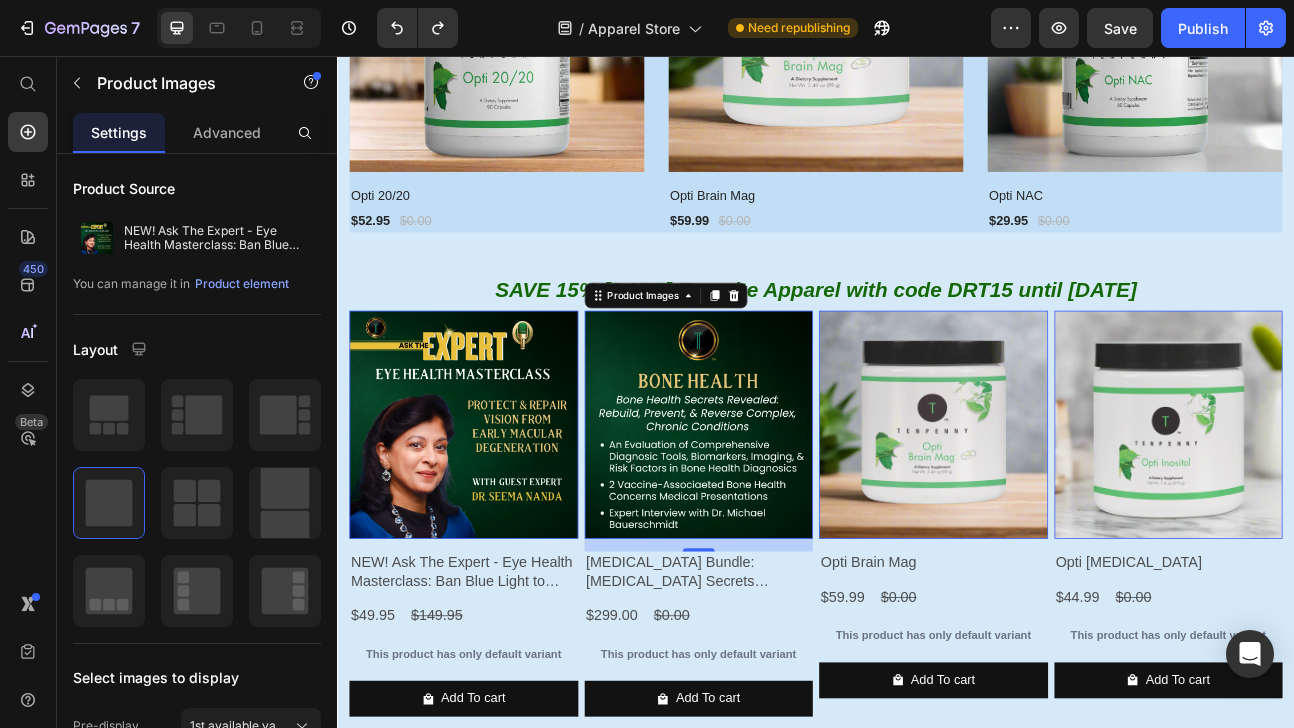 click at bounding box center [790, 518] 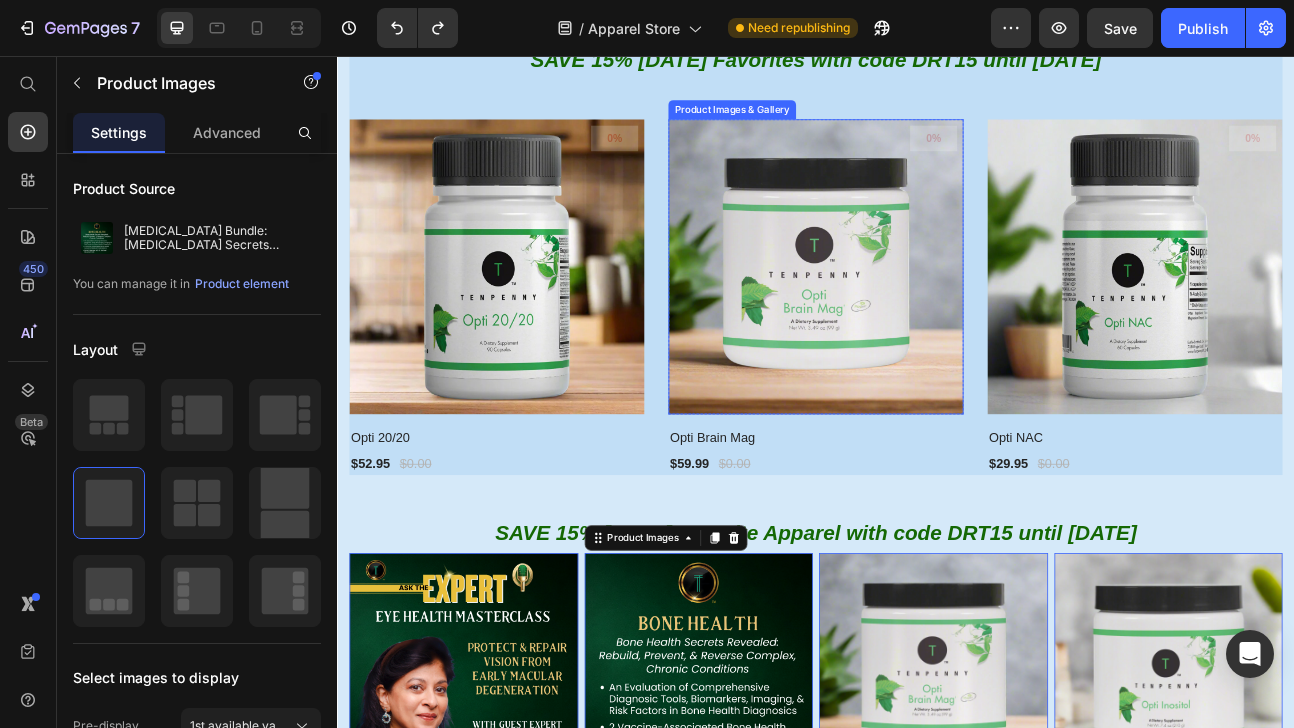 scroll, scrollTop: 615, scrollLeft: 0, axis: vertical 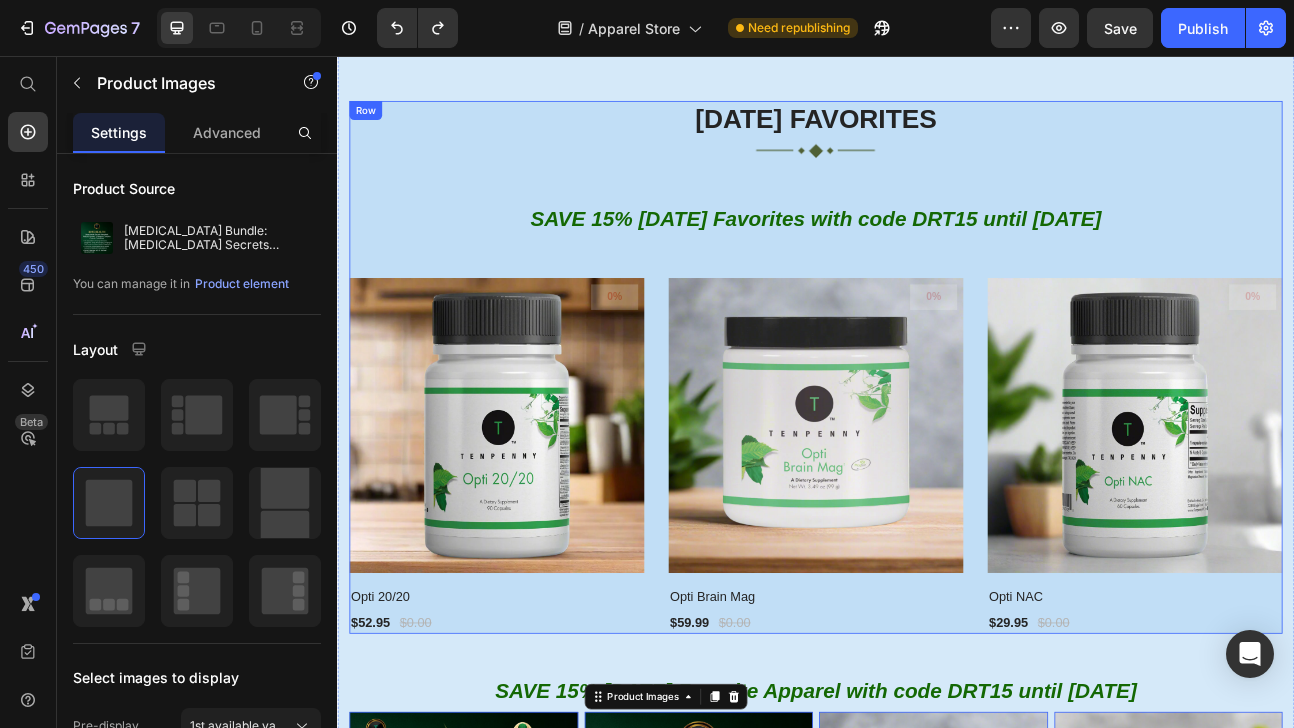 click on "[DATE] FAVORITES Heading Image SAVE 15% [DATE] Favorites with code DRT15 until [DATE] Text Block 0% (P) Tag Product Images & Gallery Row Opti 20/20 (P) Title $52.95 (P) Price $0.00 (P) Price Row Row 0% (P) Tag Product Images & Gallery Row Opti Brain Mag (P) Title $59.99 (P) Price $0.00 (P) Price Row Row 0% (P) Tag Product Images & Gallery Row Opti NAC (P) Title $29.95 (P) Price $0.00 (P) Price Row Row Product List" at bounding box center [937, 446] 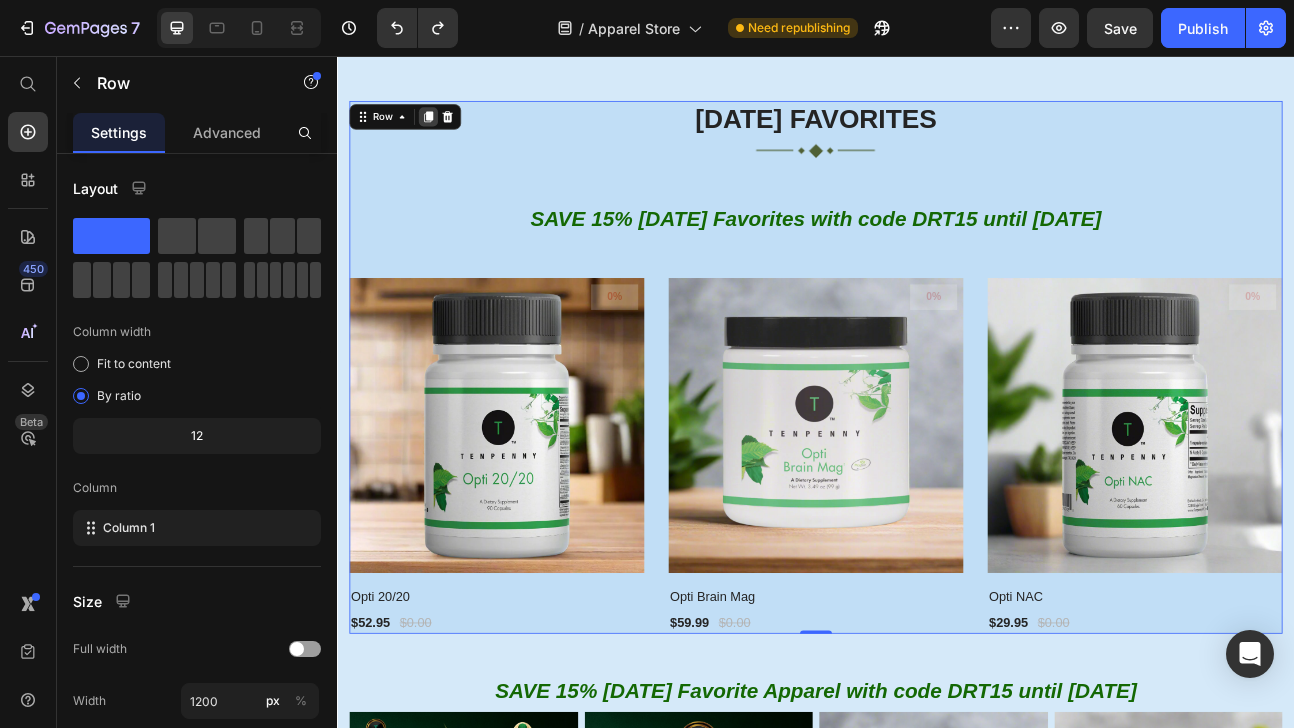 click 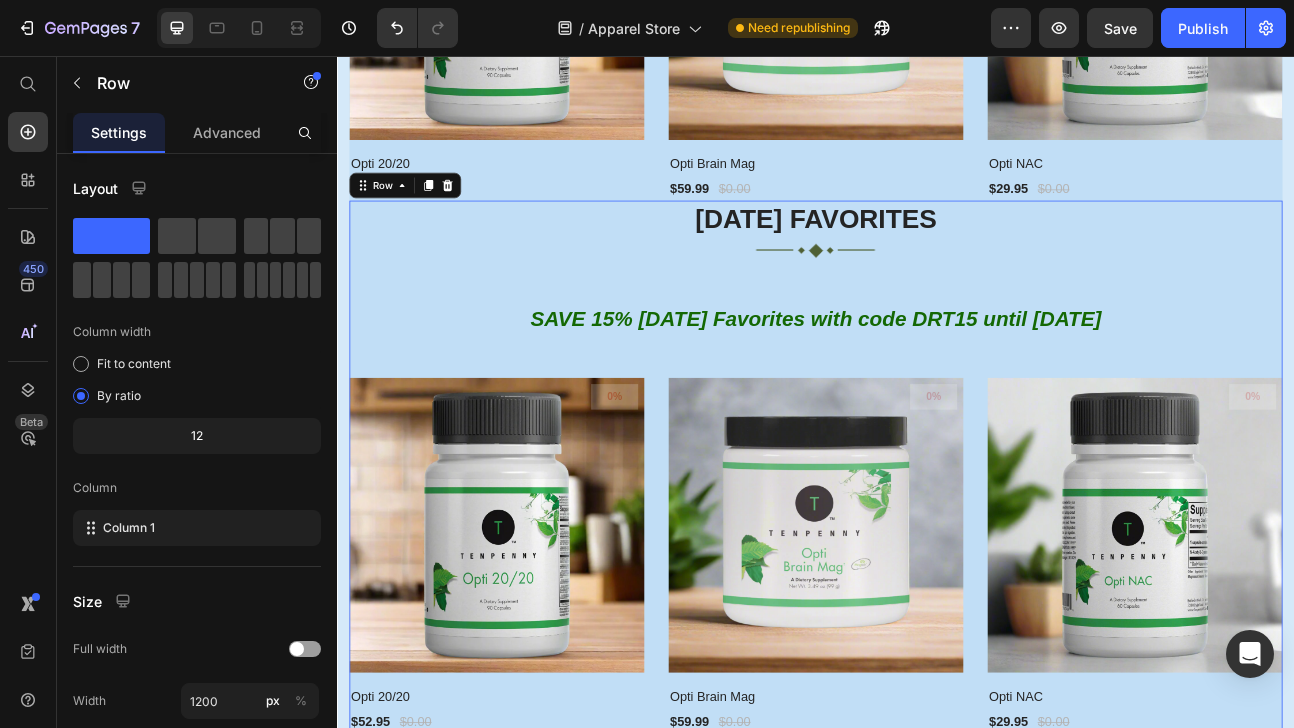scroll, scrollTop: 1151, scrollLeft: 0, axis: vertical 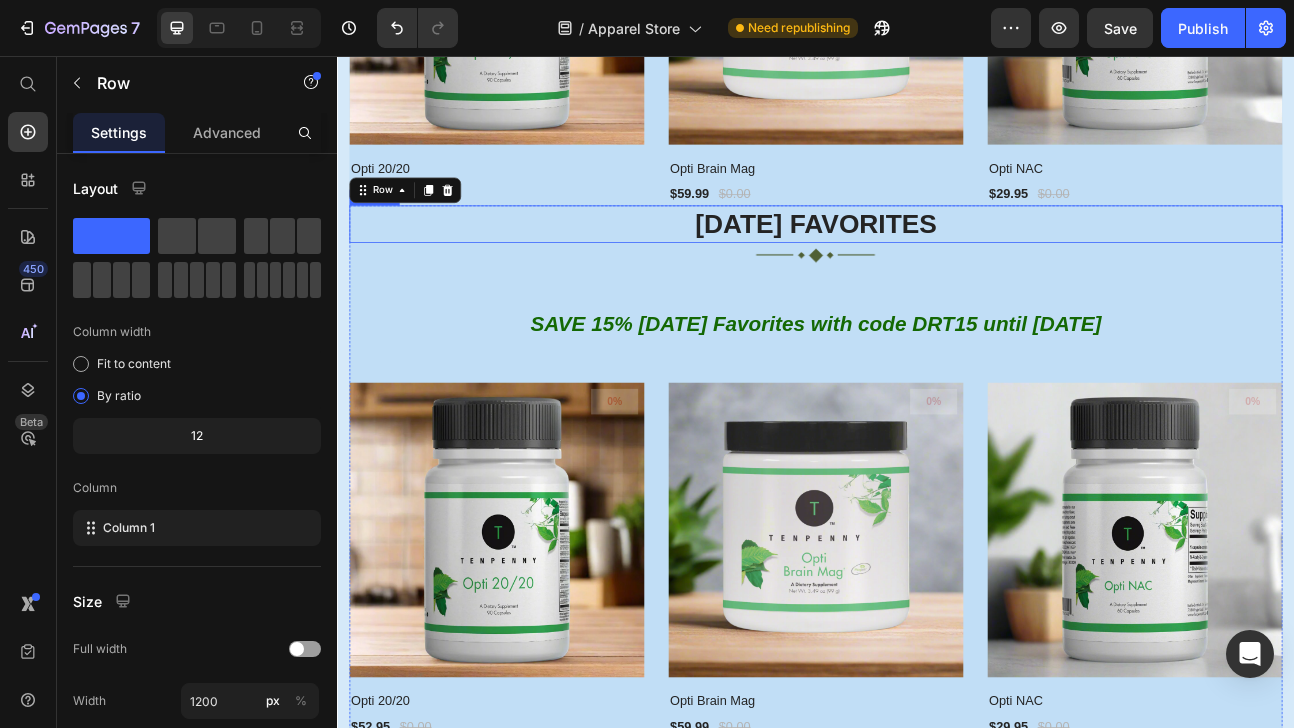 click on "[DATE] FAVORITES" at bounding box center [937, 266] 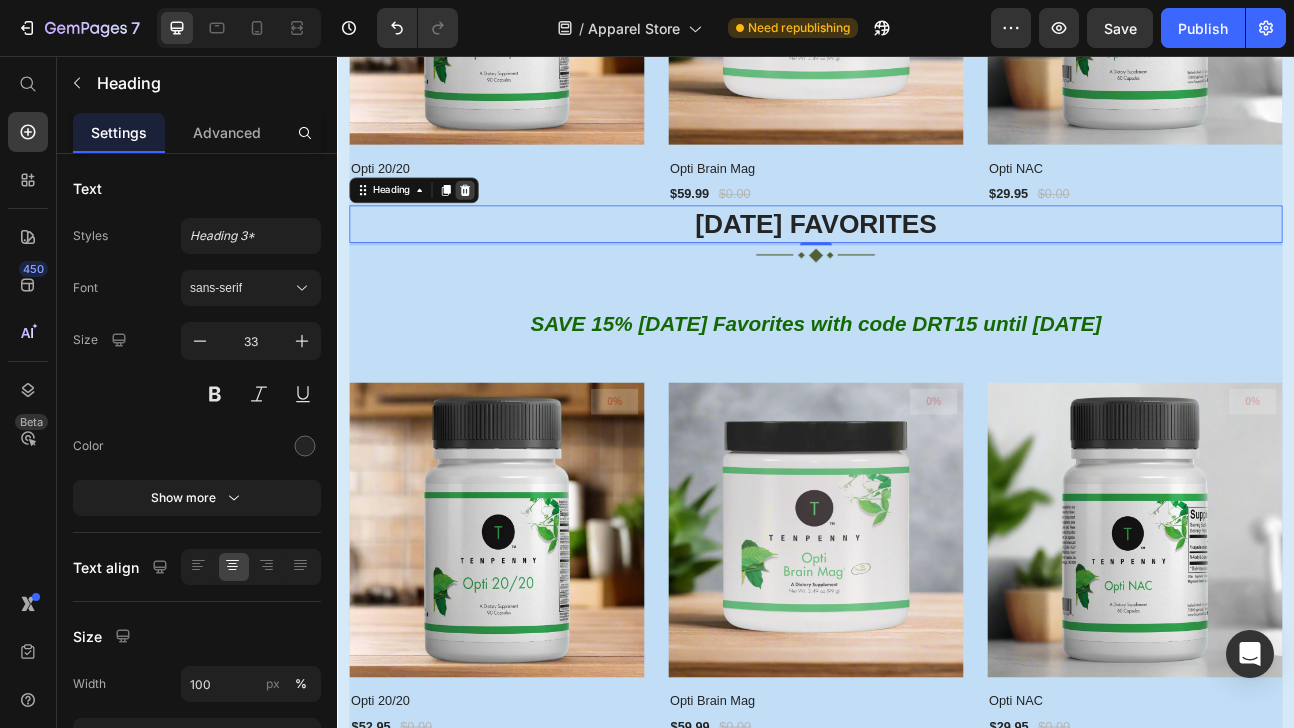 click 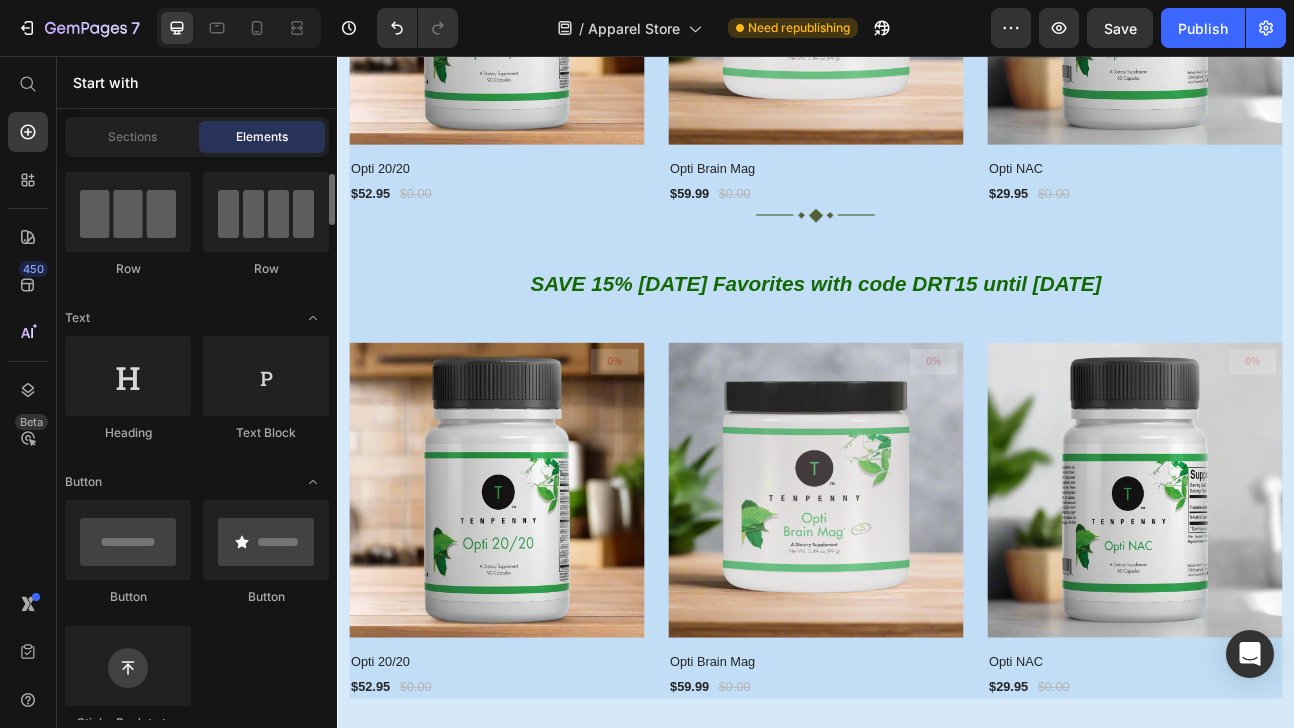 scroll, scrollTop: 158, scrollLeft: 0, axis: vertical 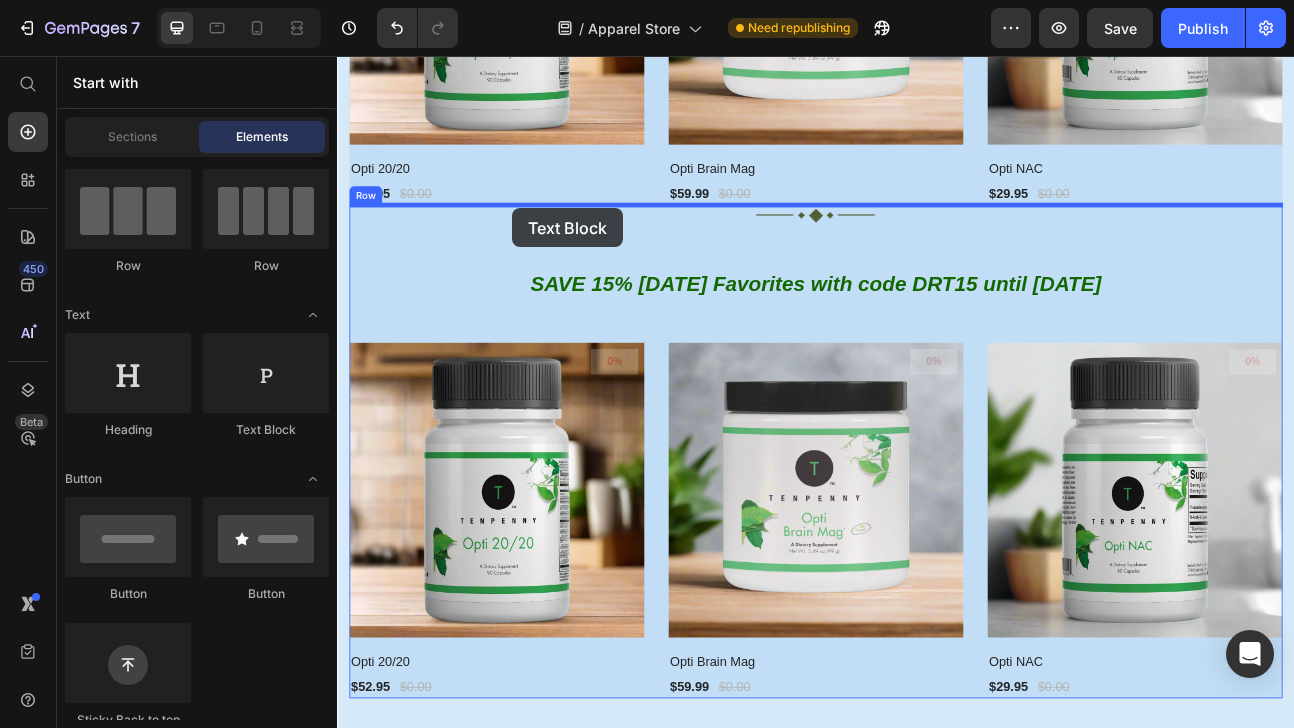 drag, startPoint x: 578, startPoint y: 448, endPoint x: 557, endPoint y: 247, distance: 202.09404 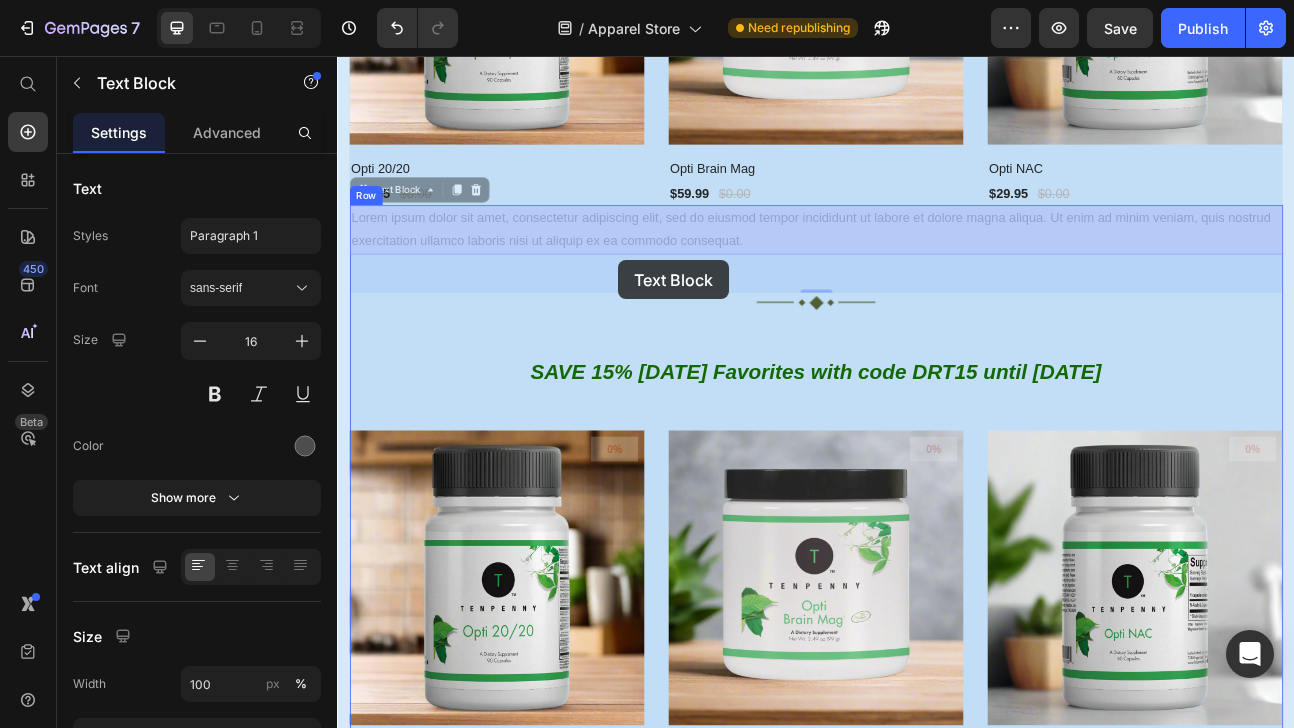 drag, startPoint x: 693, startPoint y: 270, endPoint x: 689, endPoint y: 312, distance: 42.190044 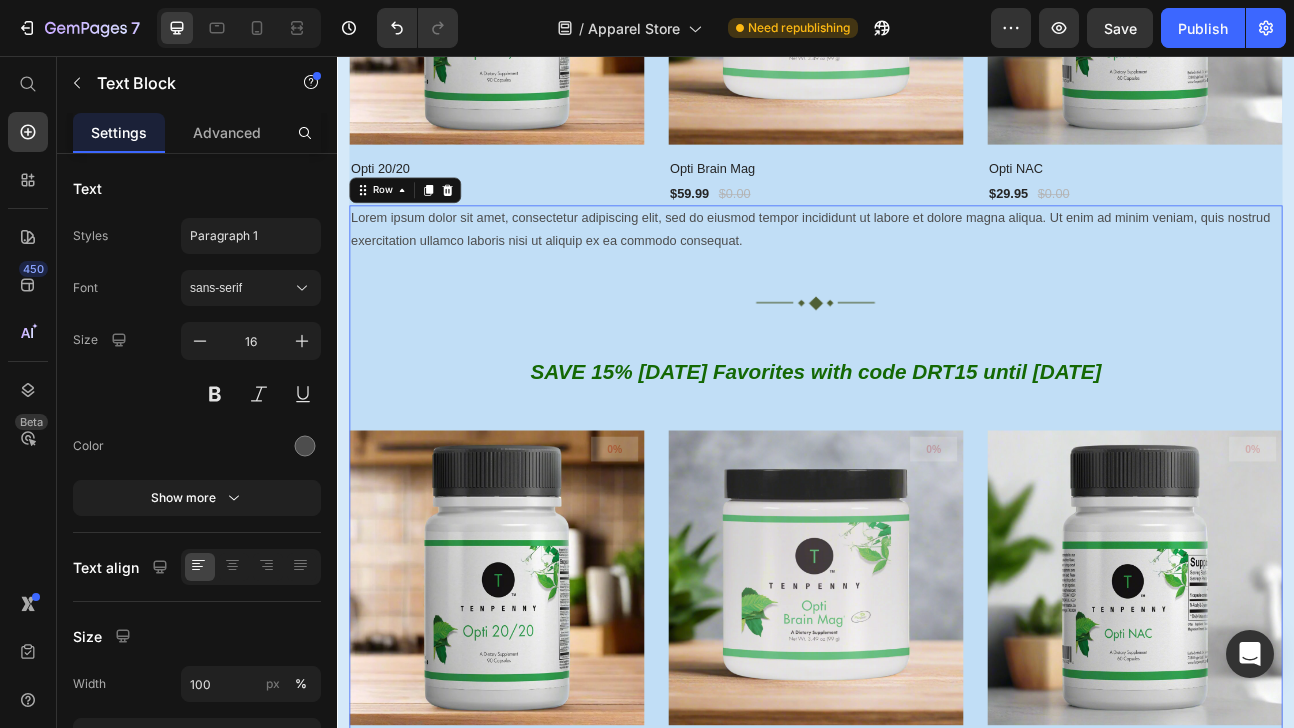 click on "Lorem ipsum dolor sit amet, consectetur adipiscing elit, sed do eiusmod tempor incididunt ut labore et dolore magna aliqua. Ut enim ad minim veniam, quis nostrud exercitation ullamco laboris nisi ut aliquip ex ea commodo consequat. Text Block Image SAVE 15% [DATE] Favorites with code DRT15 until [DATE] Text Block 0% (P) Tag Product Images & Gallery Row Opti 20/20 (P) Title $52.95 (P) Price $0.00 (P) Price Row Row 0% (P) Tag Product Images & Gallery Row Opti Brain Mag (P) Title $59.99 (P) Price $0.00 (P) Price Row Row 0% (P) Tag Product Images & Gallery Row Opti NAC (P) Title $29.95 (P) Price $0.00 (P) Price Row Row Product List" at bounding box center [937, 607] 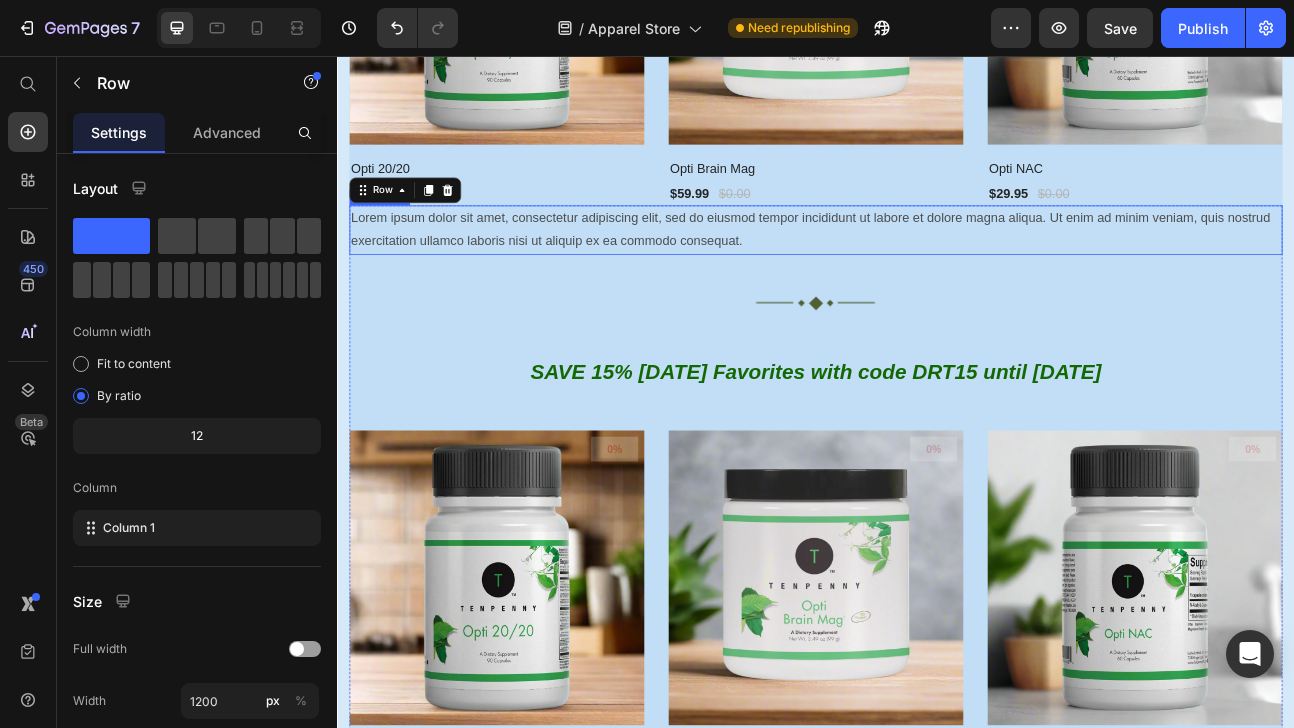 click on "Lorem ipsum dolor sit amet, consectetur adipiscing elit, sed do eiusmod tempor incididunt ut labore et dolore magna aliqua. Ut enim ad minim veniam, quis nostrud exercitation ullamco laboris nisi ut aliquip ex ea commodo consequat." at bounding box center (937, 274) 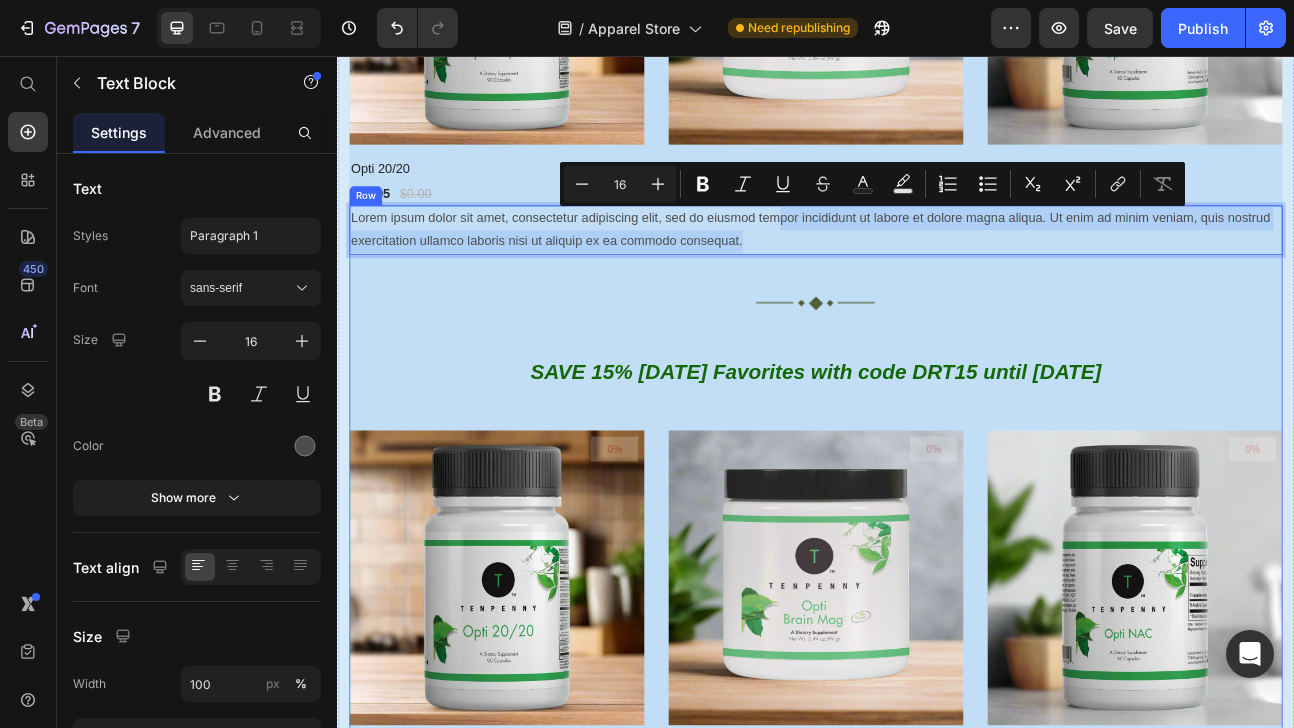 drag, startPoint x: 887, startPoint y: 263, endPoint x: 895, endPoint y: 305, distance: 42.755116 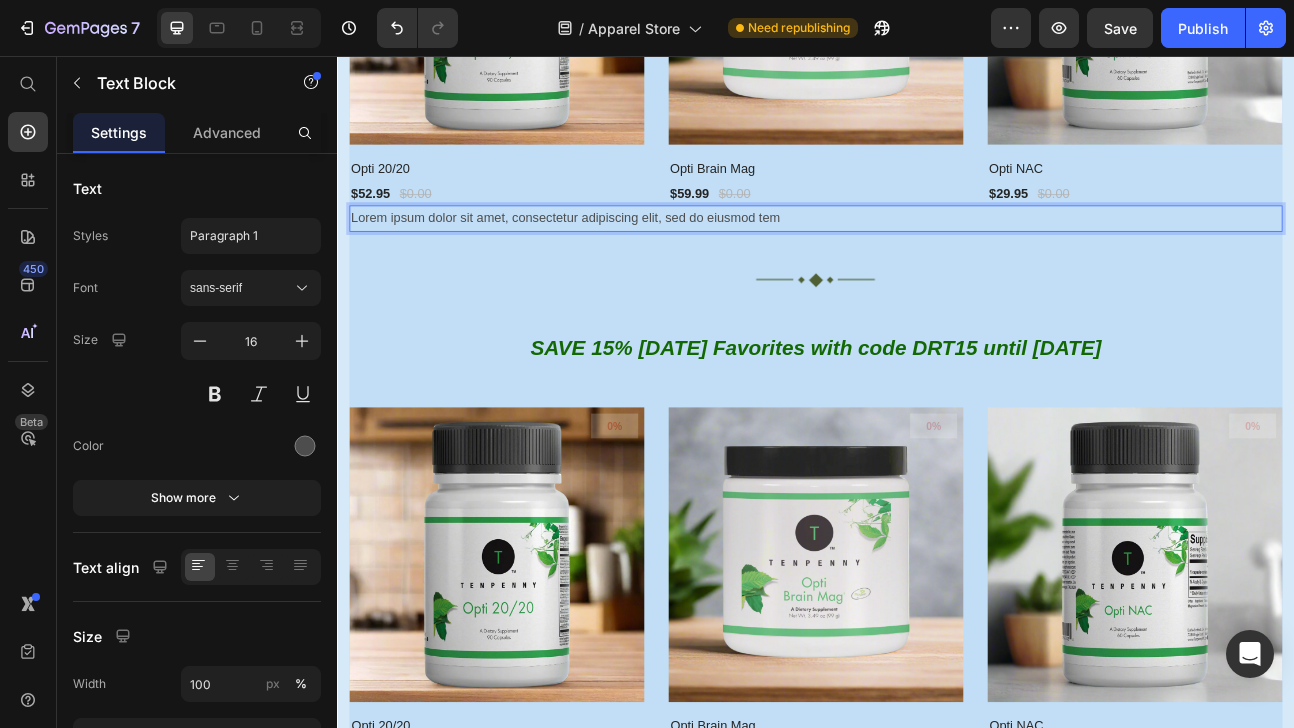 click on "Lorem ipsum dolor sit amet, consectetur adipiscing elit, sed do eiusmod tem" at bounding box center (937, 259) 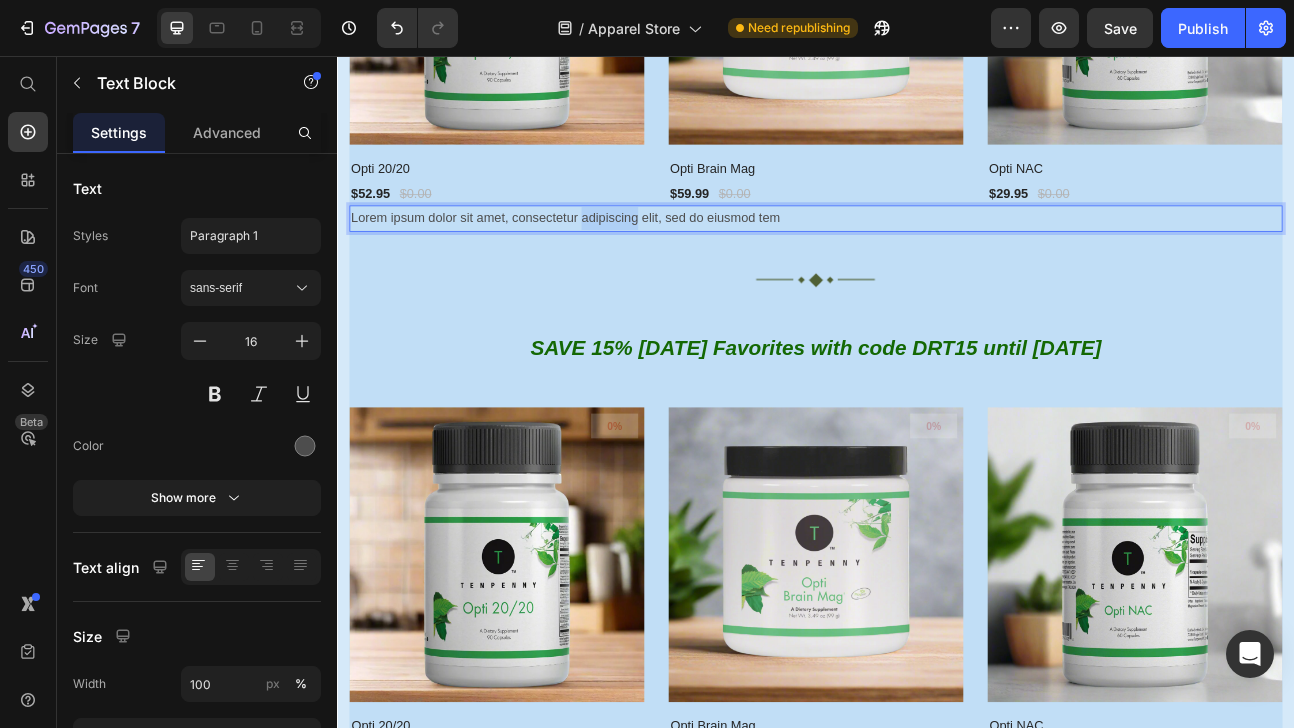 click on "Lorem ipsum dolor sit amet, consectetur adipiscing elit, sed do eiusmod tem" at bounding box center (937, 259) 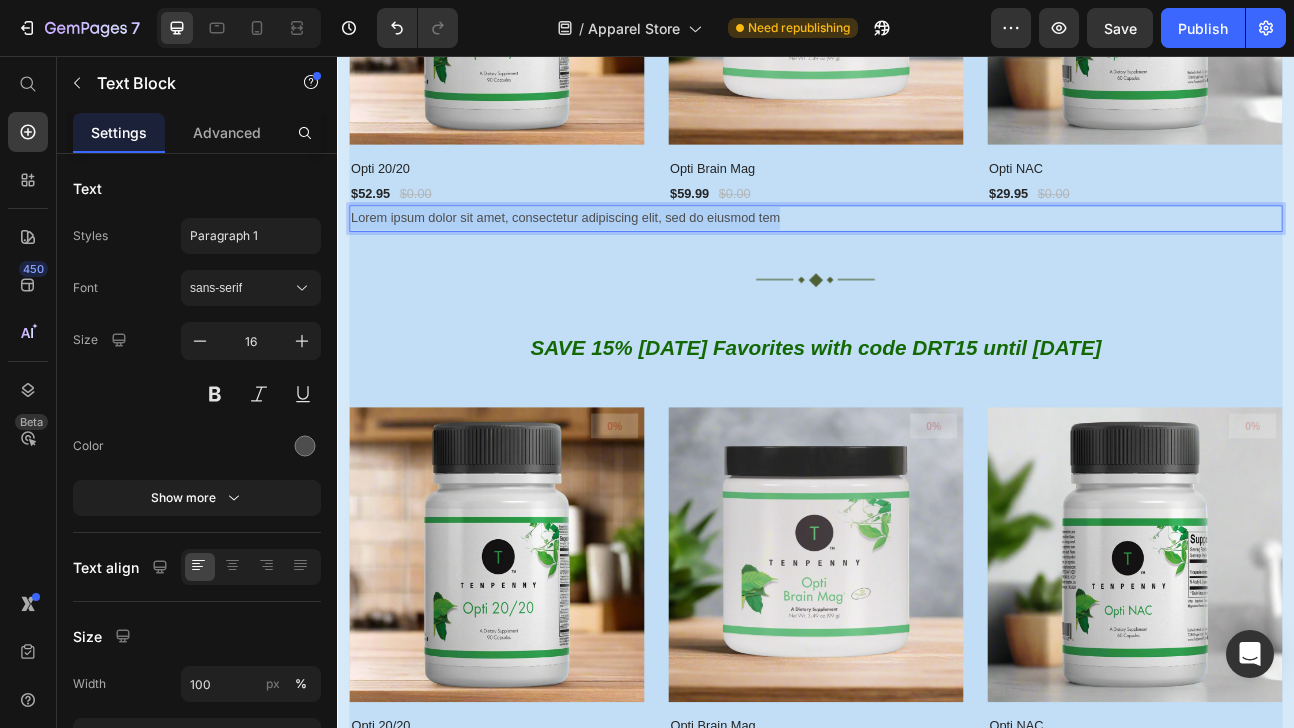 click on "Lorem ipsum dolor sit amet, consectetur adipiscing elit, sed do eiusmod tem" at bounding box center (937, 259) 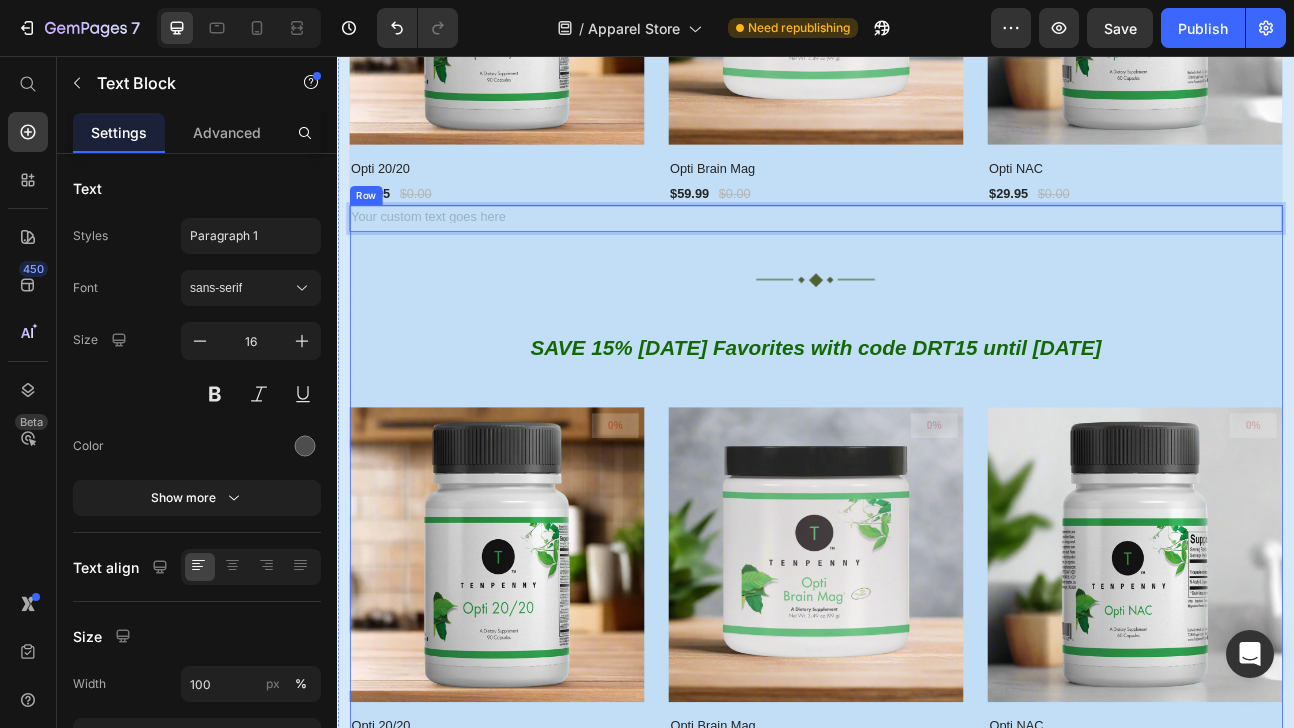click at bounding box center [937, 336] 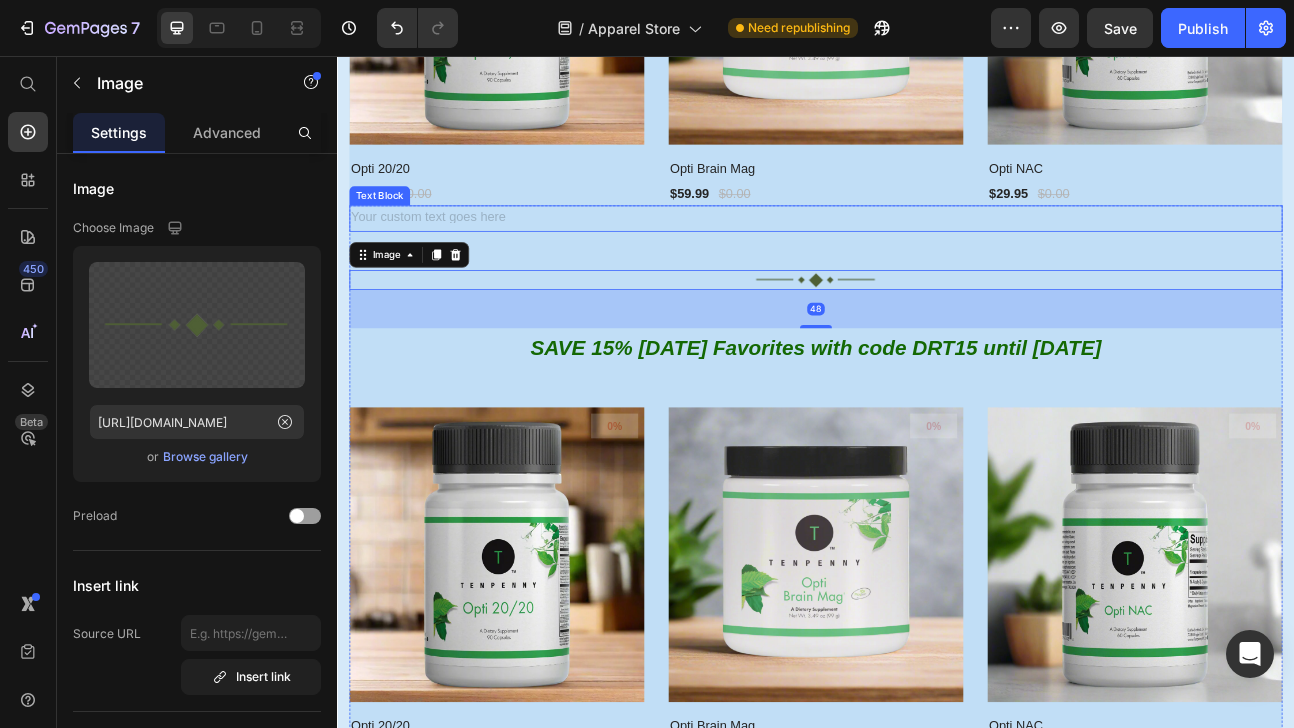 click at bounding box center [937, 259] 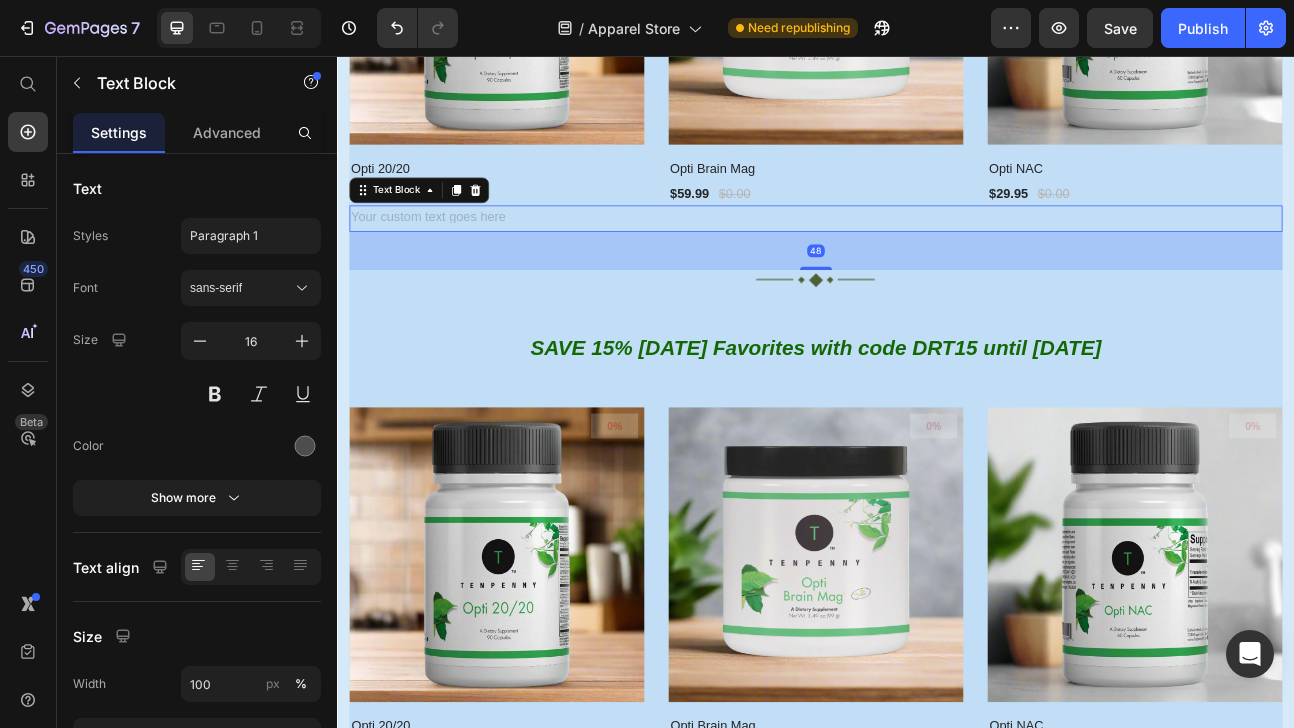 click at bounding box center (937, 259) 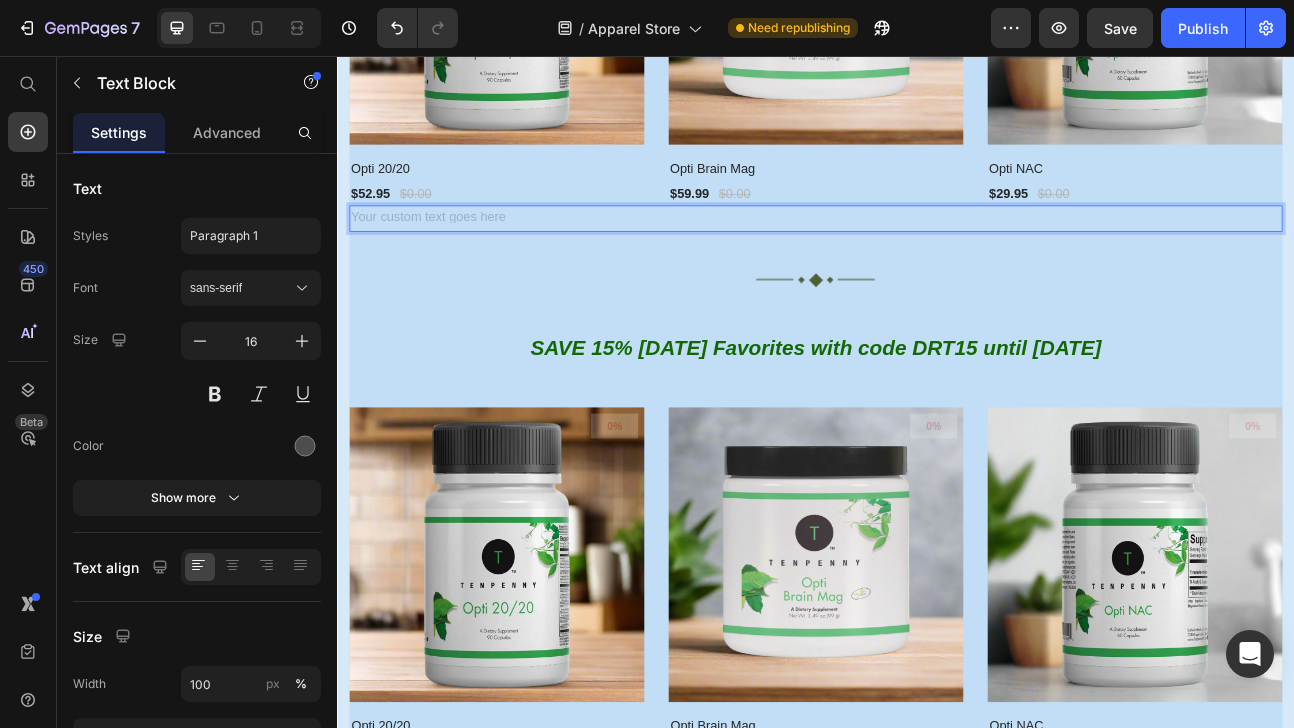 click at bounding box center [937, 259] 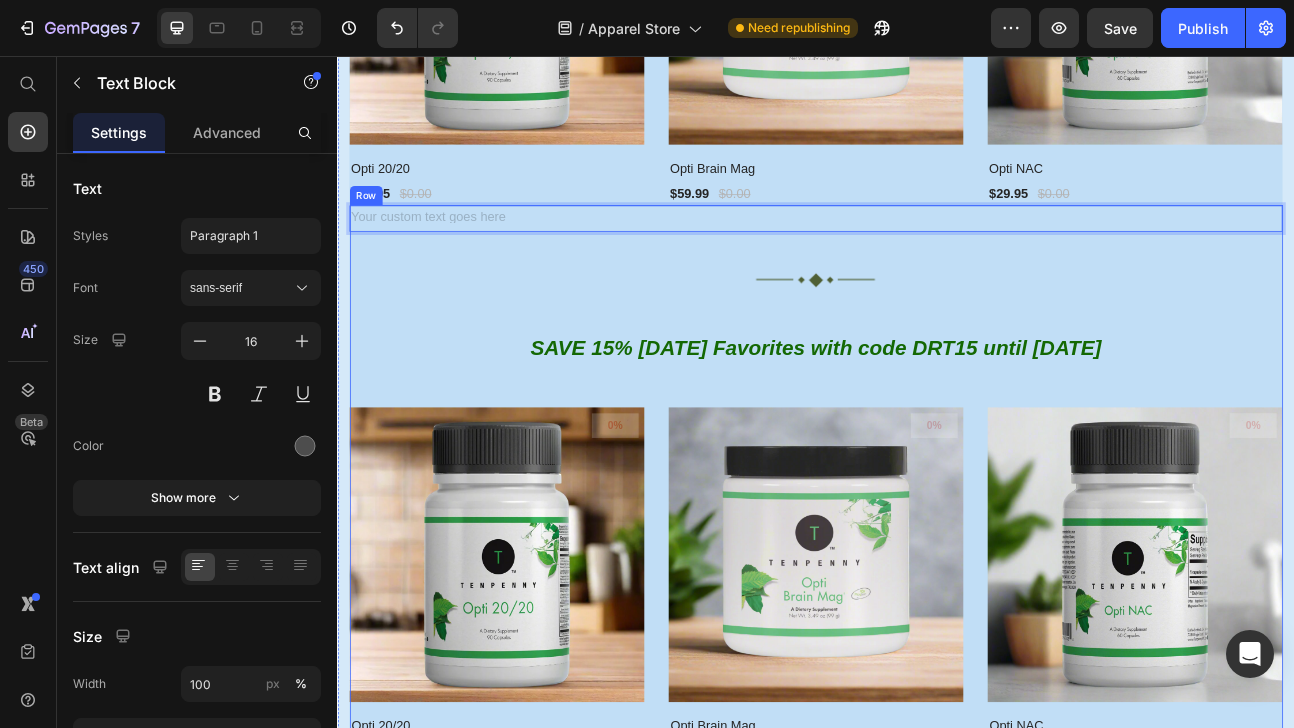 click on "Text Block   48 Image SAVE 15% [DATE] Favorites with code DRT15 until [DATE] Text Block 0% (P) Tag Product Images & Gallery Row Opti 20/20 (P) Title $52.95 (P) Price $0.00 (P) Price Row Row 0% (P) Tag Product Images & Gallery Row Opti Brain Mag (P) Title $59.99 (P) Price $0.00 (P) Price Row Row 0% (P) Tag Product Images & Gallery Row Opti NAC (P) Title $29.95 (P) Price $0.00 (P) Price Row Row Product List" at bounding box center (937, 592) 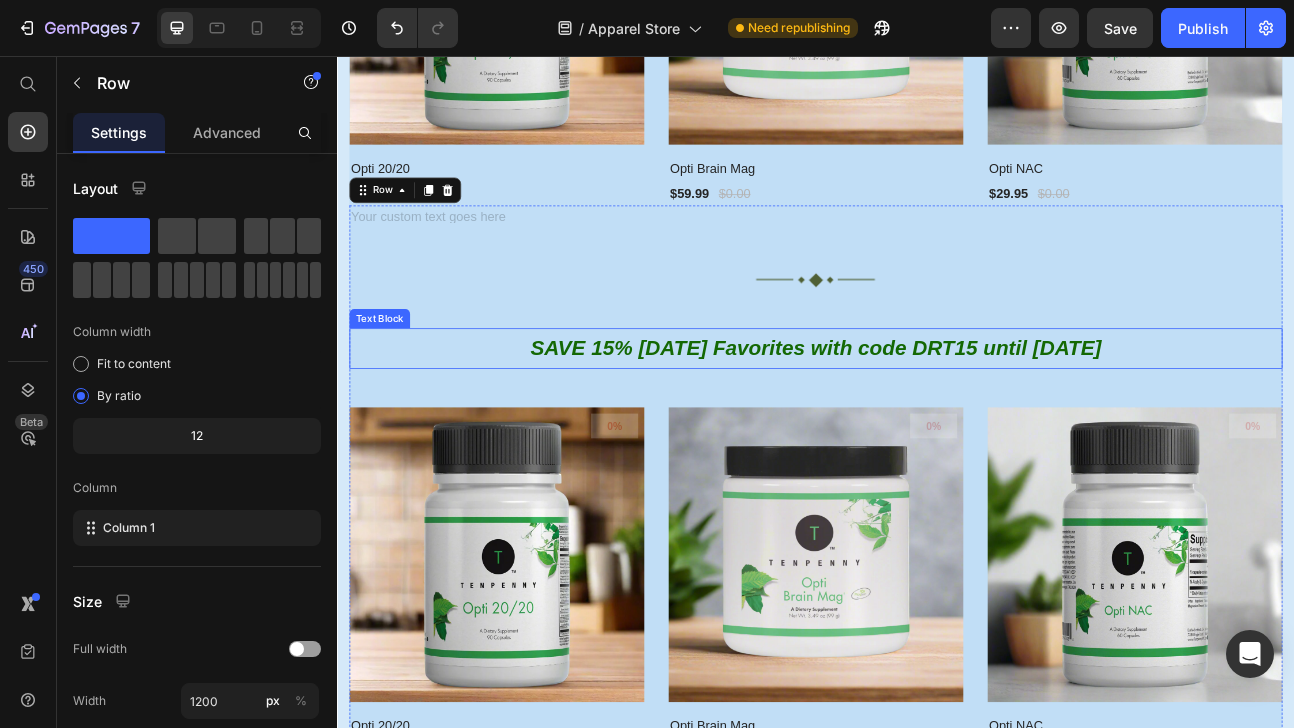 click on "SAVE 15% [DATE] Favorites with code DRT15 until [DATE]" at bounding box center (937, 422) 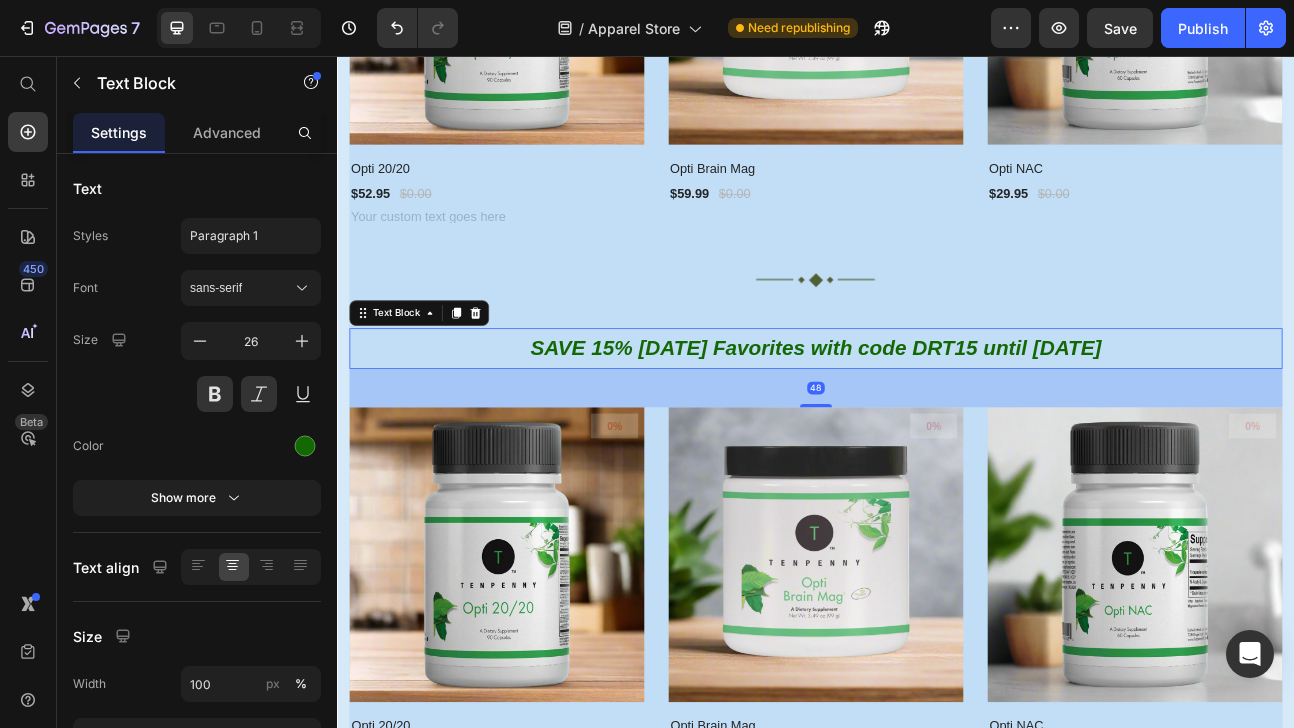 click on "SAVE 15% [DATE] Favorites with code DRT15 until [DATE]" at bounding box center [937, 422] 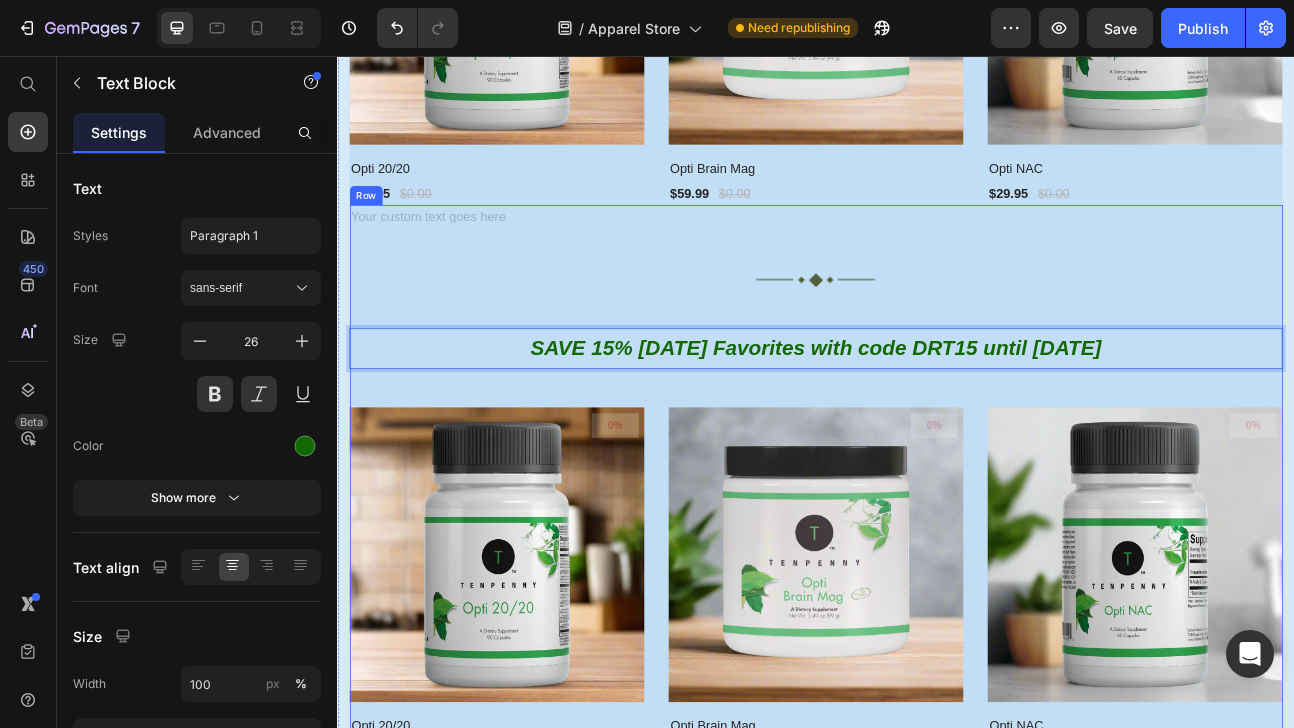 click on "Text Block Image SAVE 15% [DATE] Favorites with code DRT15 until [DATE] Text Block   48 0% (P) Tag Product Images & Gallery Row Opti 20/20 (P) Title $52.95 (P) Price $0.00 (P) Price Row Row 0% (P) Tag Product Images & Gallery Row Opti Brain Mag (P) Title $59.99 (P) Price $0.00 (P) Price Row Row 0% (P) Tag Product Images & Gallery Row Opti NAC (P) Title $29.95 (P) Price $0.00 (P) Price Row Row Product List" at bounding box center (937, 592) 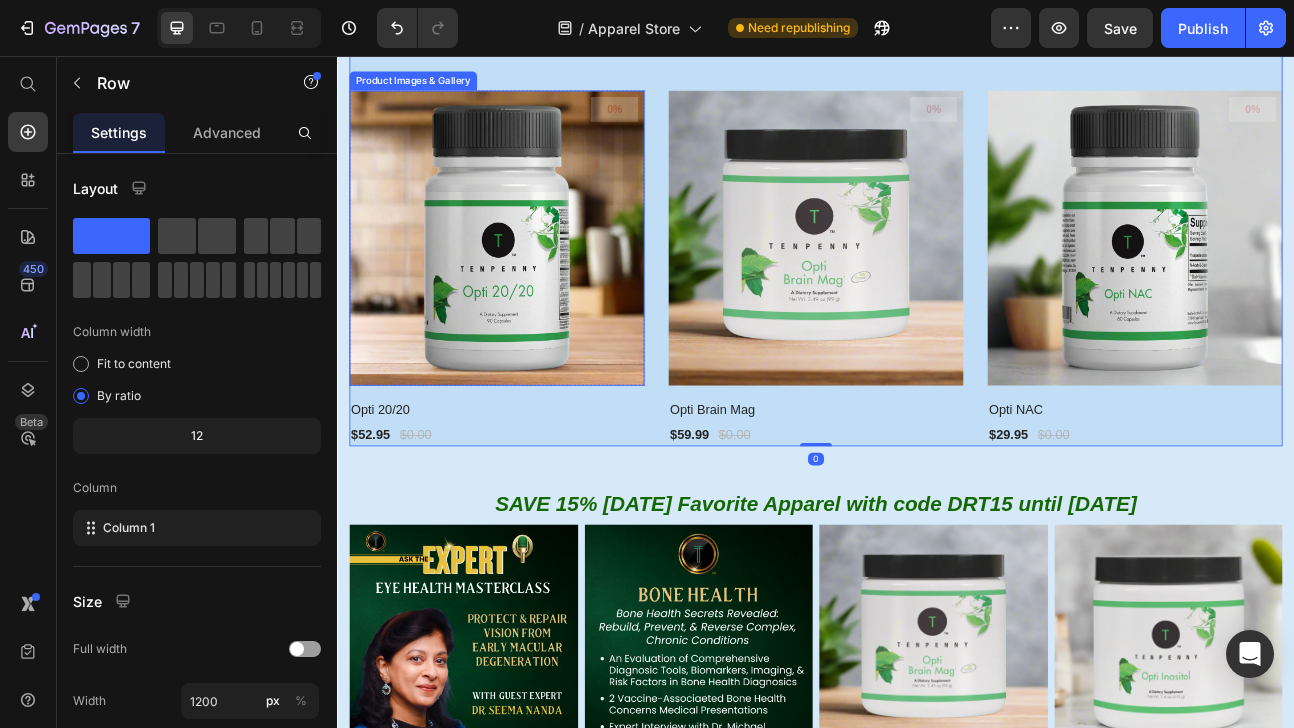scroll, scrollTop: 1570, scrollLeft: 0, axis: vertical 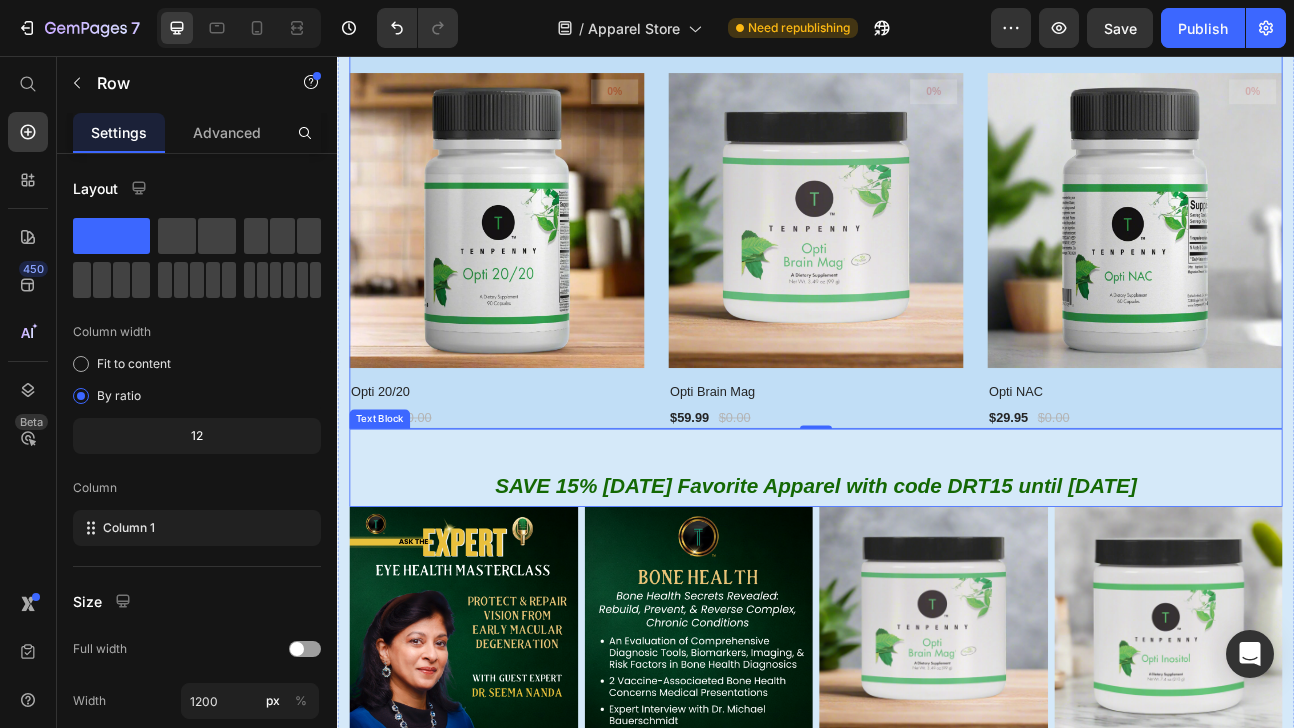 click at bounding box center (937, 548) 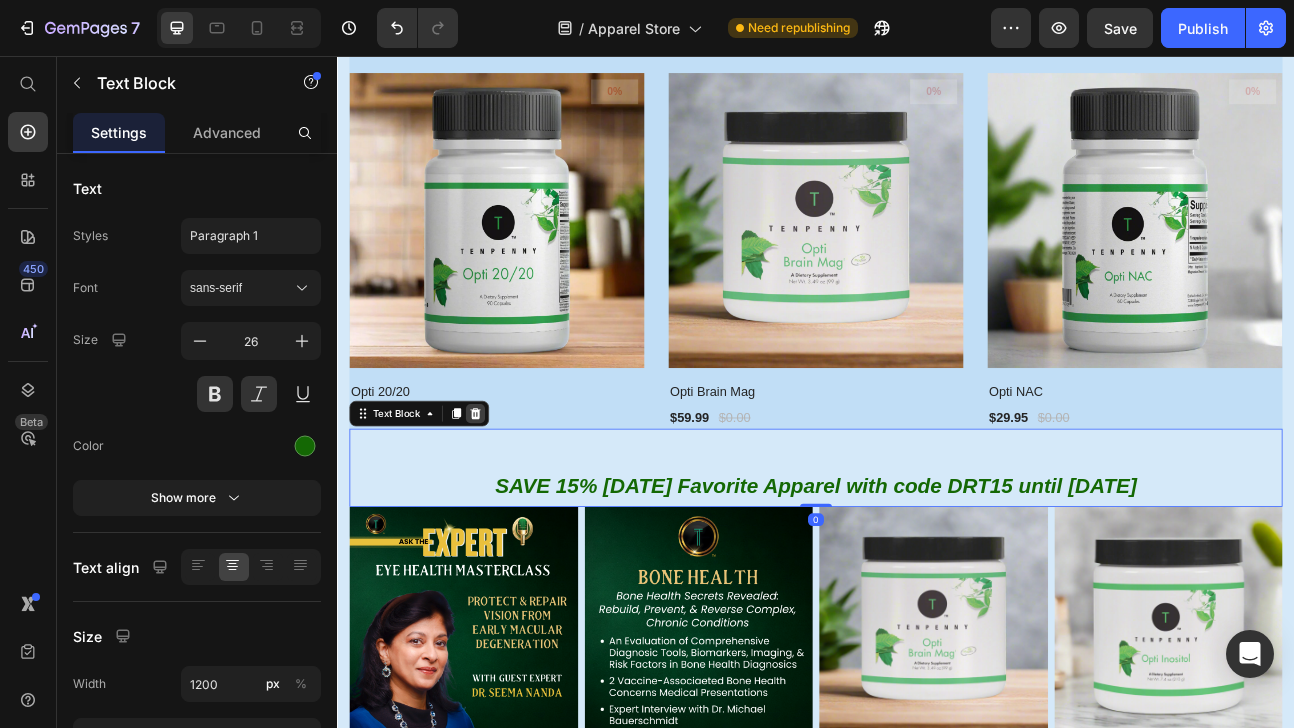 click 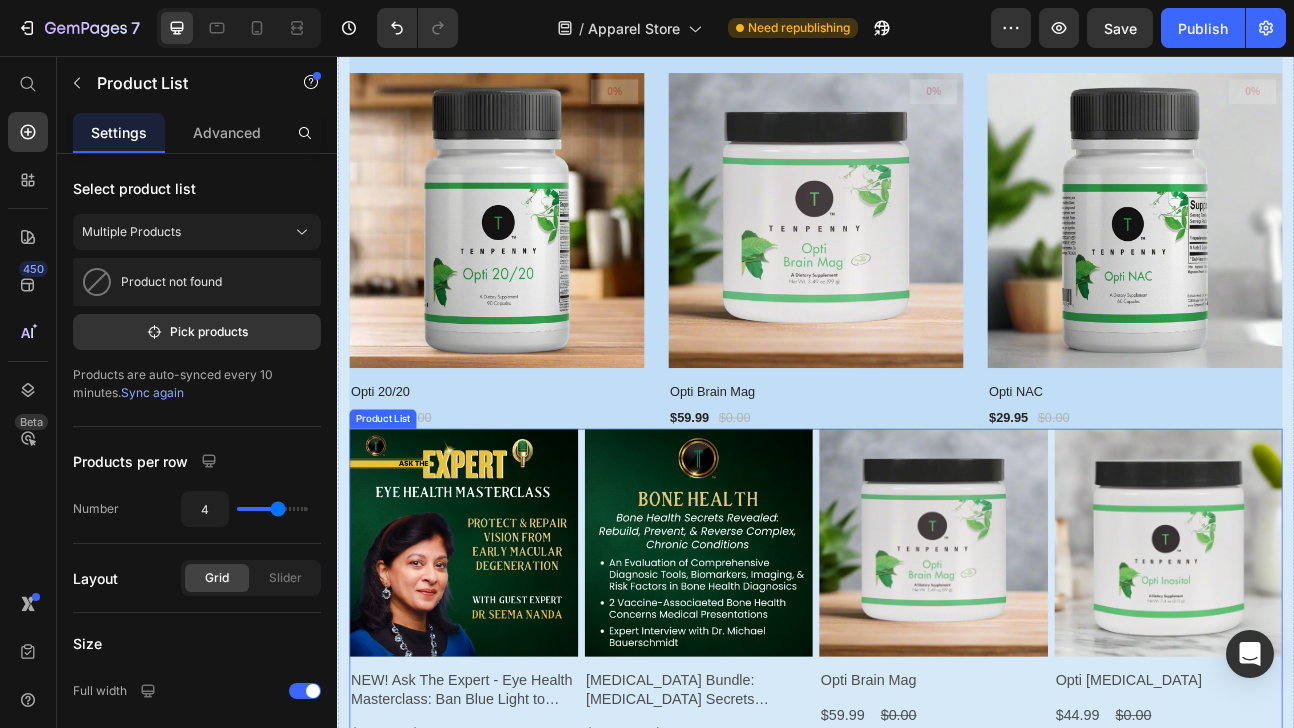 click on "Product Images NEW! Ask The Expert - Eye Health Masterclass: Ban Blue Light to Save Your Sight with [PERSON_NAME] - LIVE [DATE] 8PM ET Product Title $49.95 Product Price $149.95 Product Price Row This product has only default variant Product Variants & Swatches Add To cart Product Cart Button Row Product Images [MEDICAL_DATA] Bundle: [MEDICAL_DATA] Secrets Revealed - Rebuild, Prevent, & Reverse Complex, Chronic Conditions Product Title $299.00 Product Price $0.00 Product Price Row This product has only default variant Product Variants & Swatches Add To cart Product Cart Button Row Product Images Opti Brain Mag Product Title $59.99 Product Price $0.00 Product Price Row This product has only default variant Product Variants & Swatches Add To cart Product Cart Button Row Product Images Opti [MEDICAL_DATA] Product Title $44.99 Product Price $0.00 Product Price Row This product has only default variant Product Variants & Swatches Add To cart Product Cart Button Row" at bounding box center (937, 786) 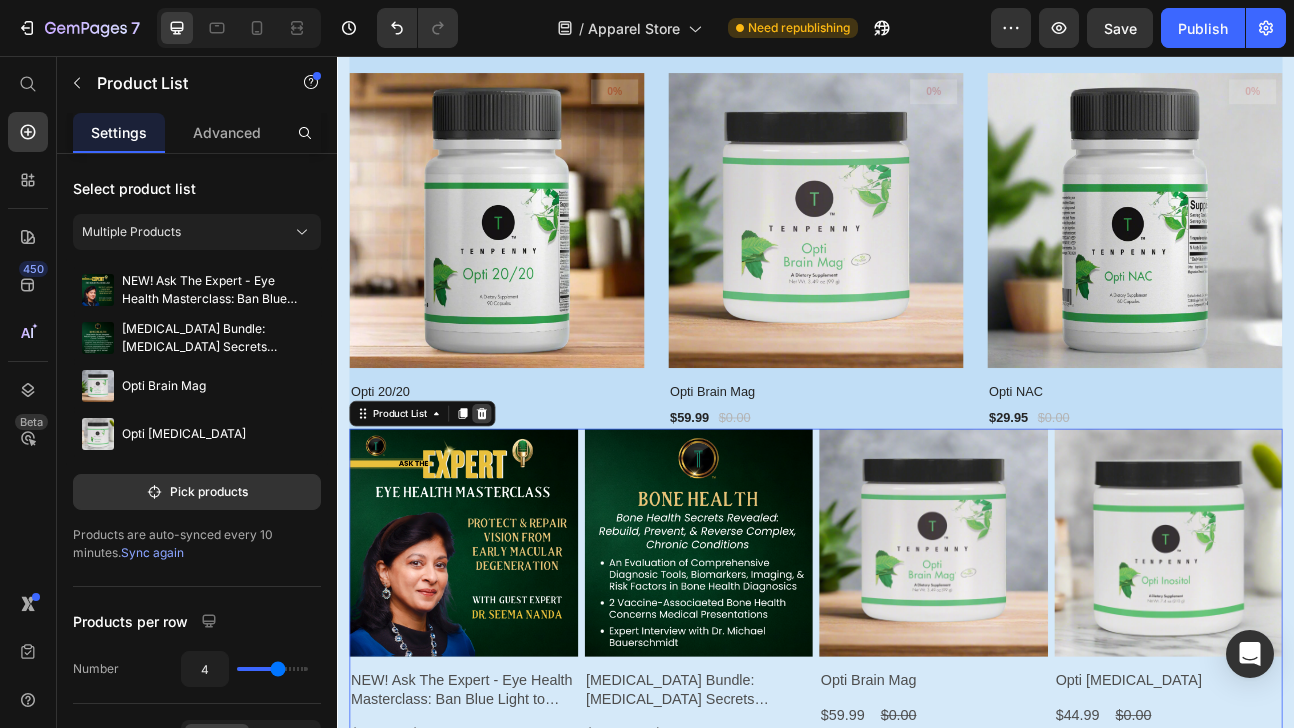 click 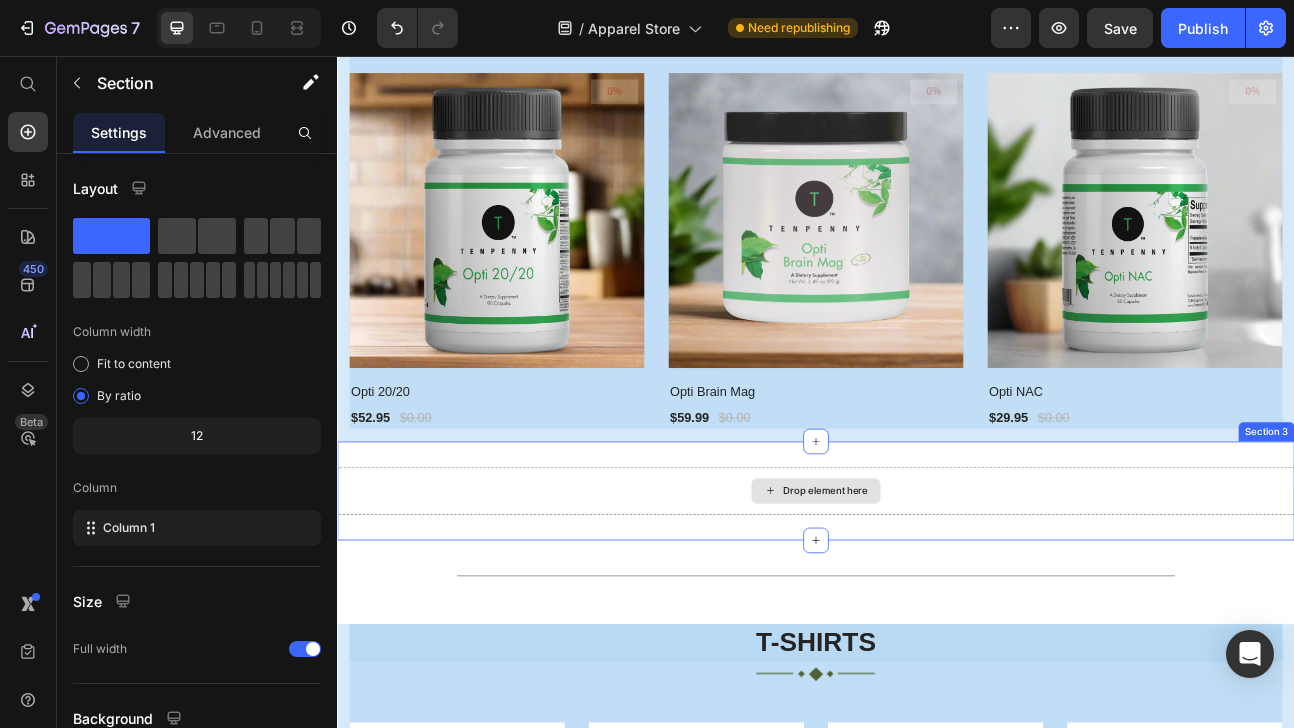click on "Drop element here" at bounding box center [937, 601] 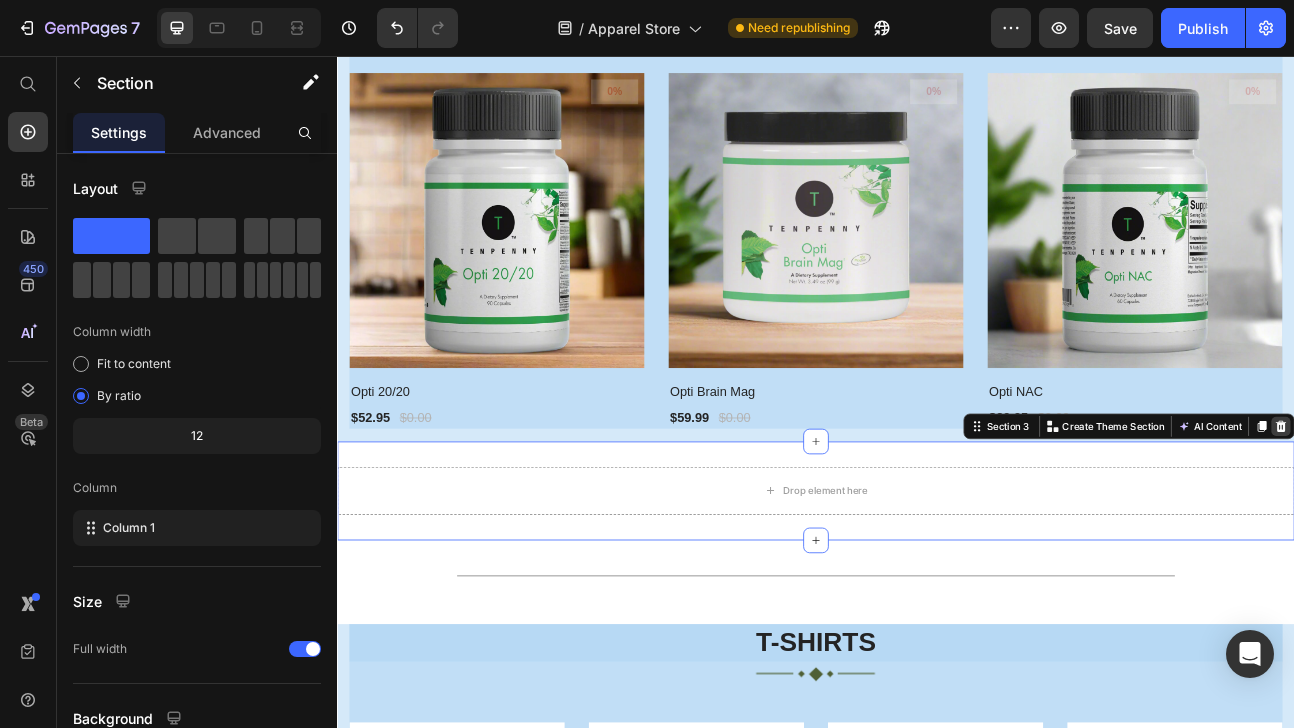 click 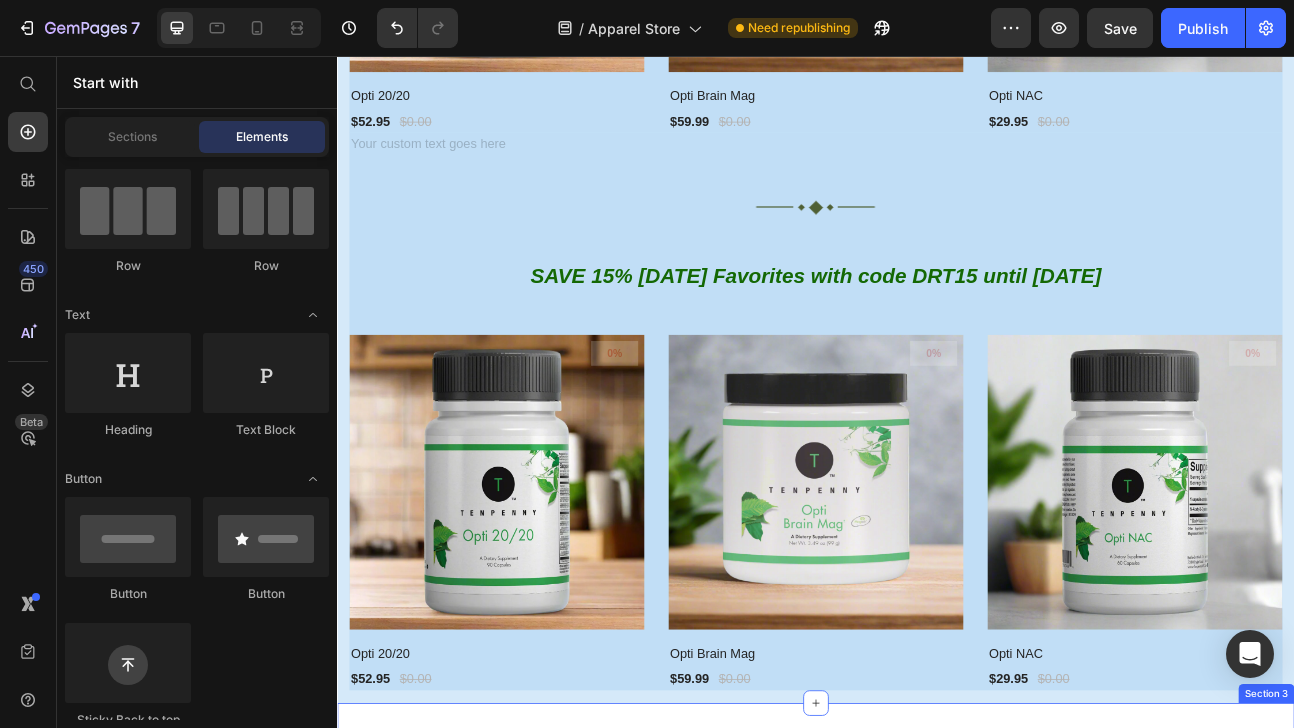 scroll, scrollTop: 1238, scrollLeft: 0, axis: vertical 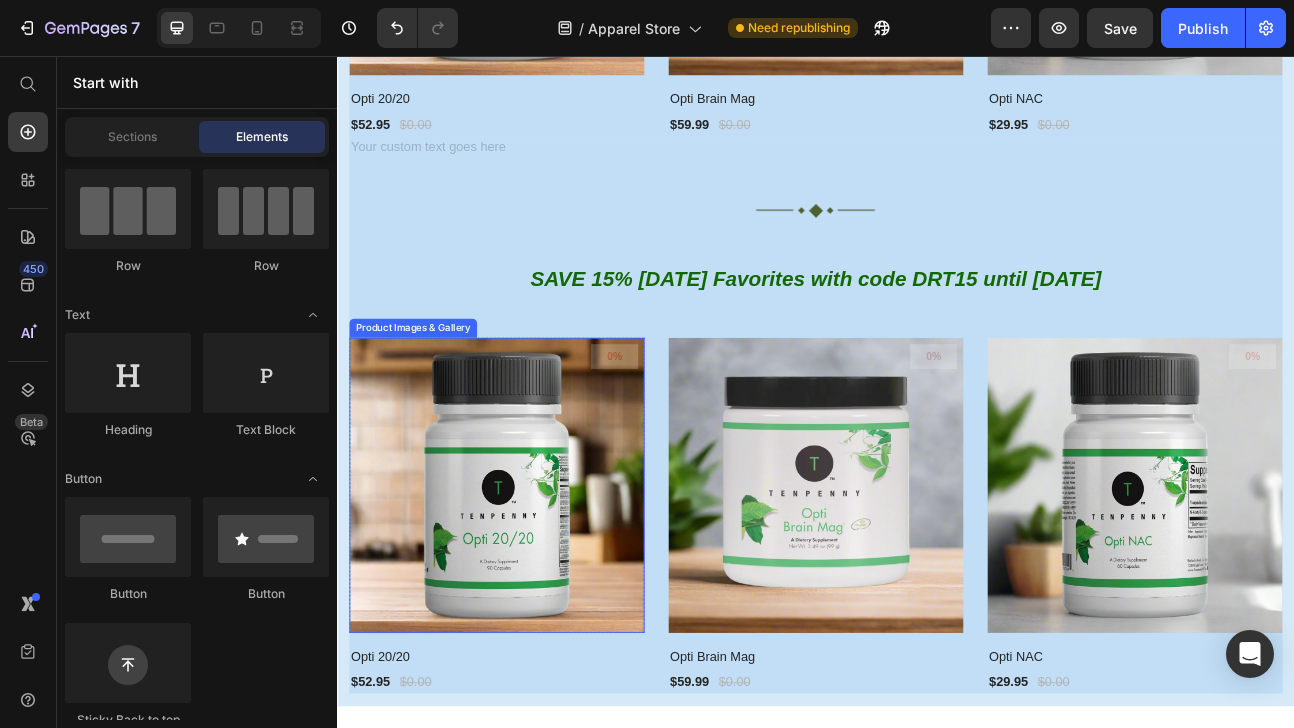 click at bounding box center [537, 594] 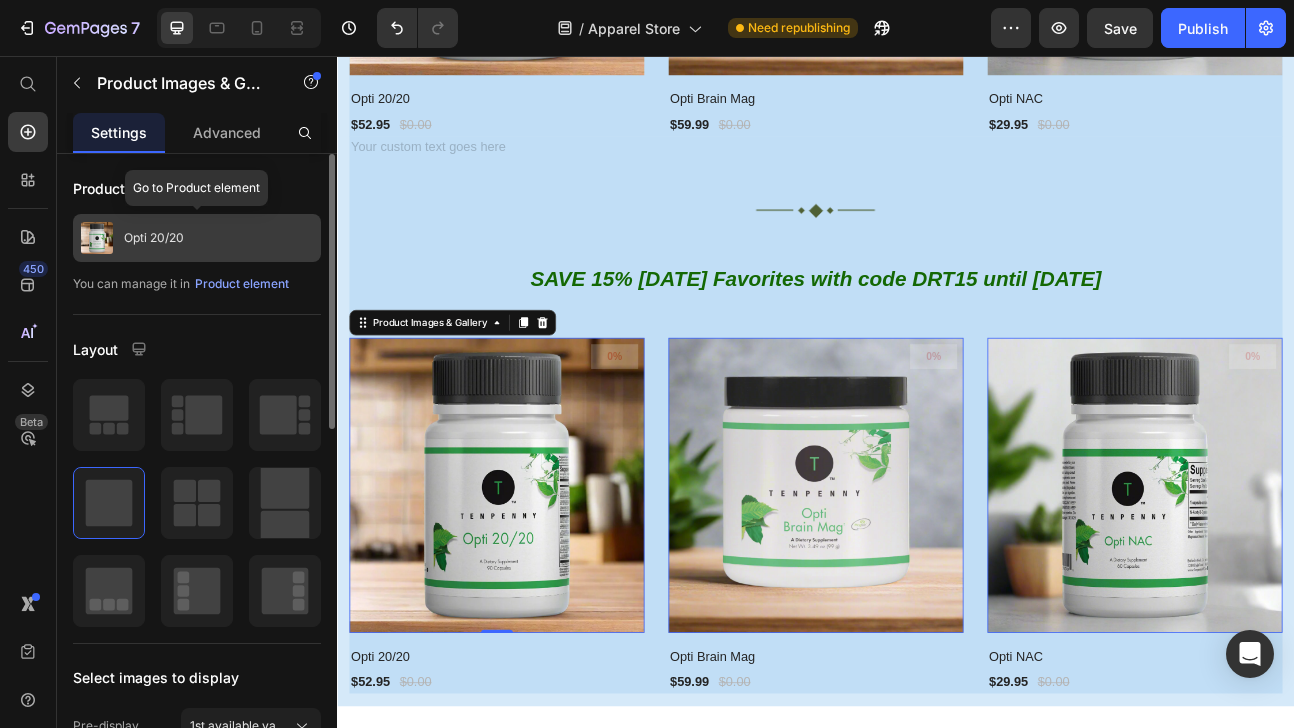 click on "Opti 20/20" at bounding box center (197, 238) 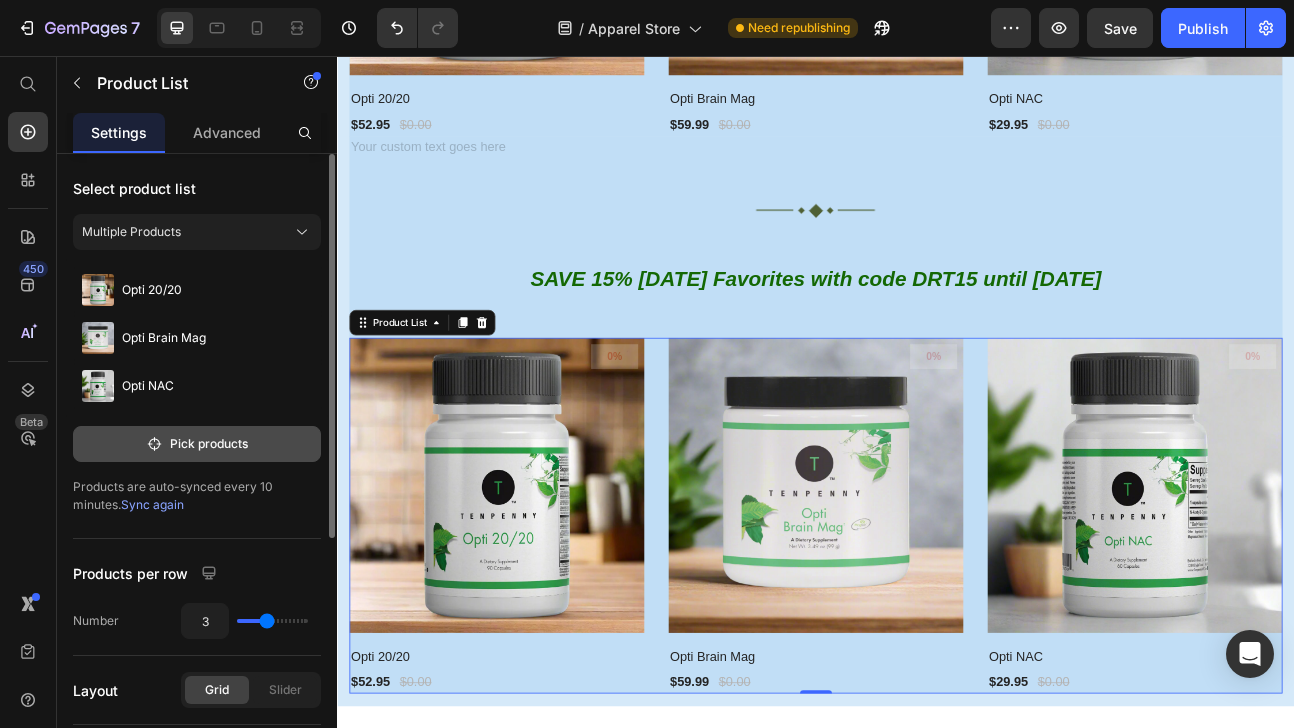 click on "Pick products" at bounding box center (197, 444) 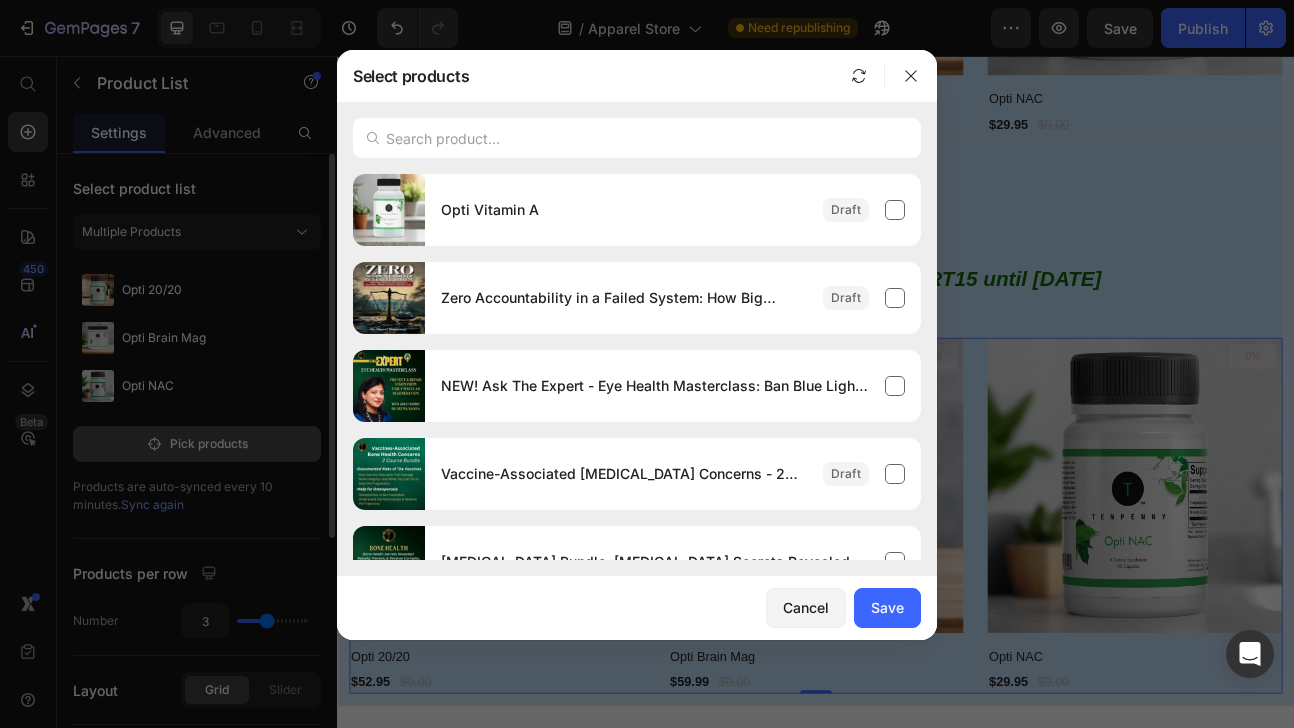 type 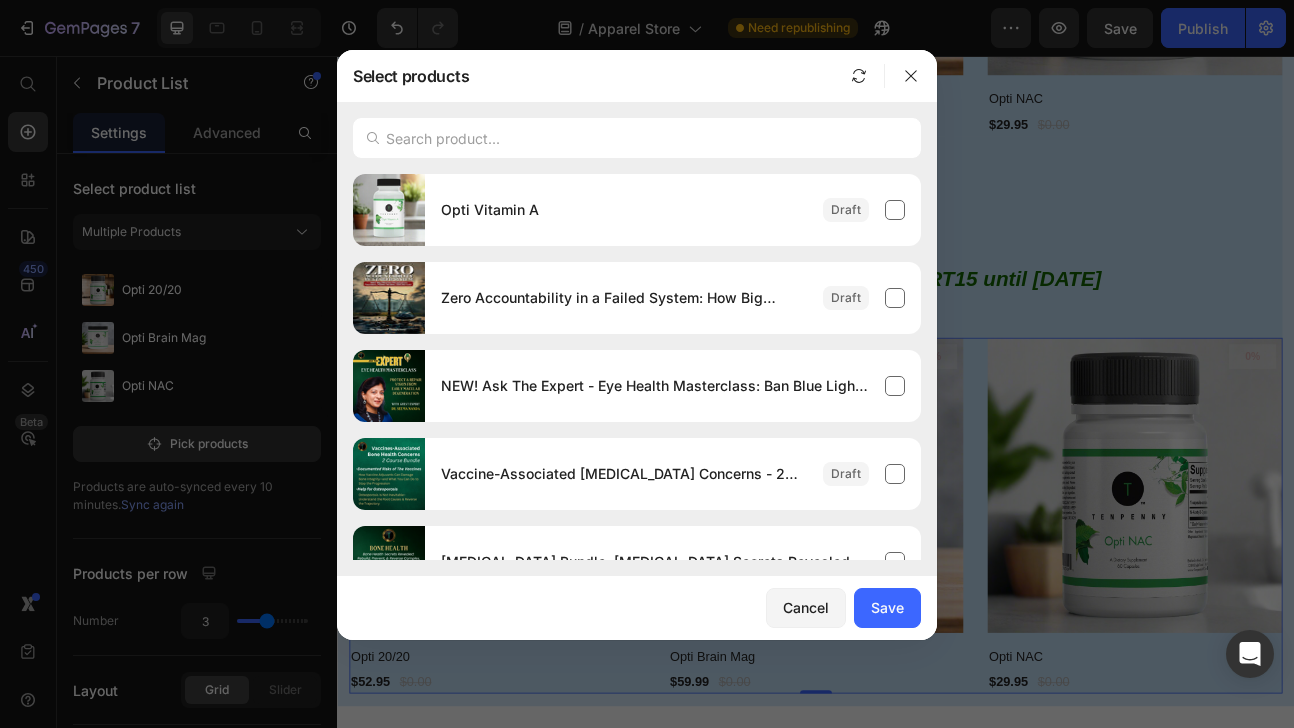 click at bounding box center (373, 138) 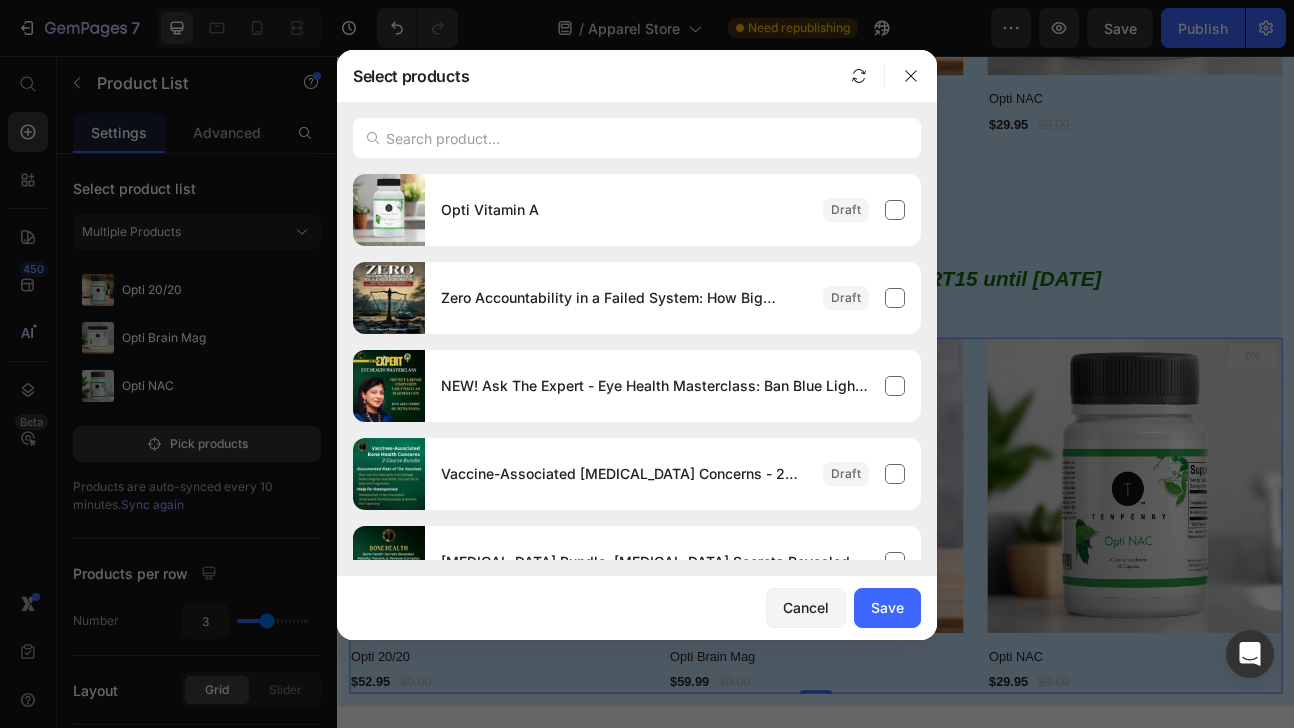 click at bounding box center [373, 138] 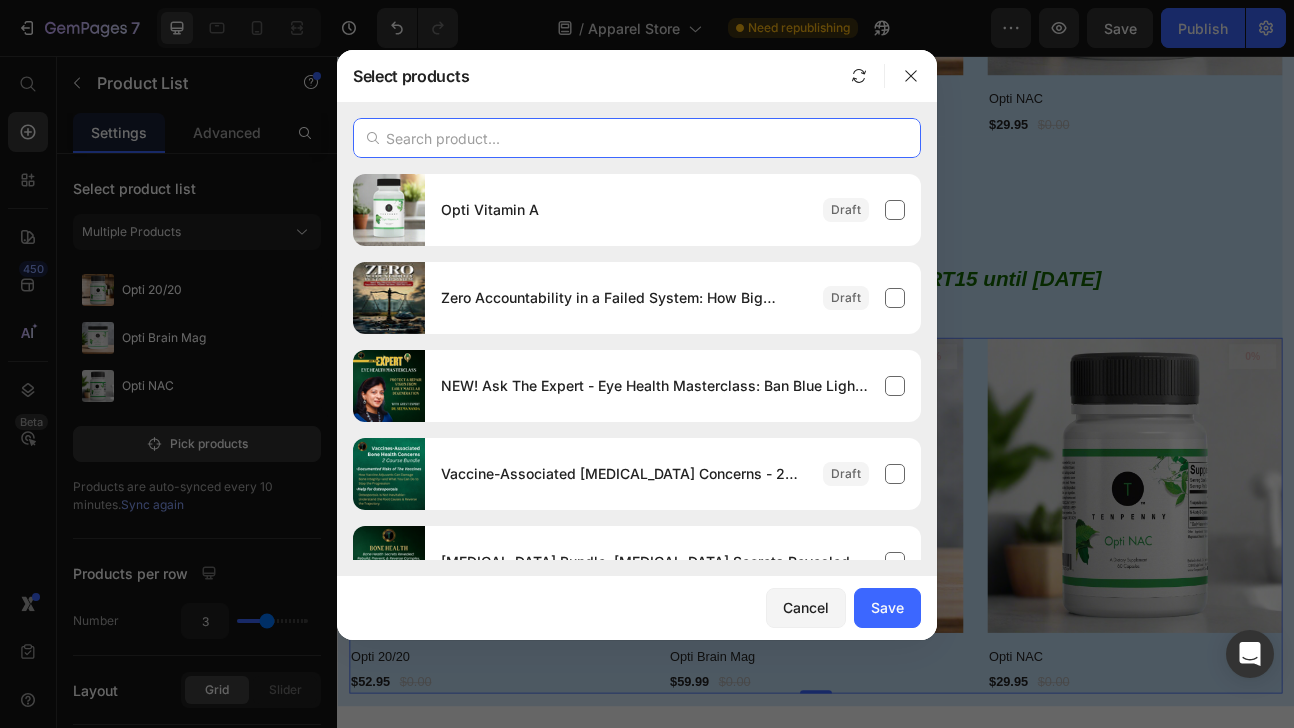 click at bounding box center [637, 138] 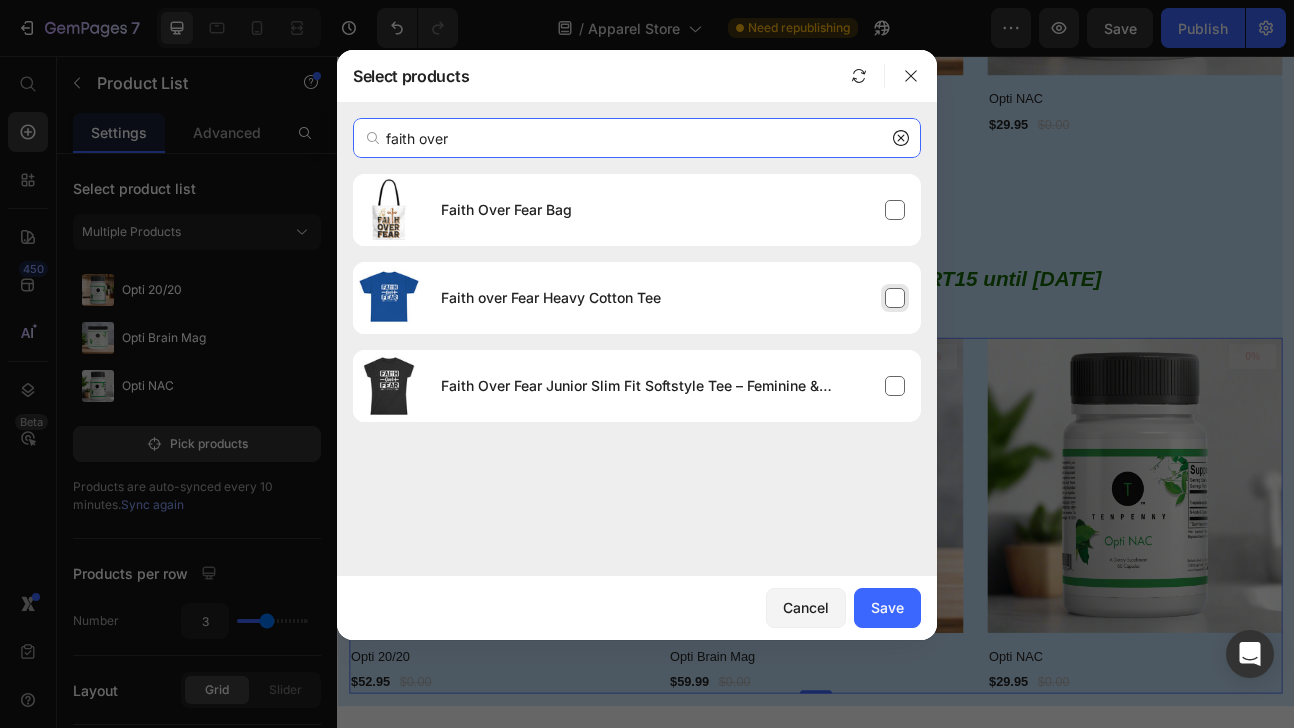 type on "faith over" 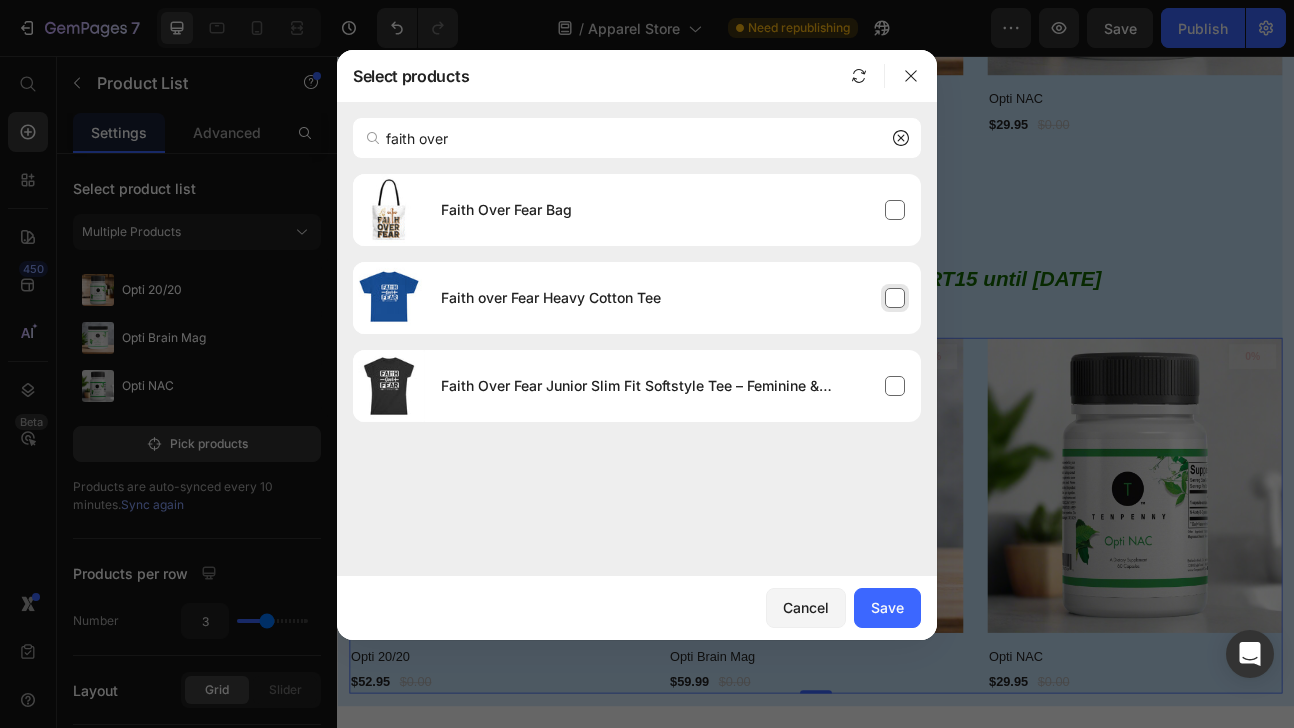 click on "Faith over Fear Heavy Cotton Tee" at bounding box center (673, 298) 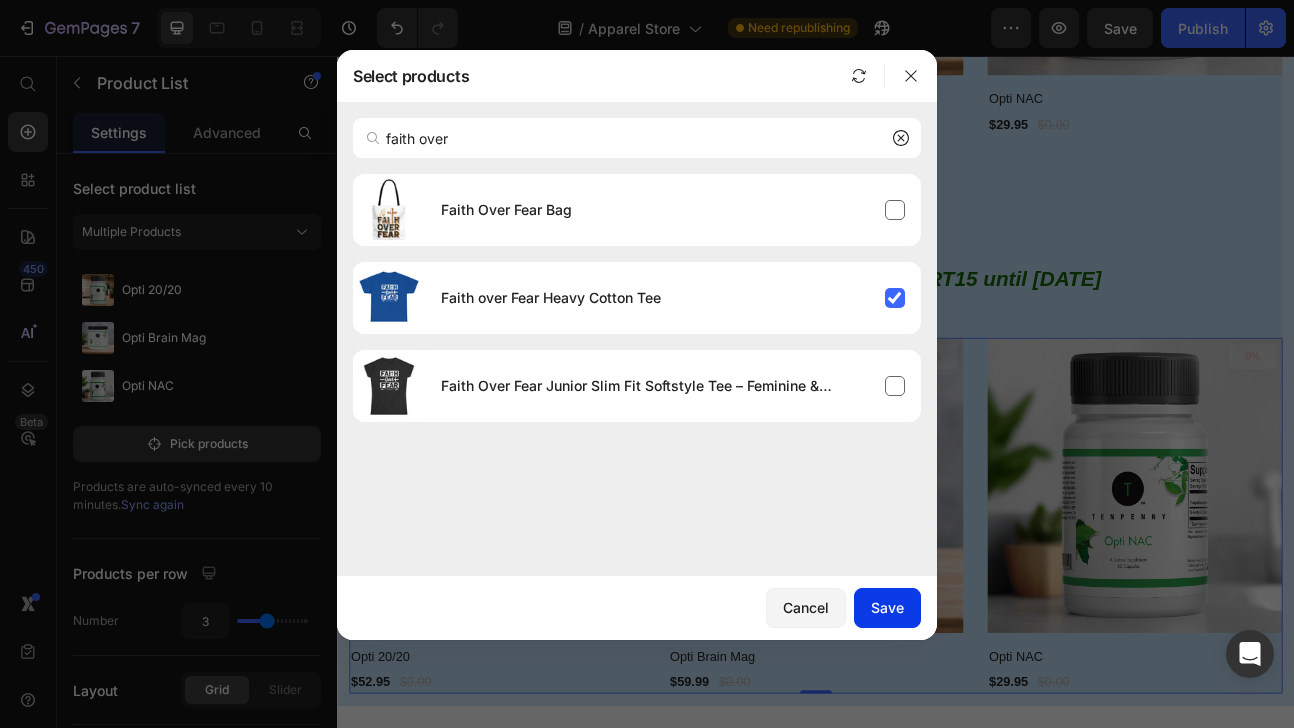 click on "Save" at bounding box center [887, 607] 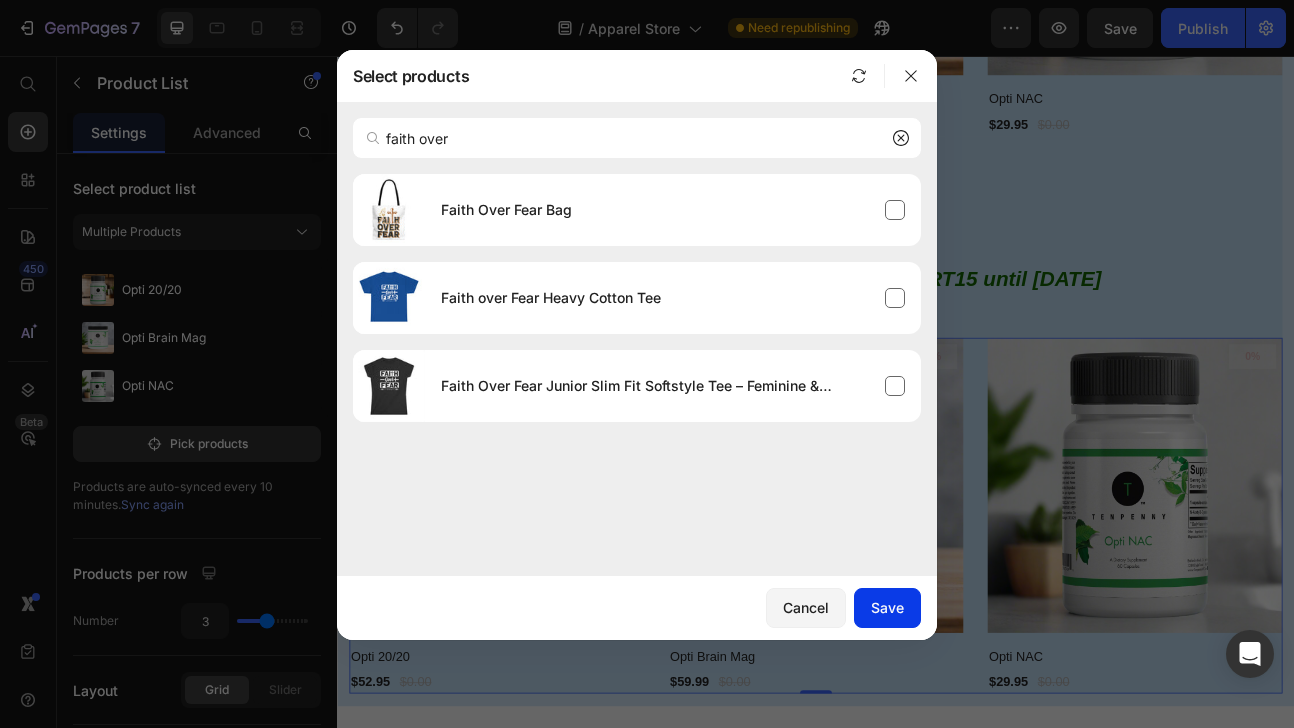type 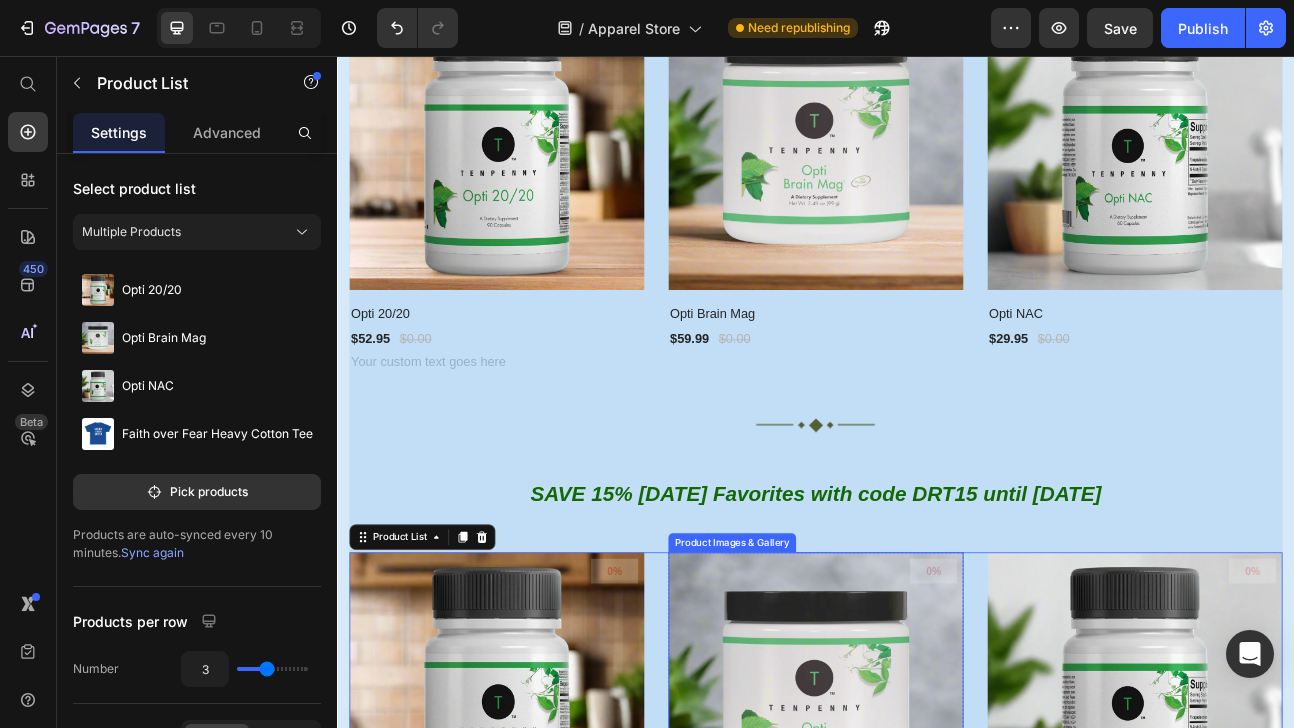 scroll, scrollTop: 974, scrollLeft: 0, axis: vertical 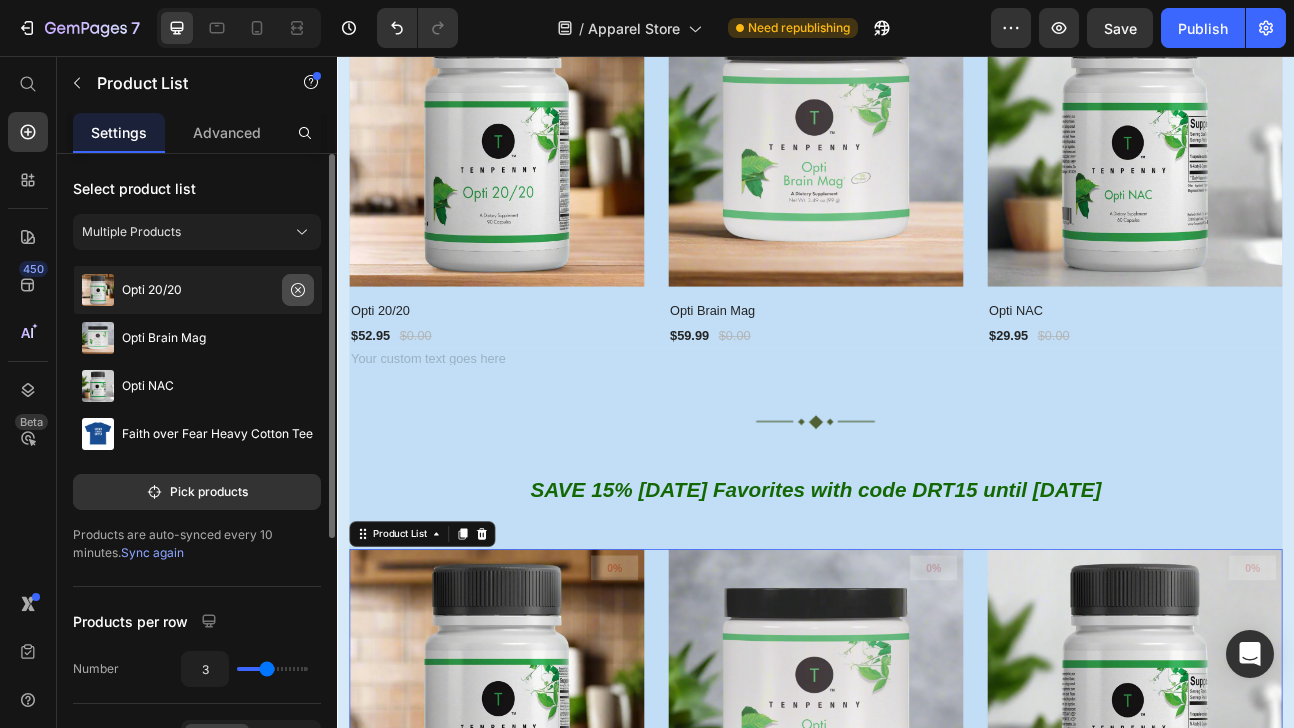 click 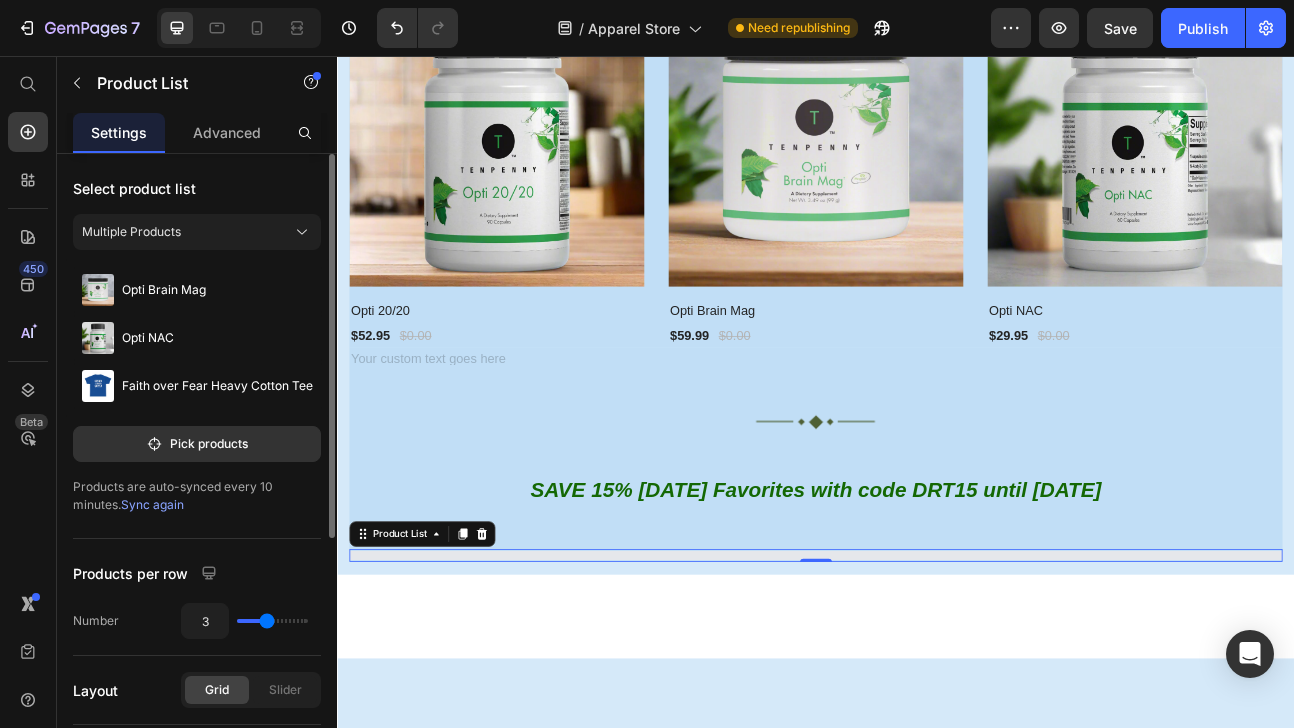 click 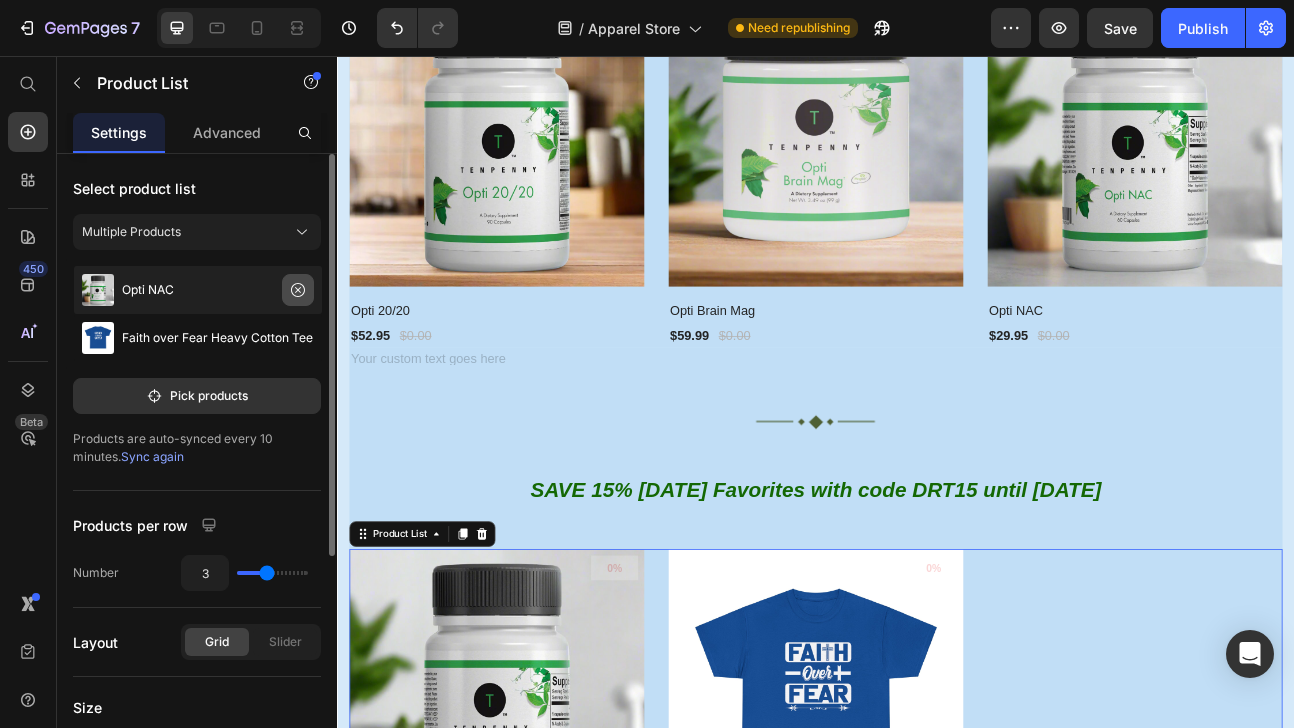 click 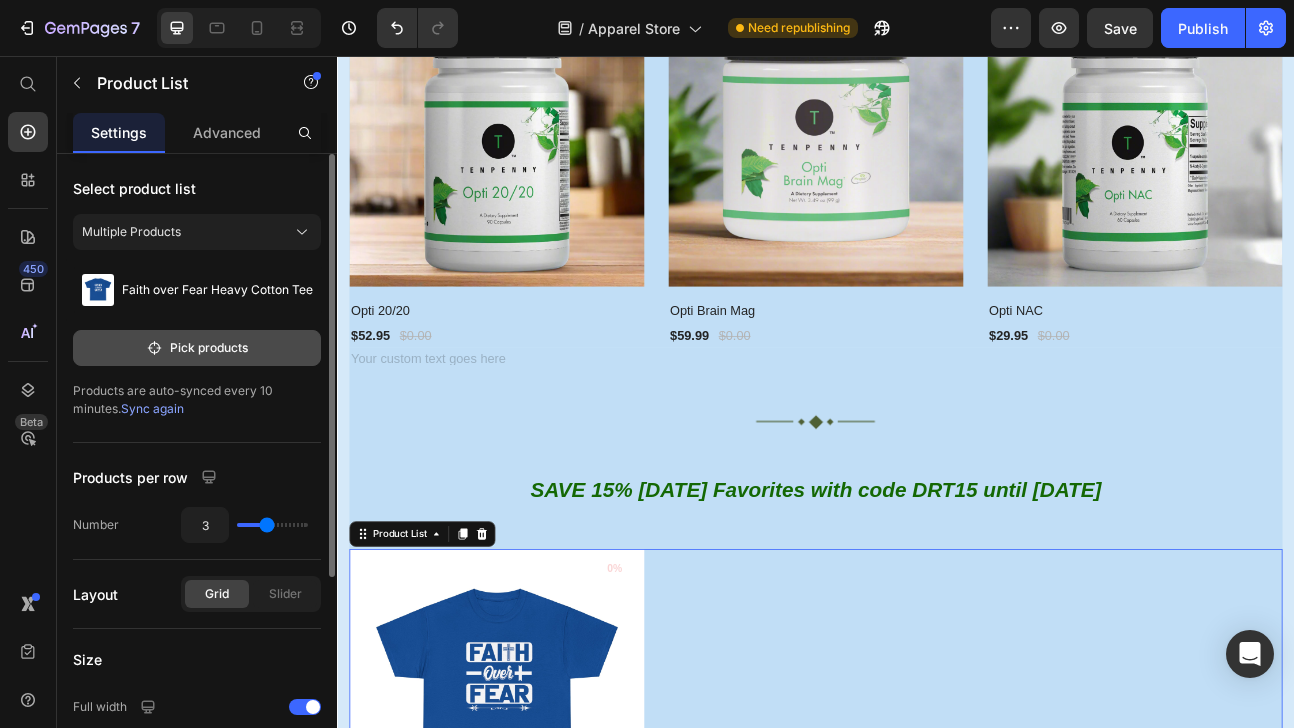 click on "Pick products" at bounding box center [197, 348] 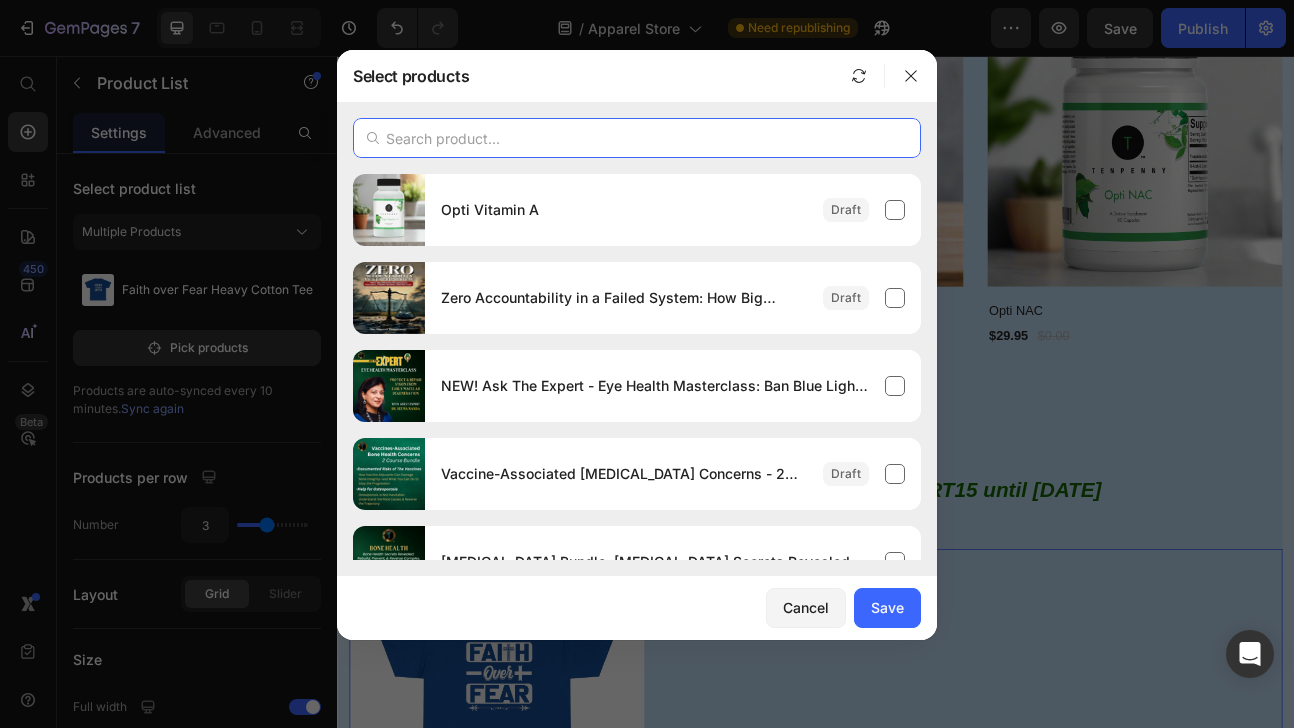 click at bounding box center [637, 138] 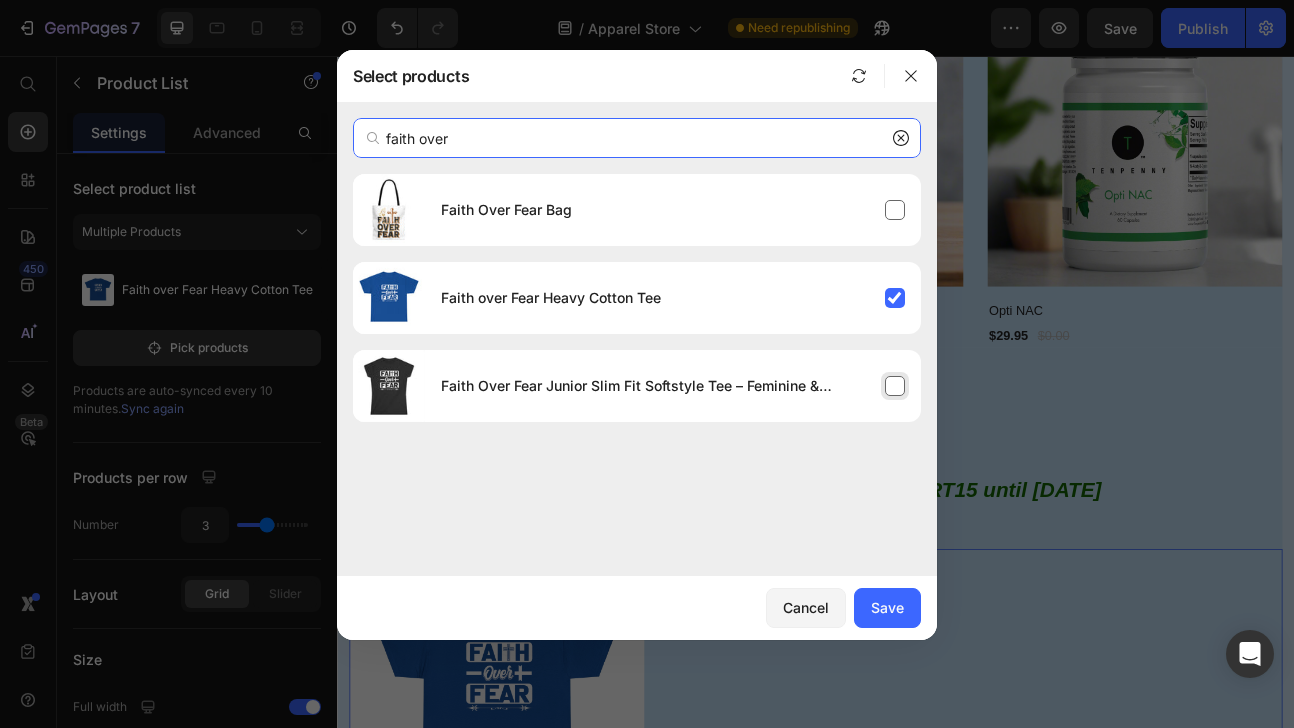 type on "faith over" 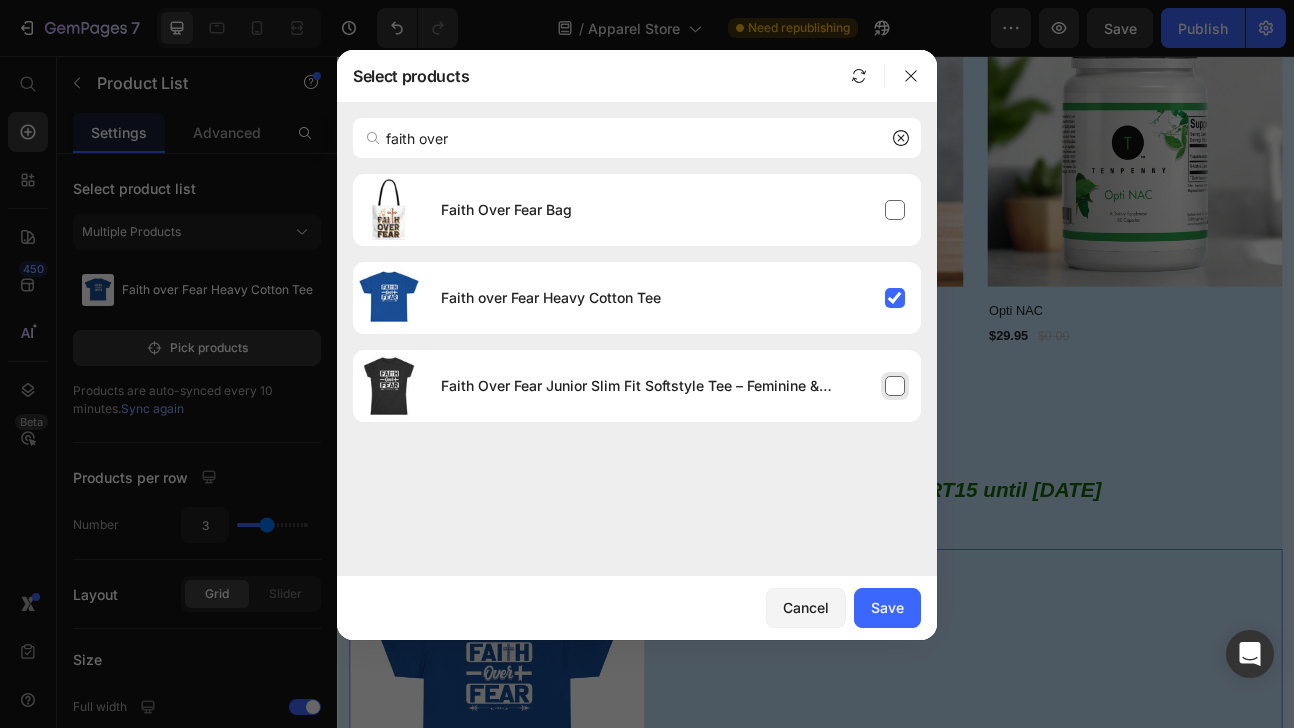 click on "Faith Over Fear Junior Slim Fit Softstyle Tee – Feminine & Empowering" at bounding box center [673, 386] 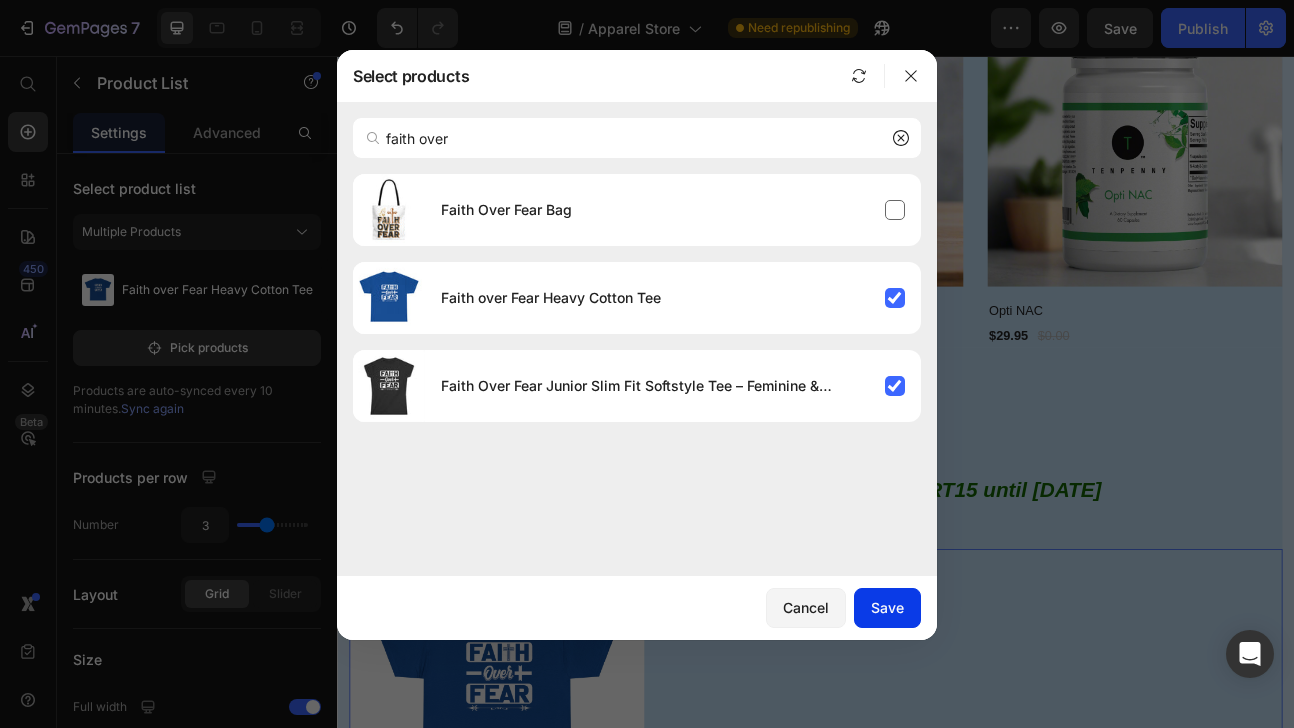 click on "Save" at bounding box center (887, 607) 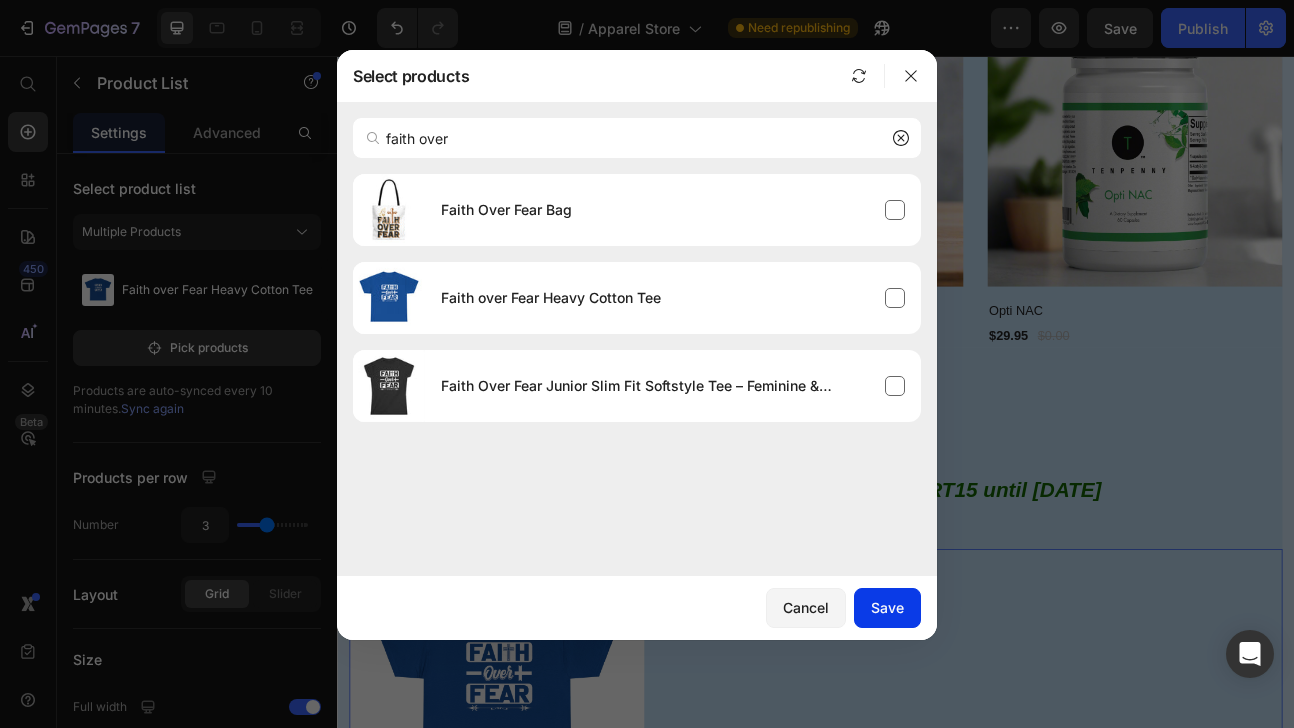 type 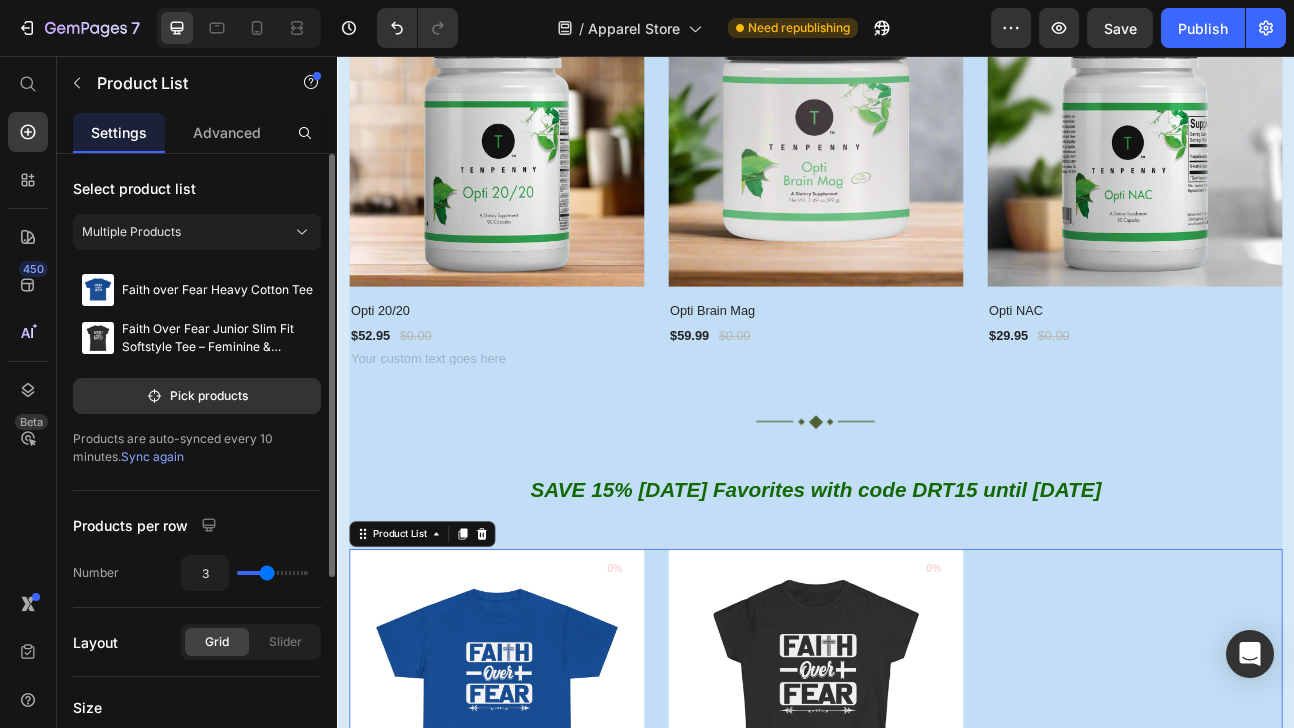 type on "2" 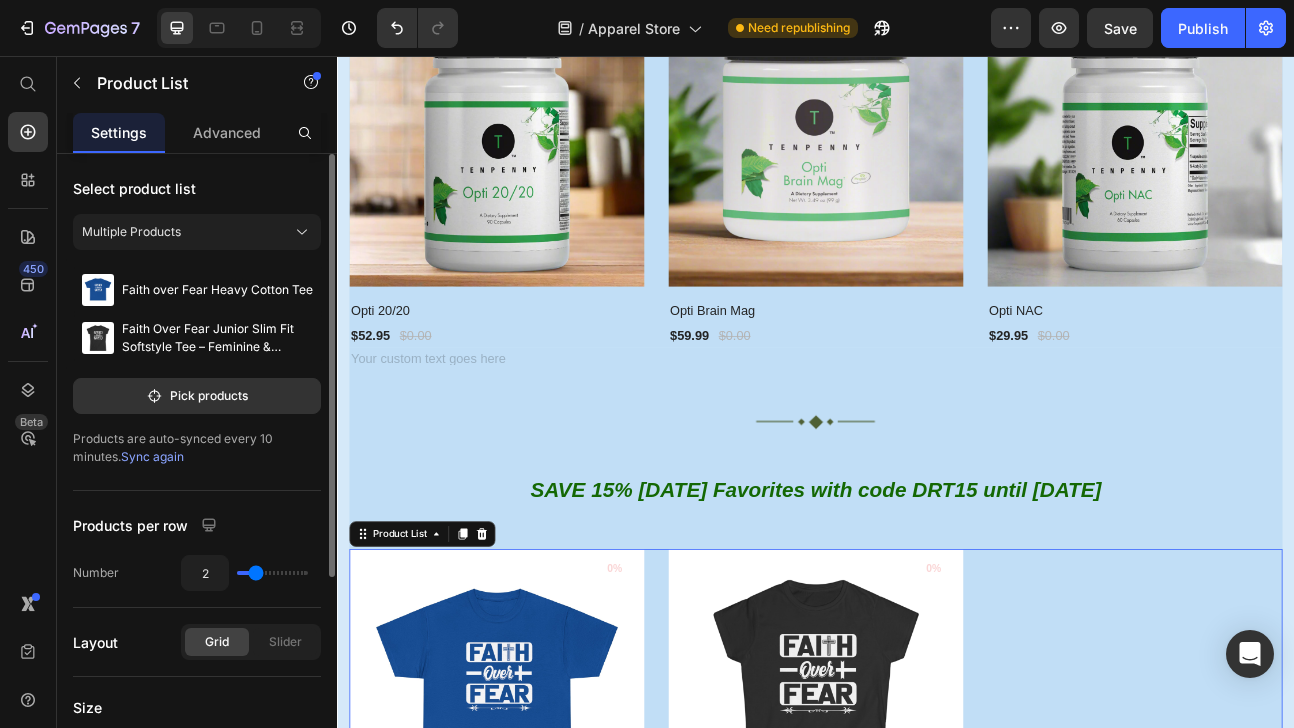 type on "2" 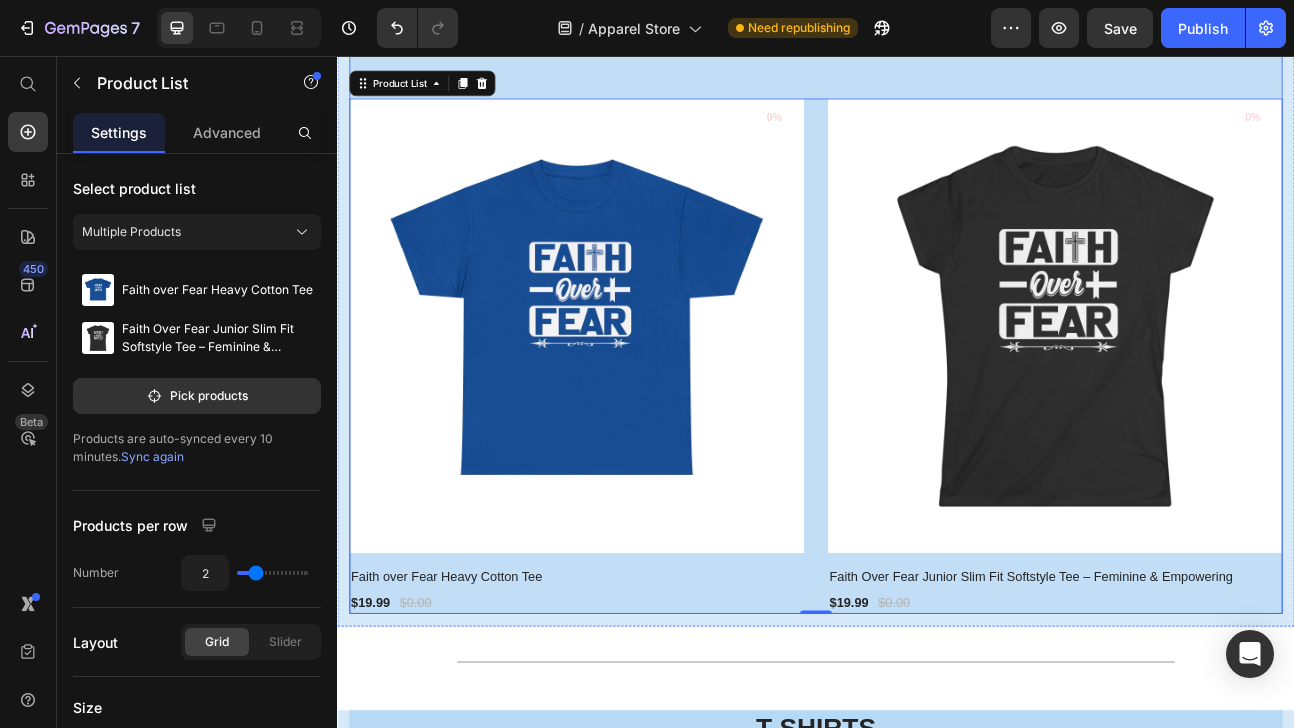 scroll, scrollTop: 1541, scrollLeft: 0, axis: vertical 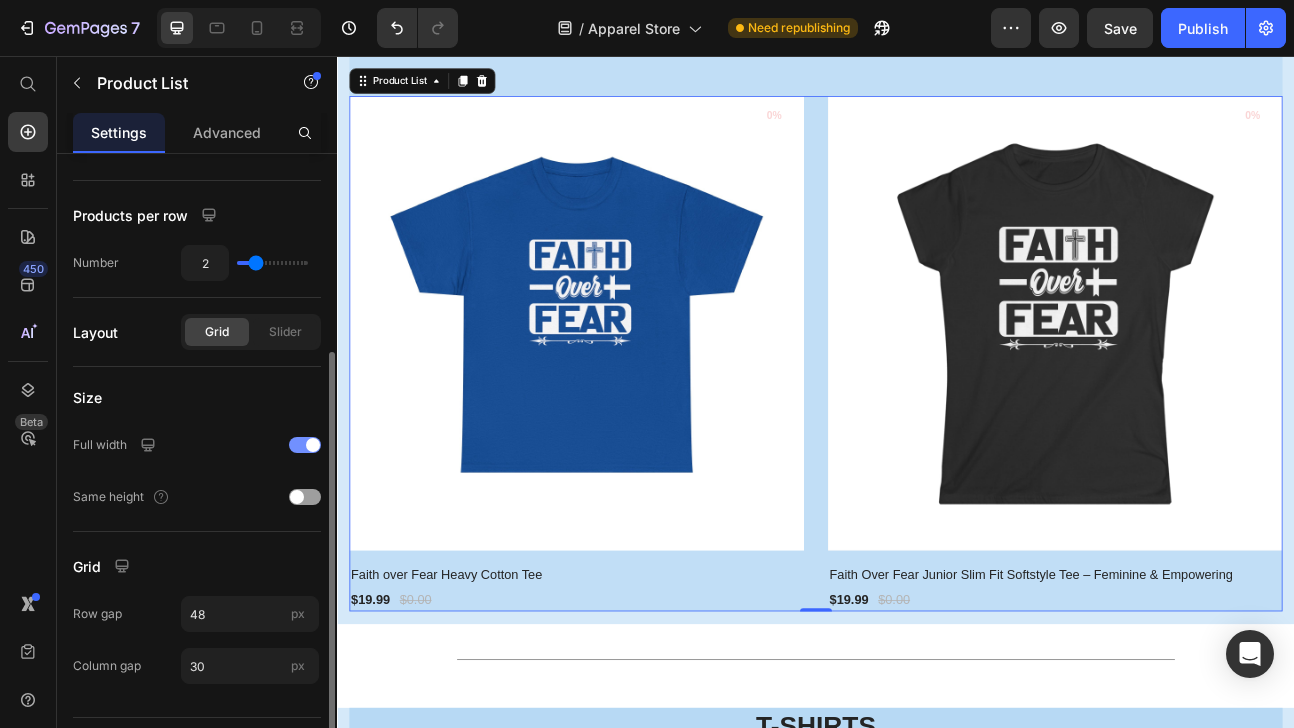 click at bounding box center [305, 445] 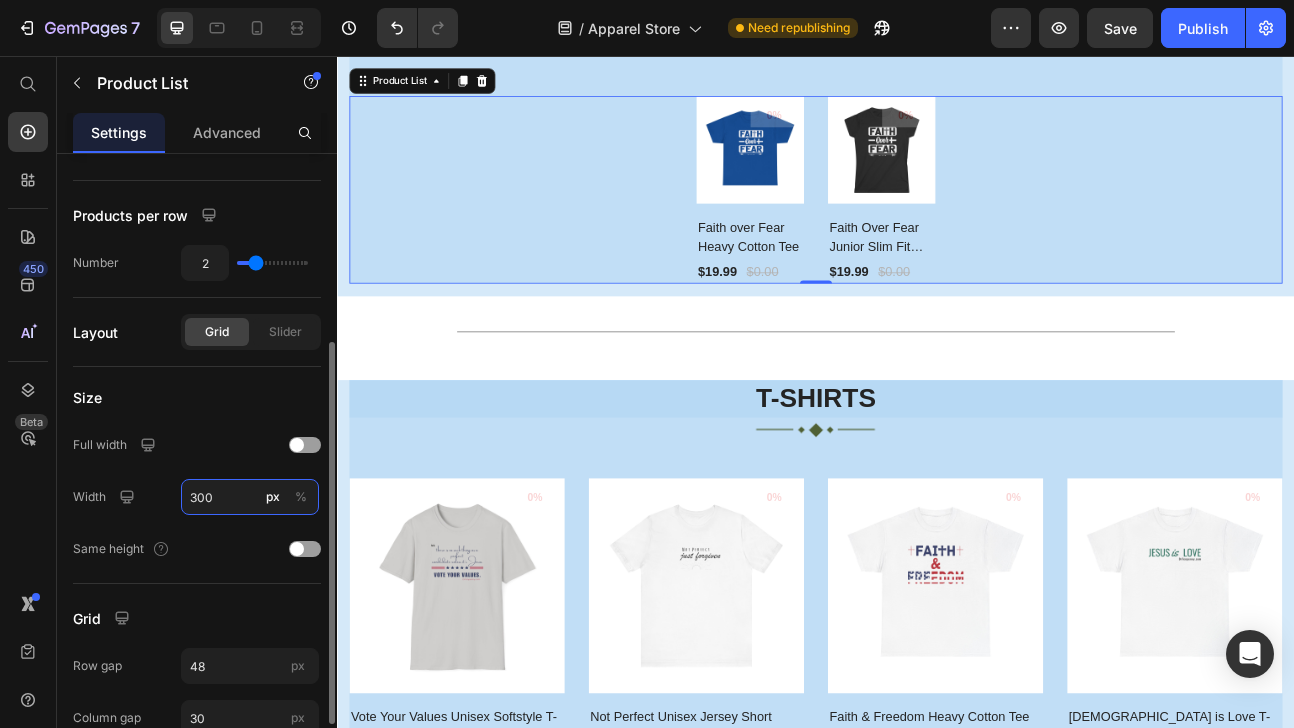 click on "300" at bounding box center (250, 497) 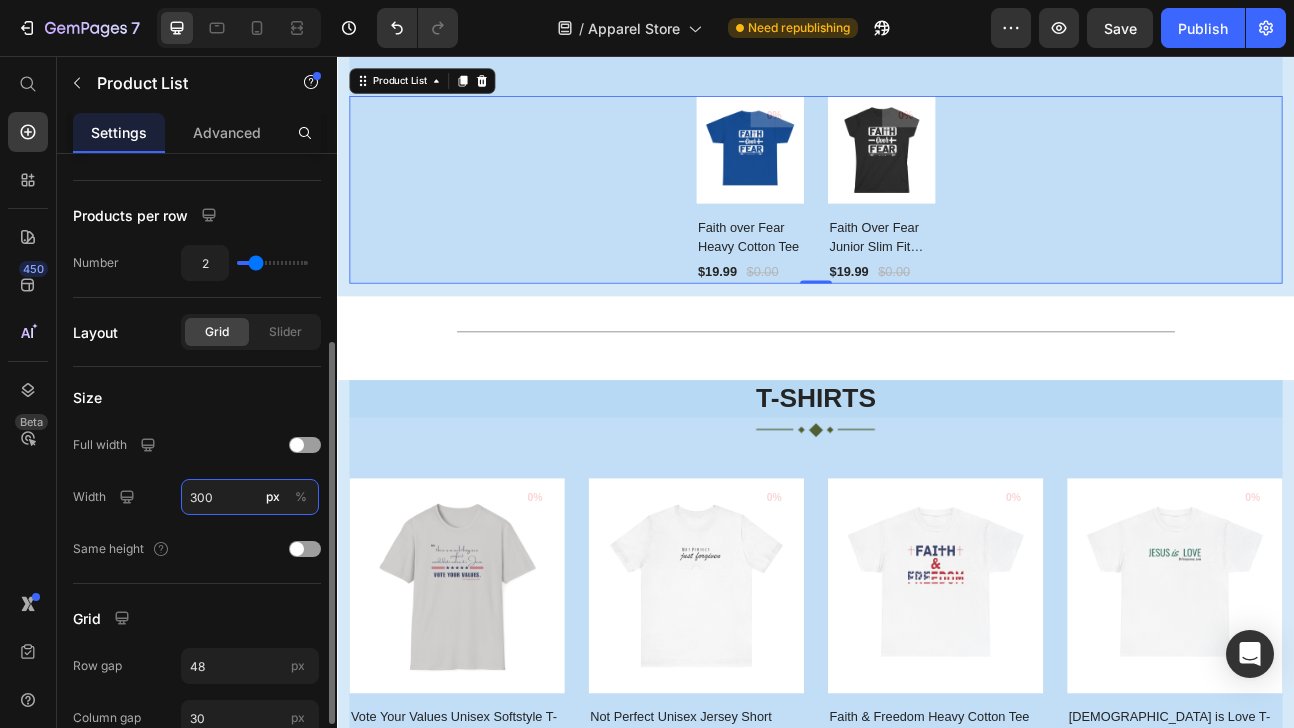 click on "300" at bounding box center (250, 497) 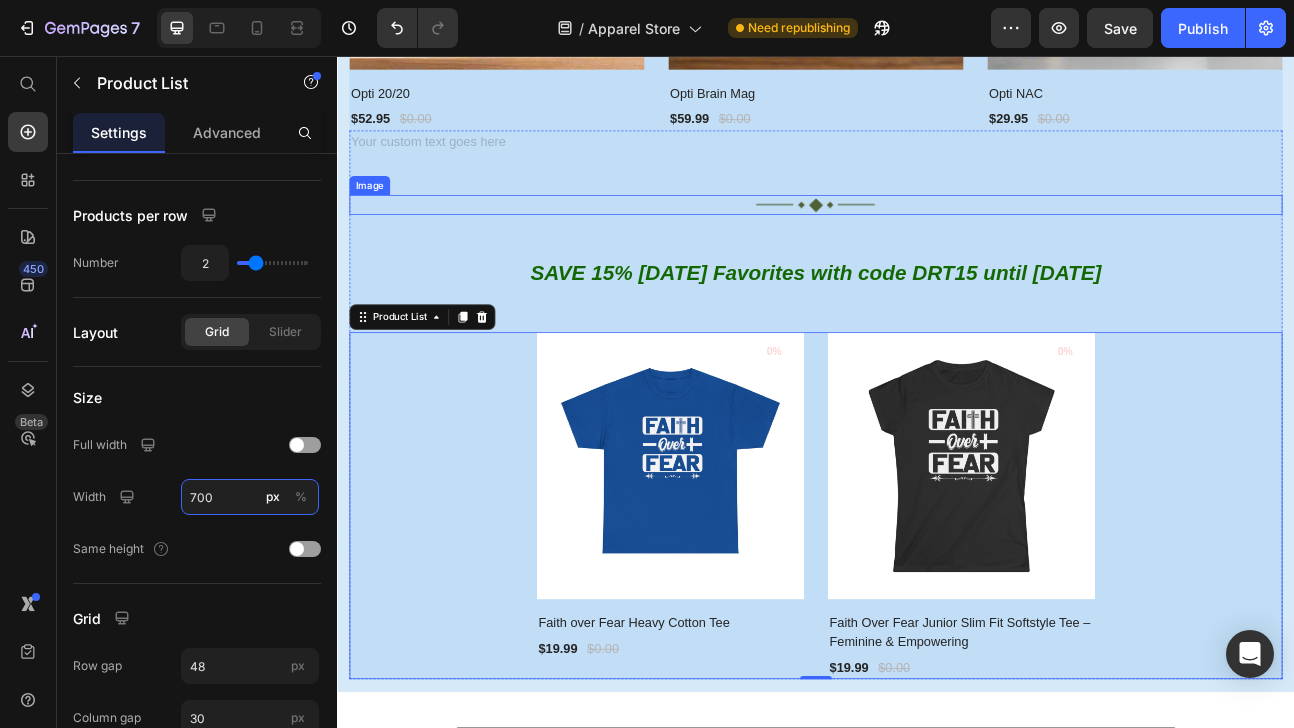 scroll, scrollTop: 1244, scrollLeft: 0, axis: vertical 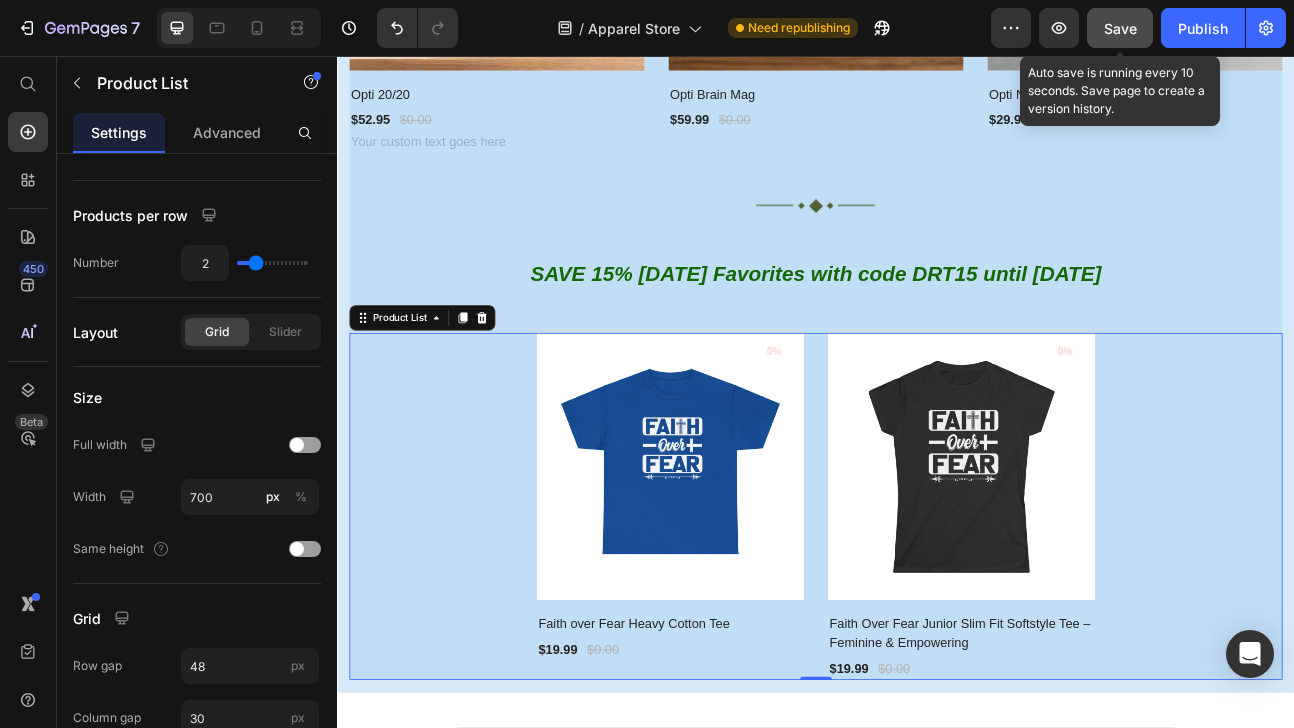 click on "Save" at bounding box center (1120, 28) 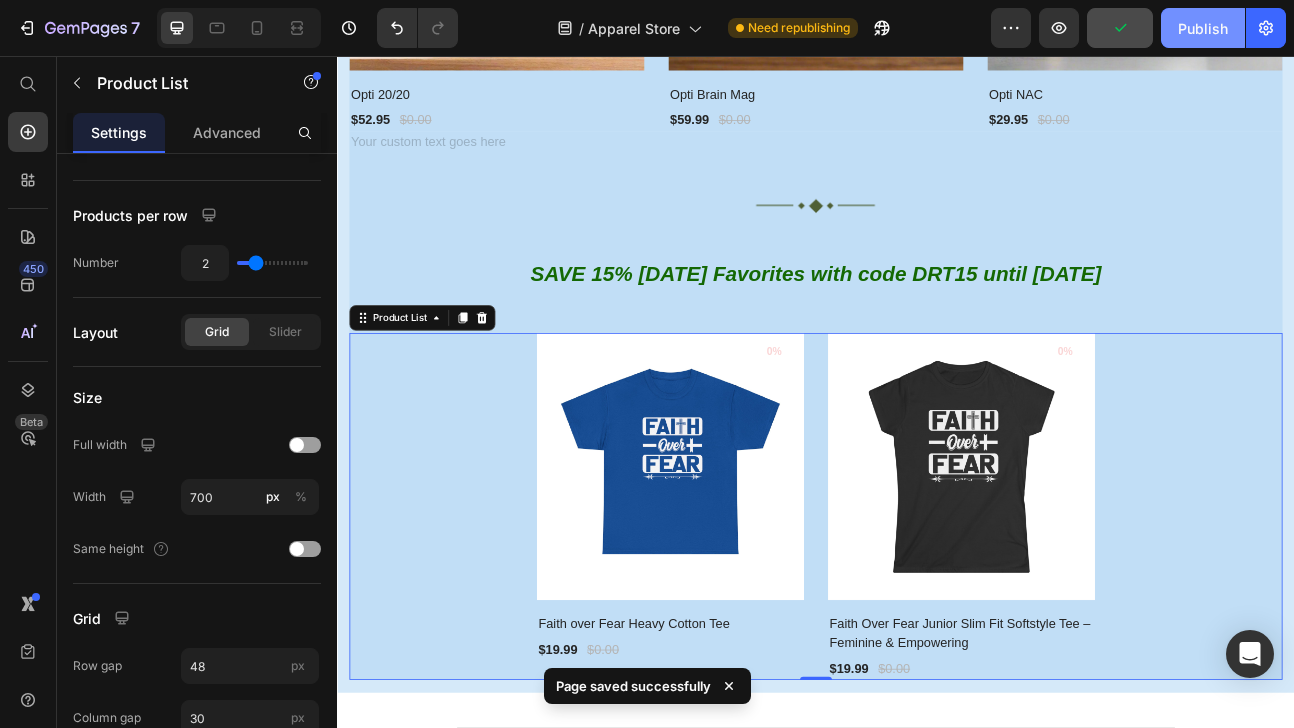 click on "Publish" at bounding box center (1203, 28) 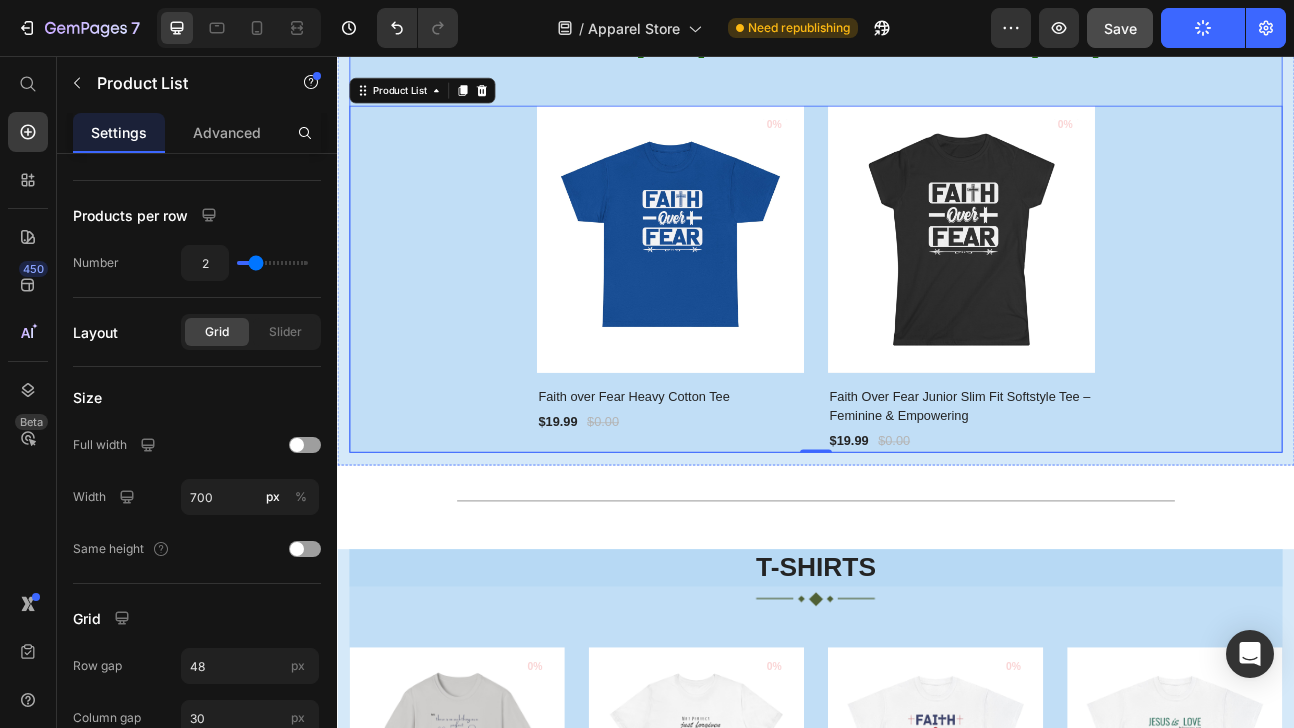 scroll, scrollTop: 1579, scrollLeft: 0, axis: vertical 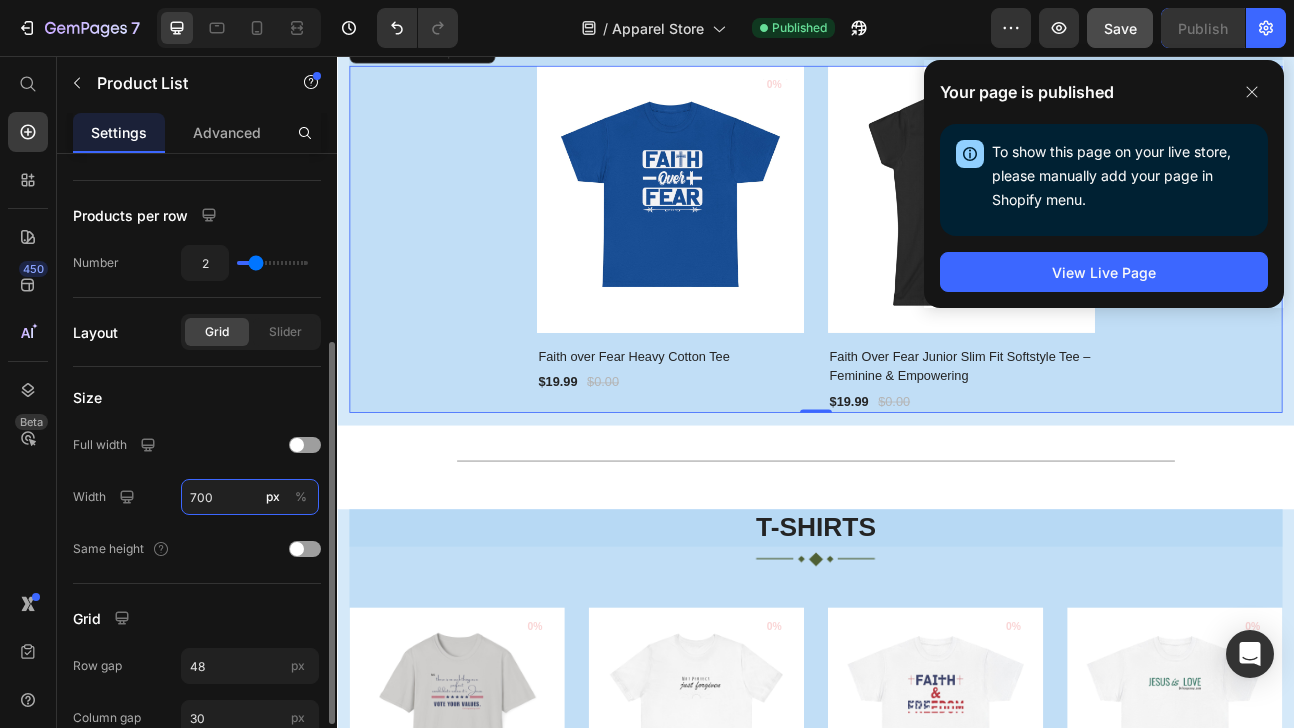 click on "700" at bounding box center [250, 497] 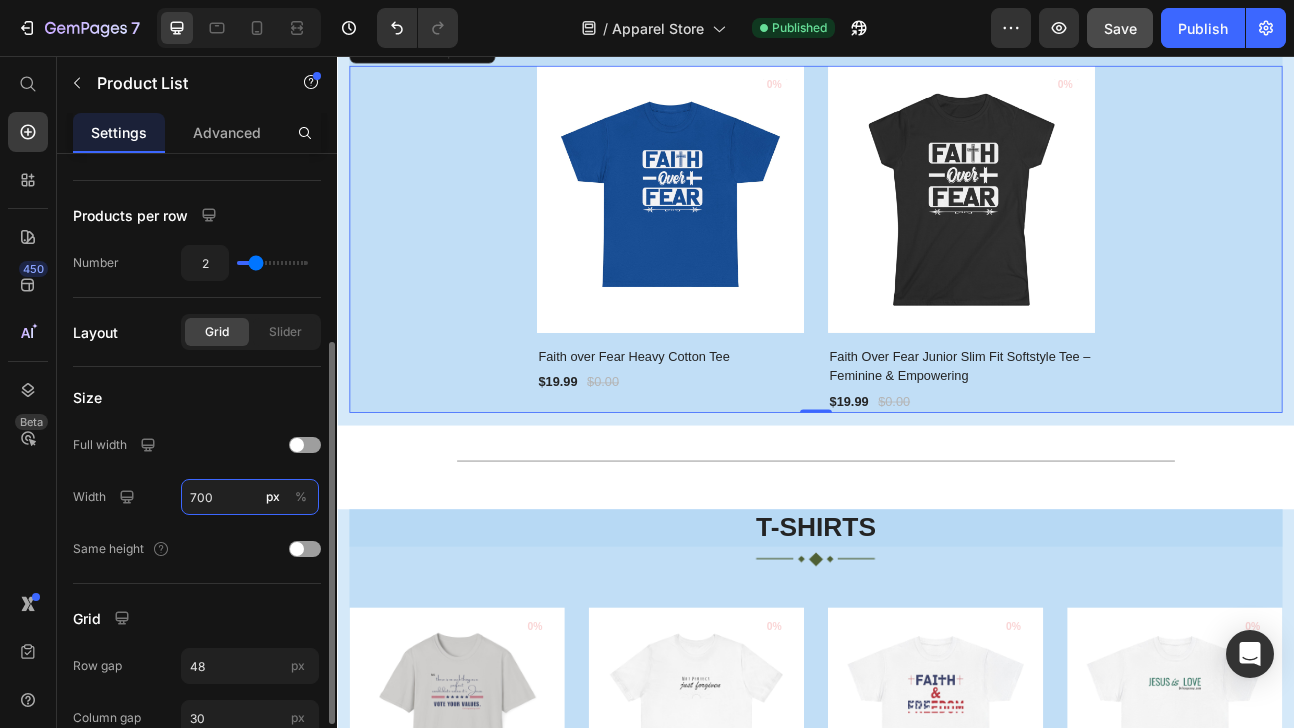 click on "700" at bounding box center (250, 497) 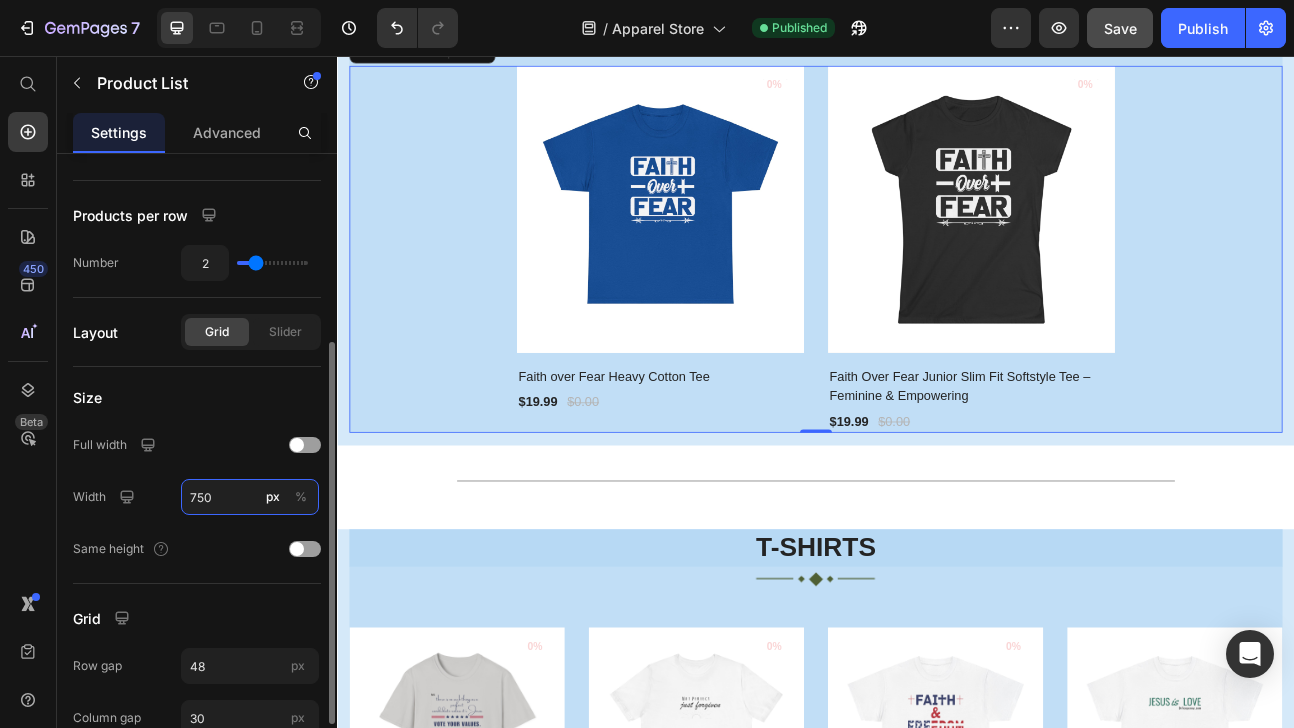 type on "750" 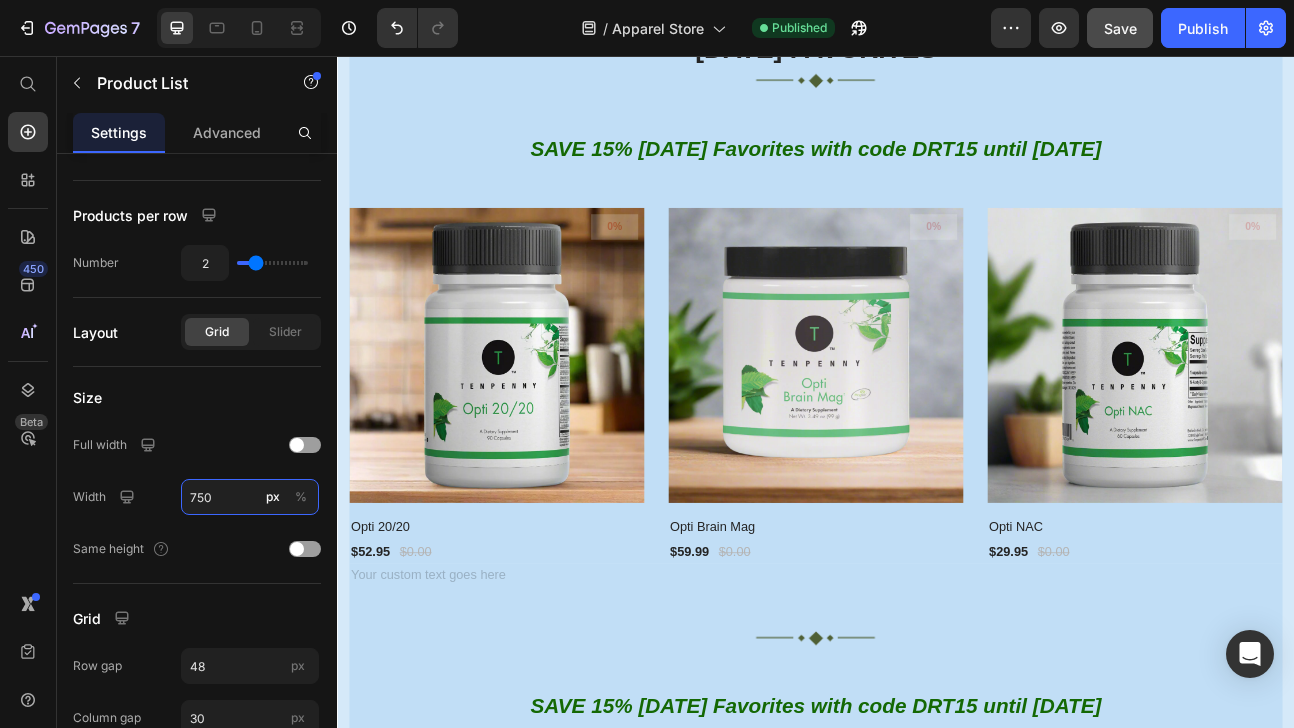 scroll, scrollTop: 704, scrollLeft: 0, axis: vertical 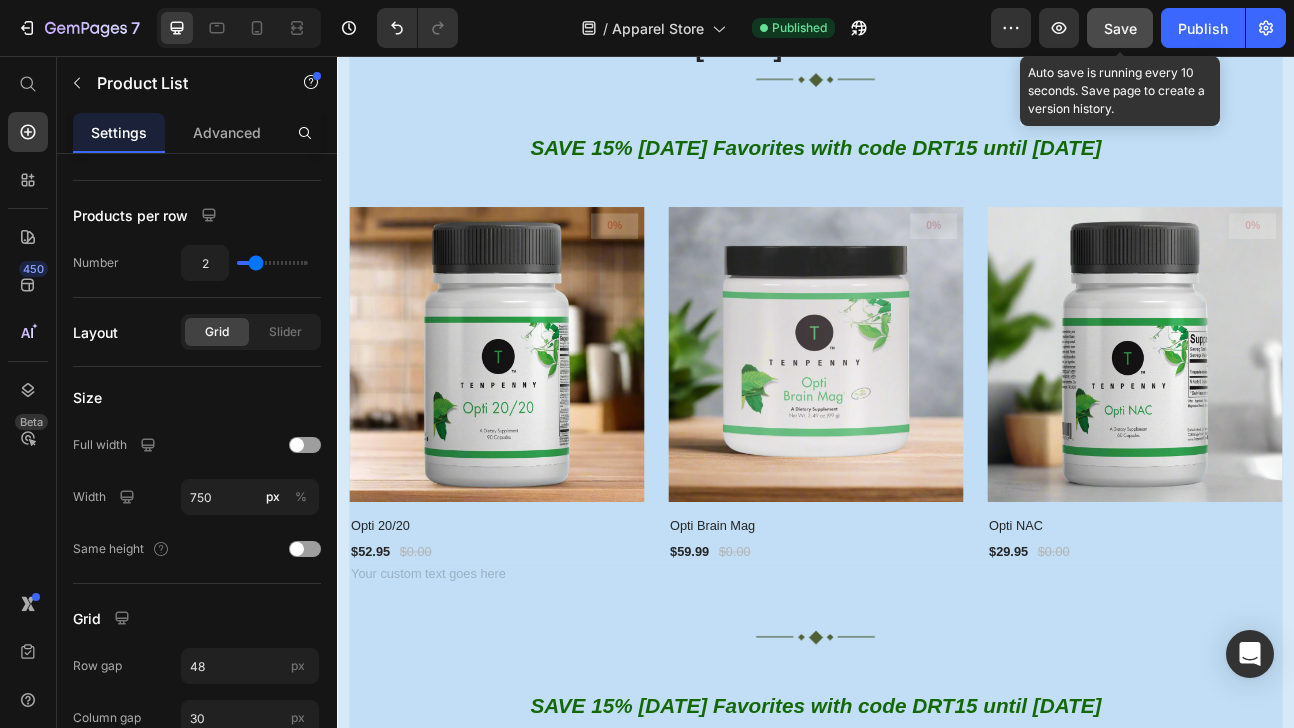 click on "Save" at bounding box center (1120, 28) 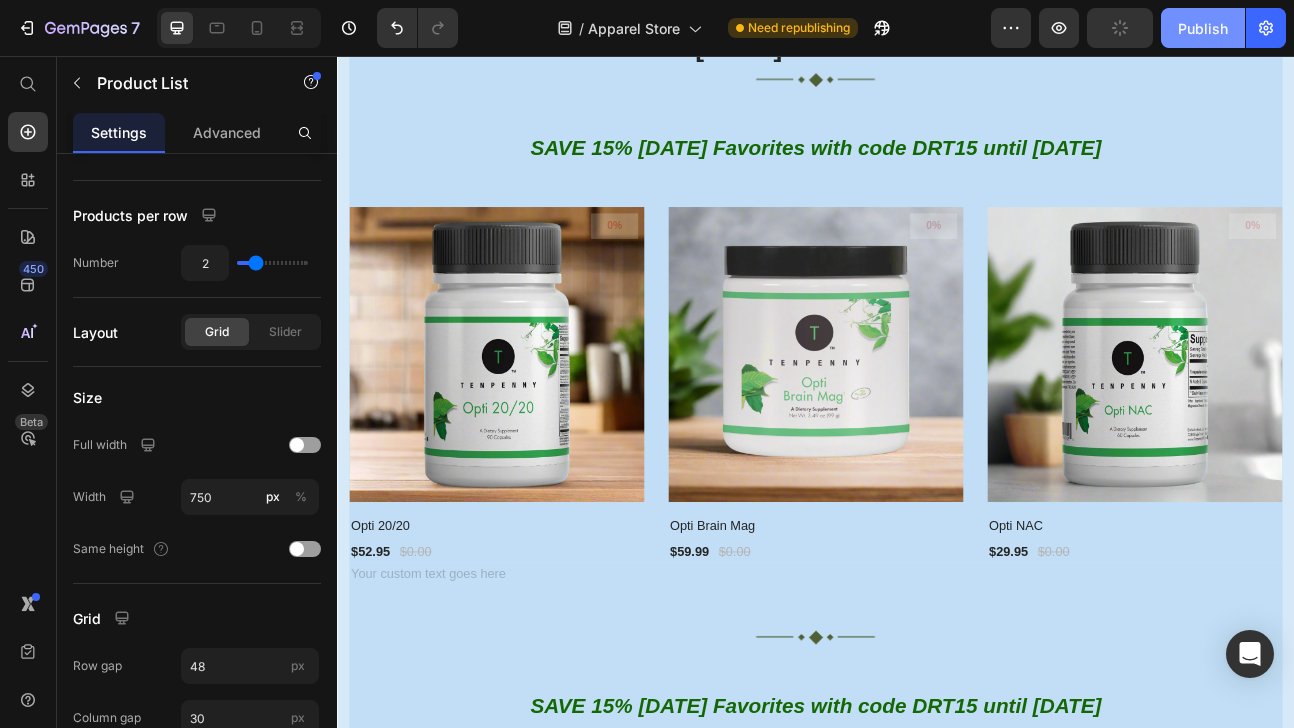 click on "Publish" at bounding box center [1203, 28] 